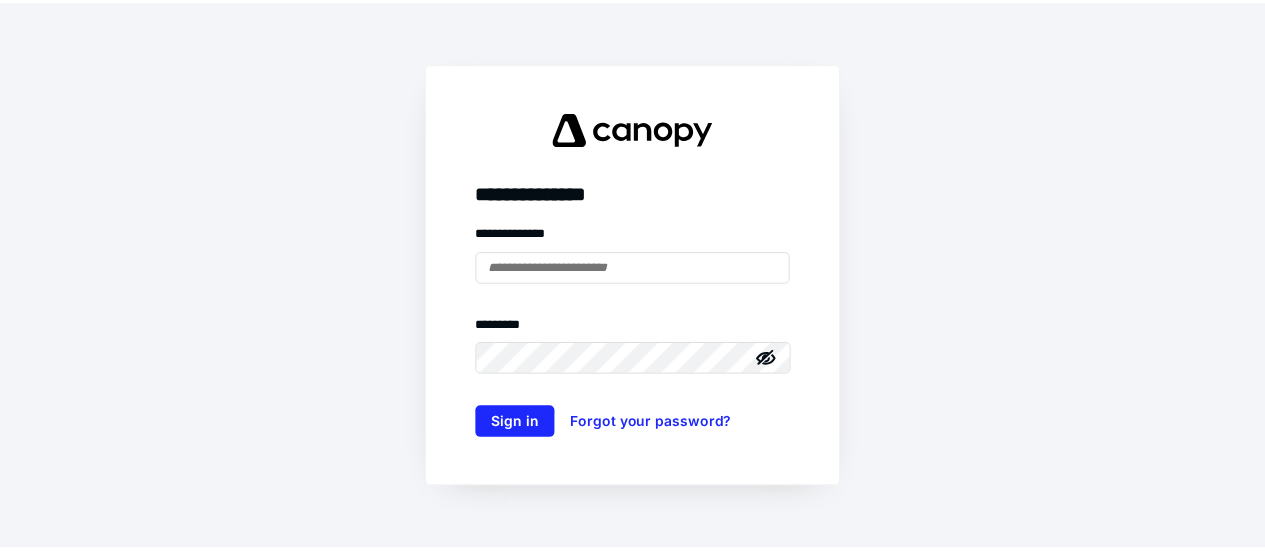 scroll, scrollTop: 0, scrollLeft: 0, axis: both 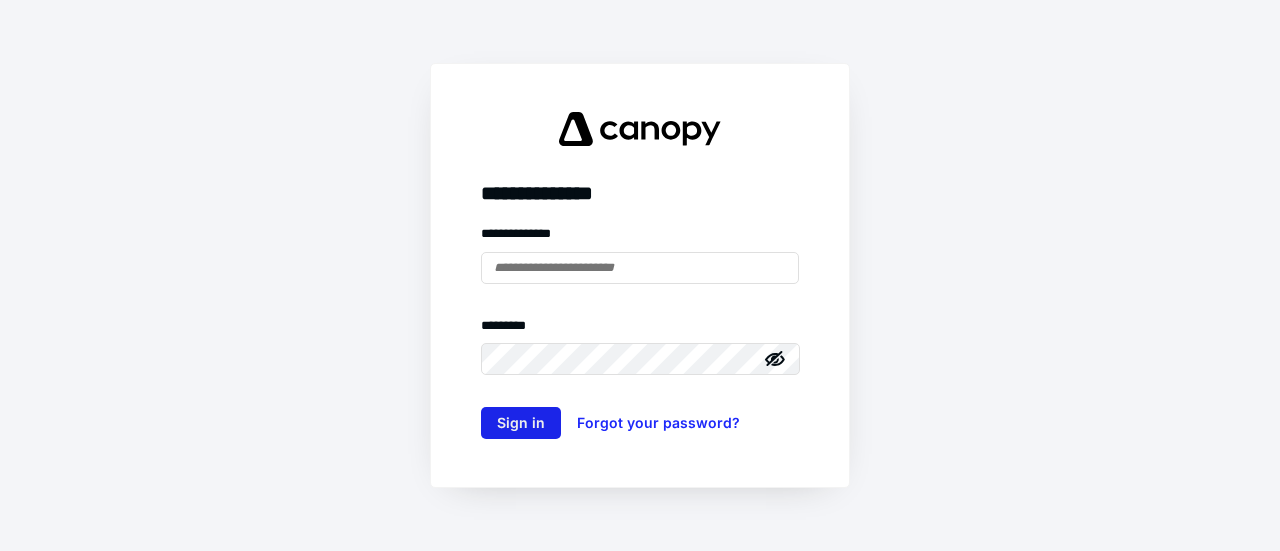 type on "**********" 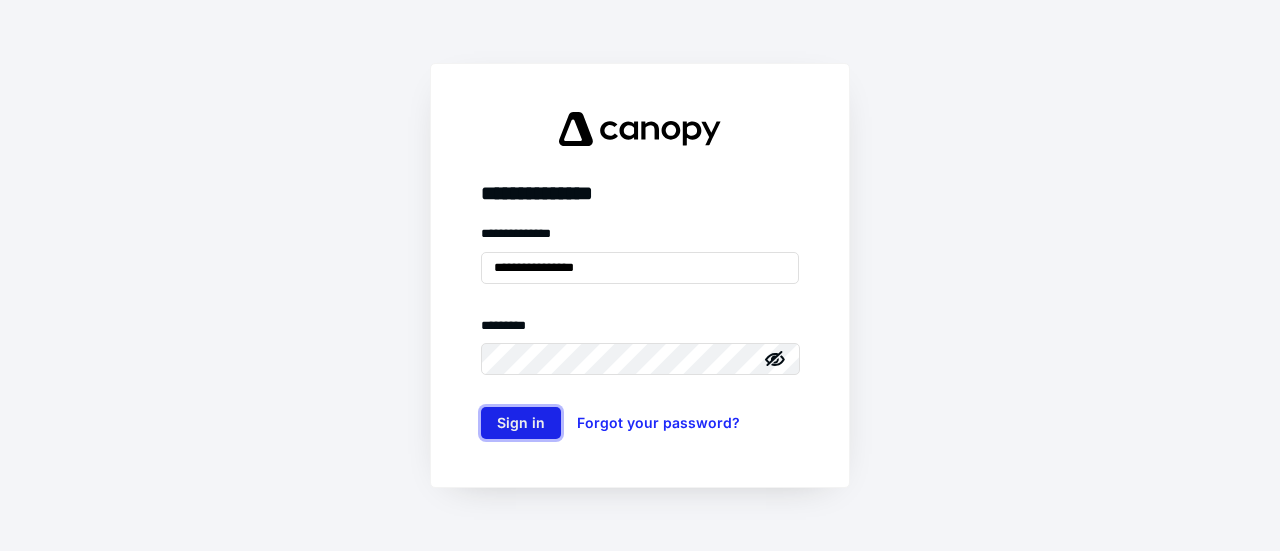click on "Sign in" at bounding box center (521, 423) 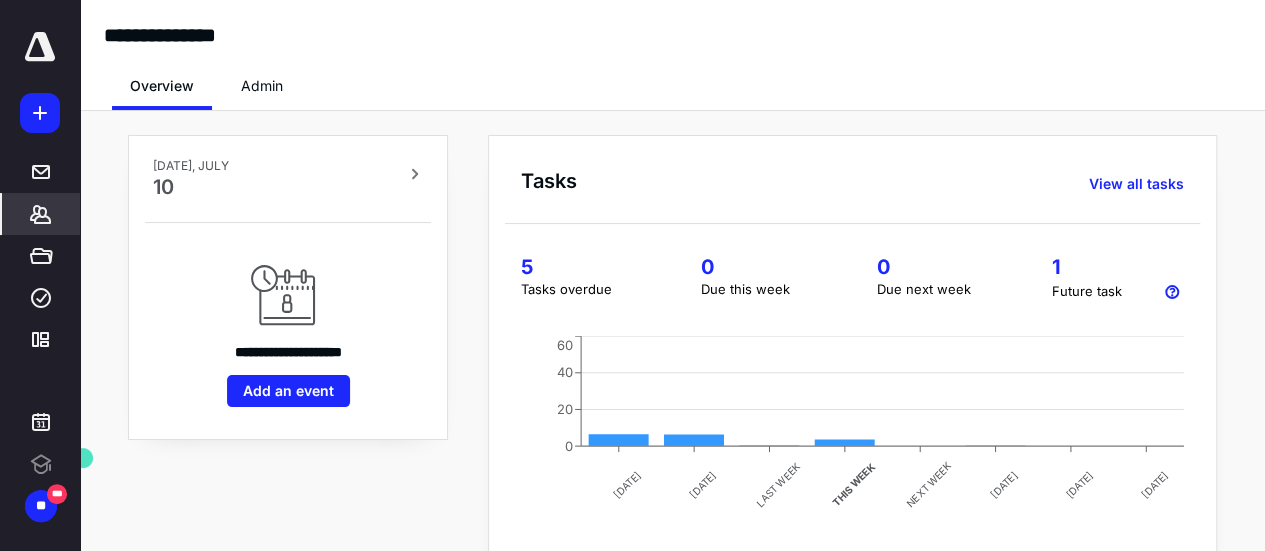 click on "*******" at bounding box center [41, 214] 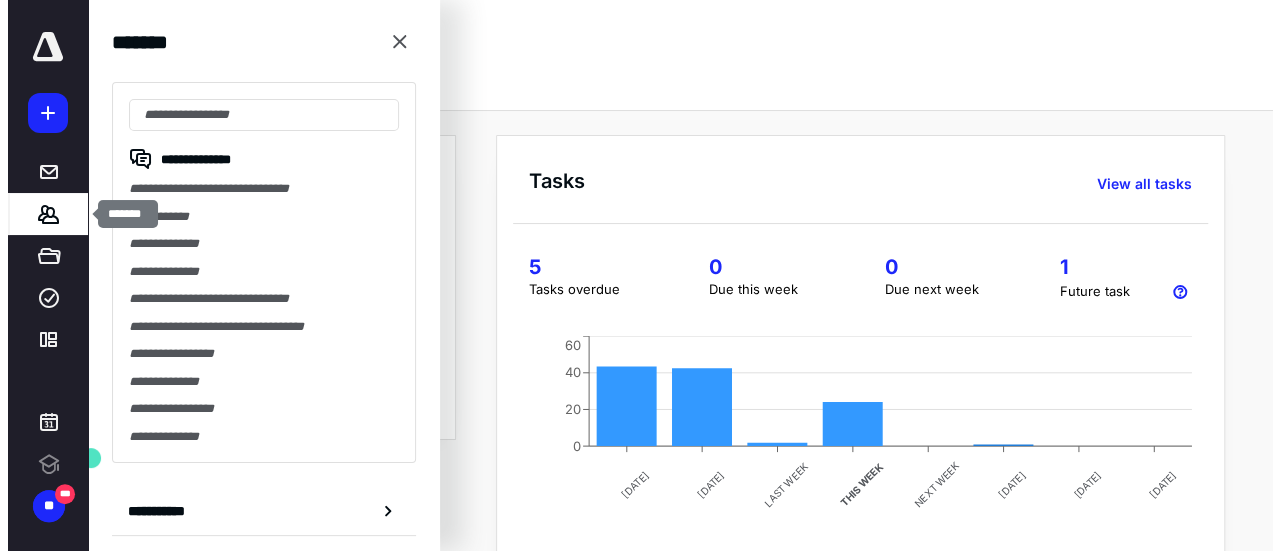 scroll, scrollTop: 0, scrollLeft: 0, axis: both 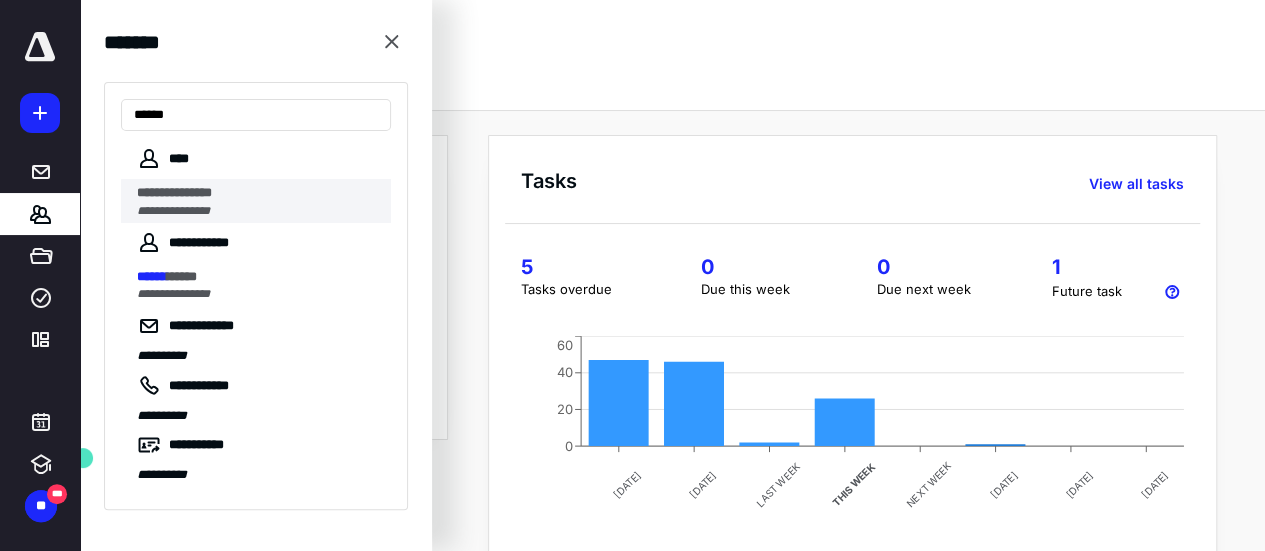 type on "******" 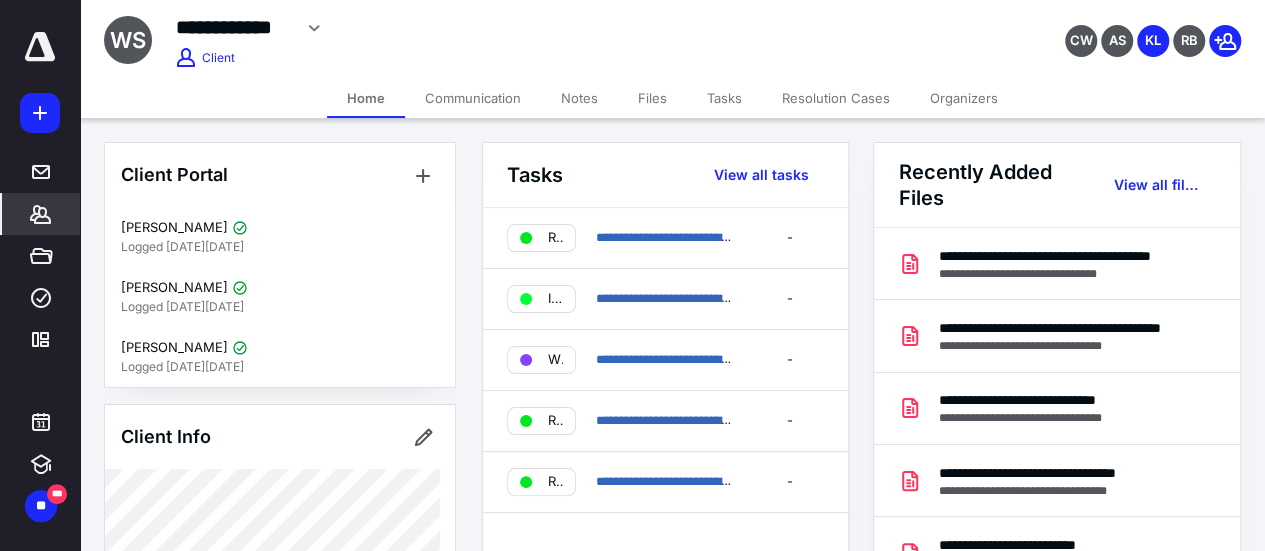 click on "Files" at bounding box center [652, 98] 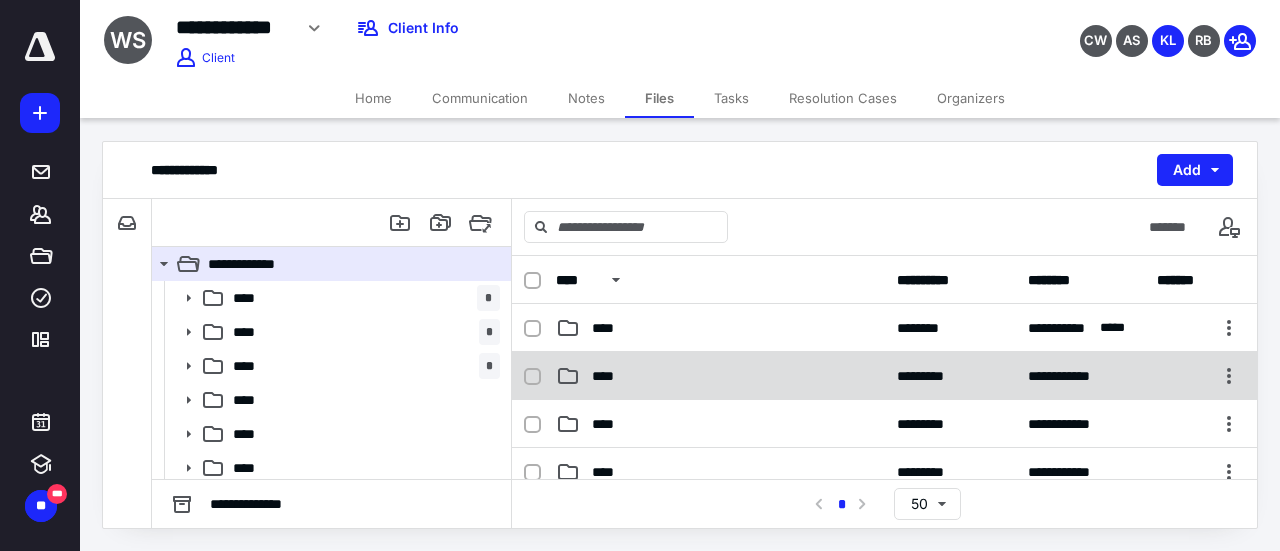 click on "****" at bounding box center (720, 376) 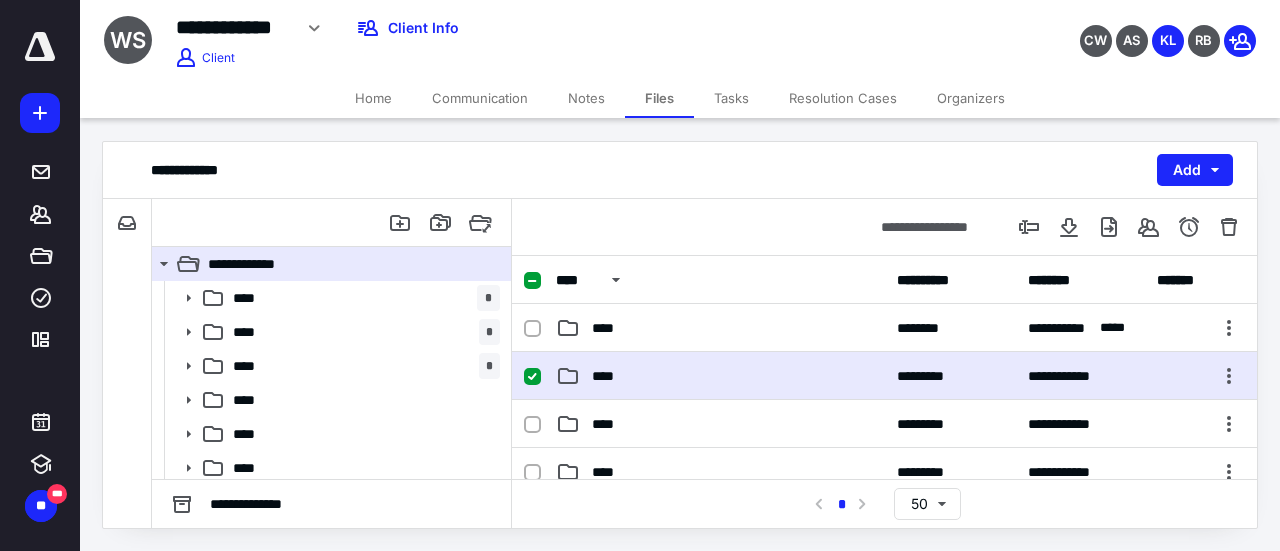 click on "****" at bounding box center (720, 376) 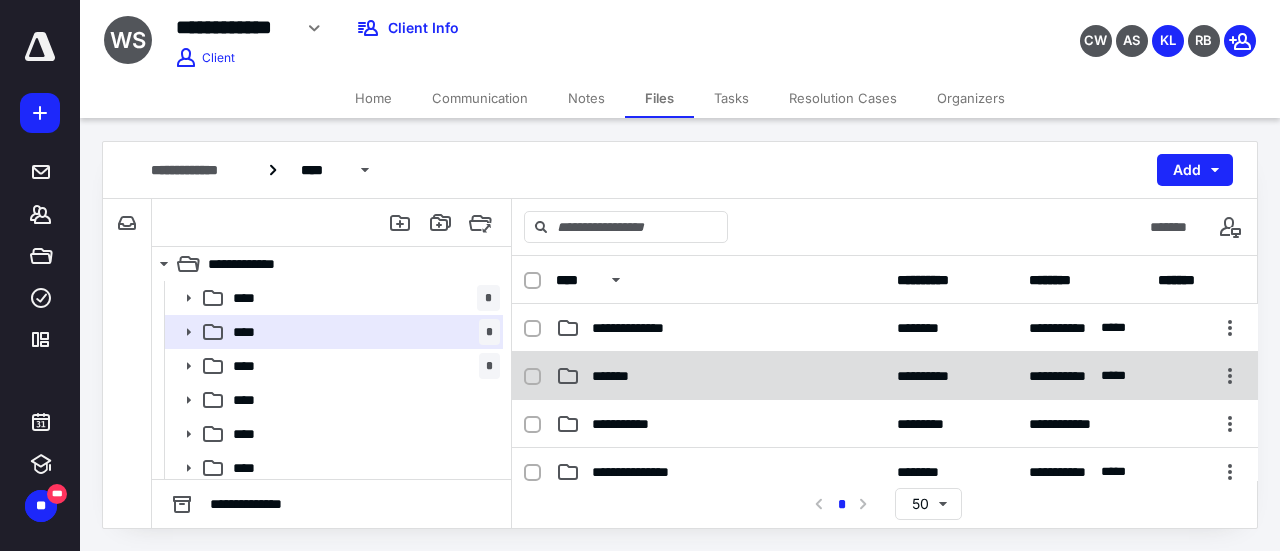 scroll, scrollTop: 100, scrollLeft: 0, axis: vertical 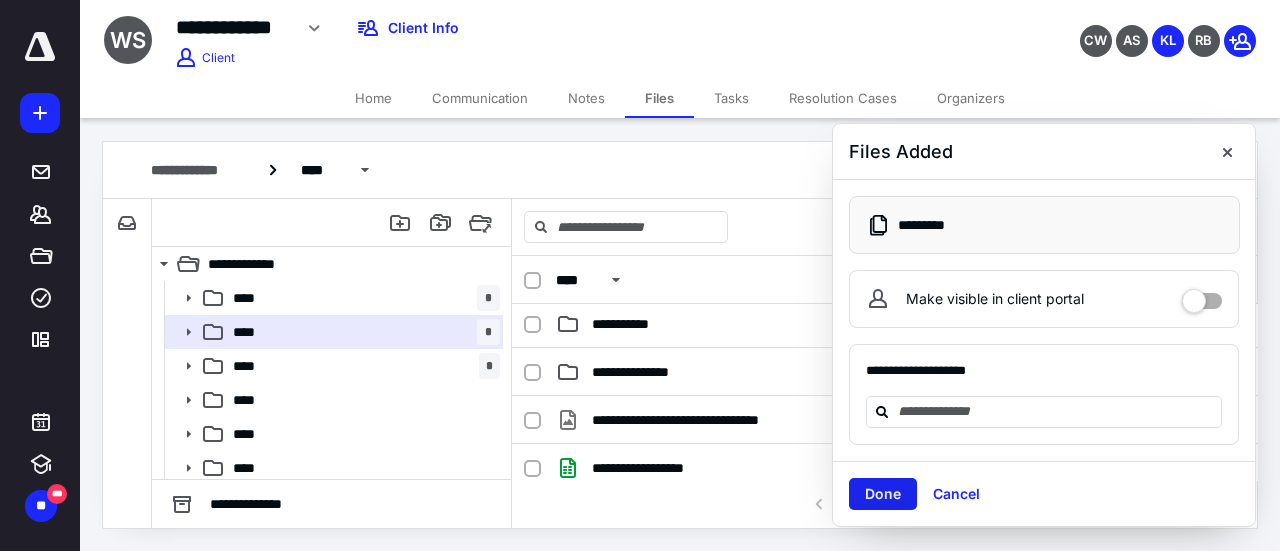 click on "Done" at bounding box center [883, 494] 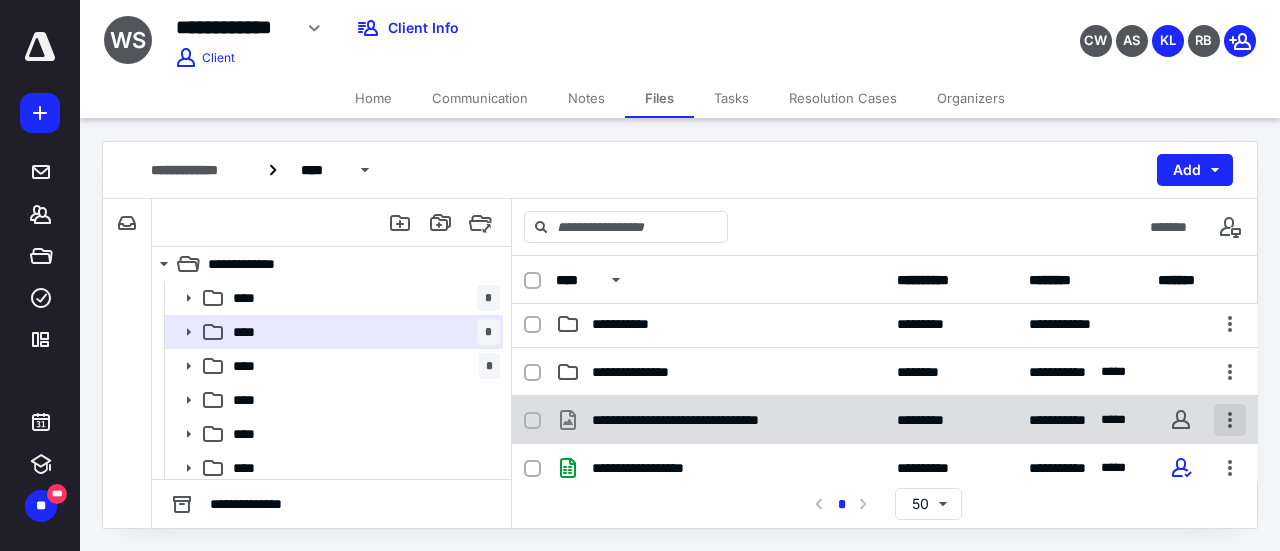 click at bounding box center (1230, 420) 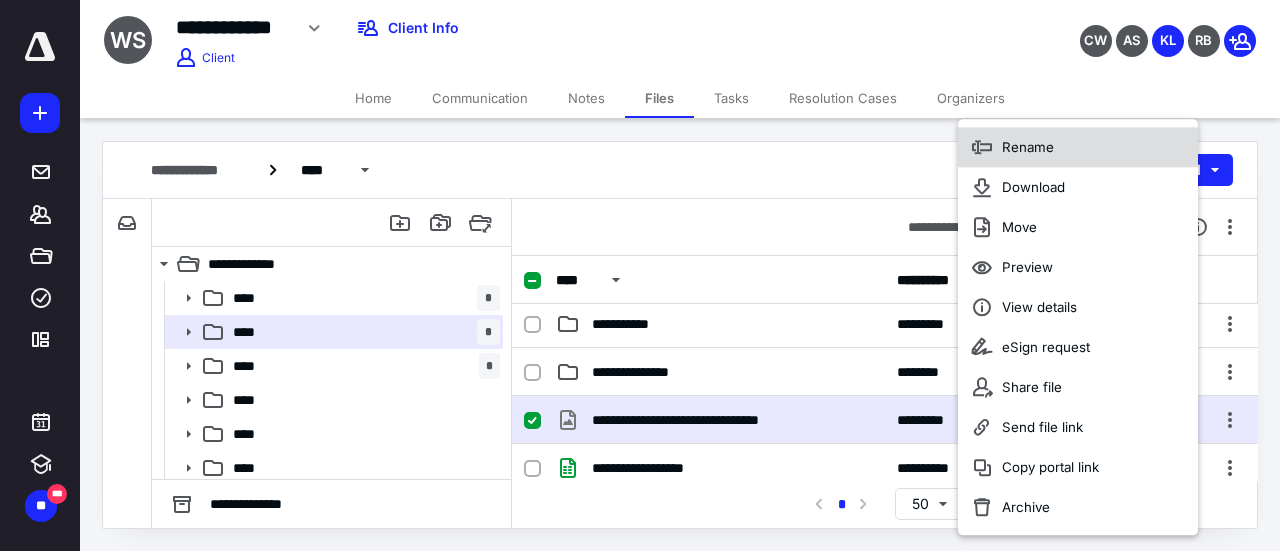 click on "Rename" at bounding box center [1078, 147] 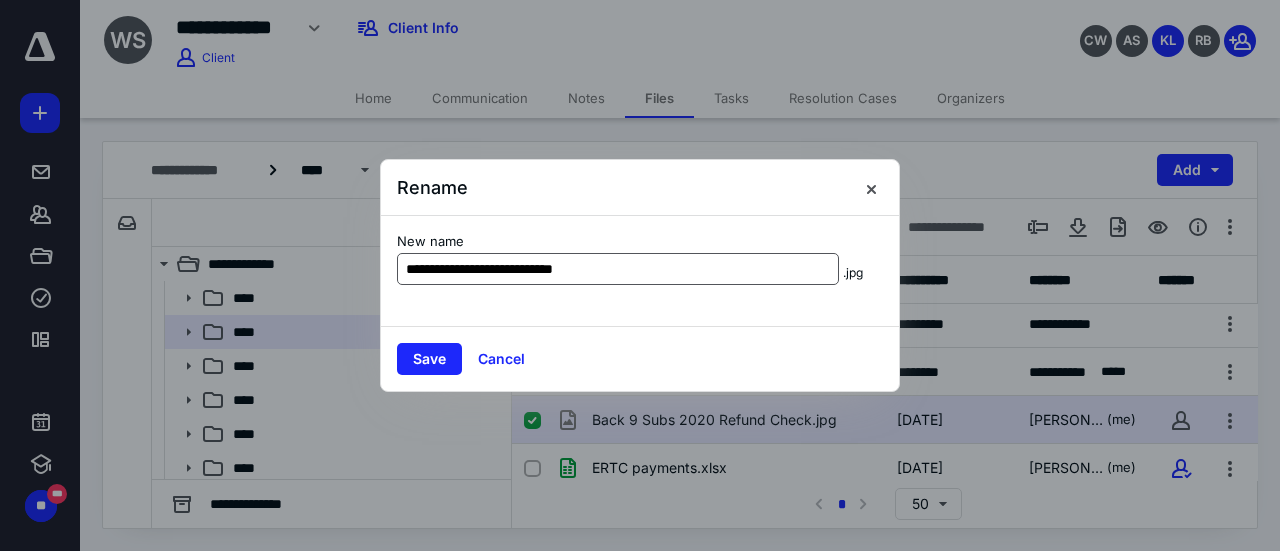 click on "**********" at bounding box center [618, 269] 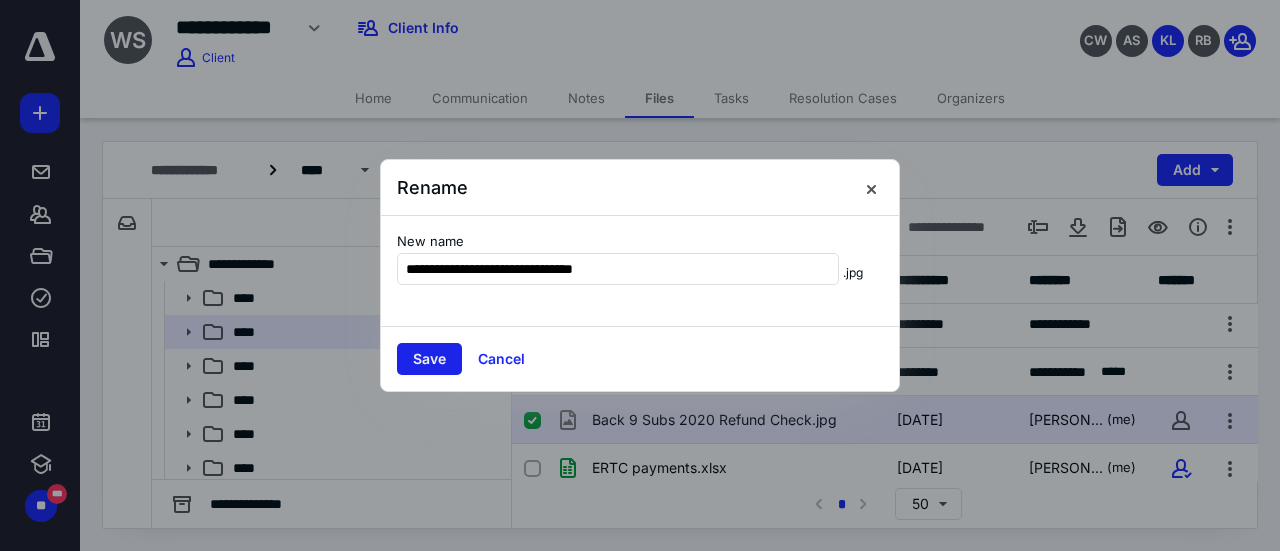 type on "**********" 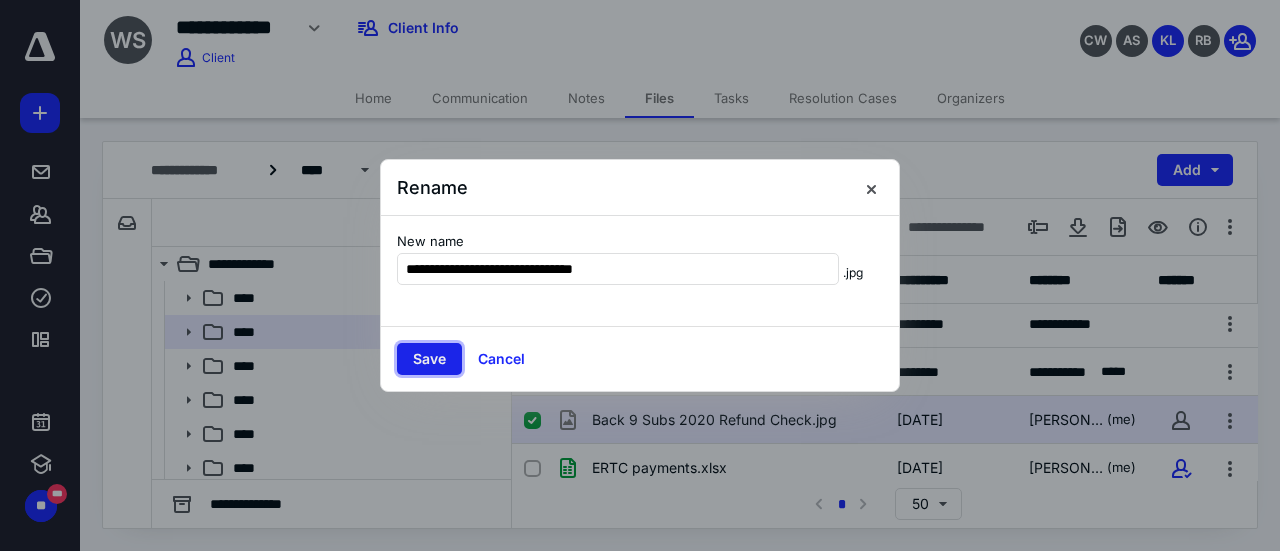 click on "Save" at bounding box center [429, 359] 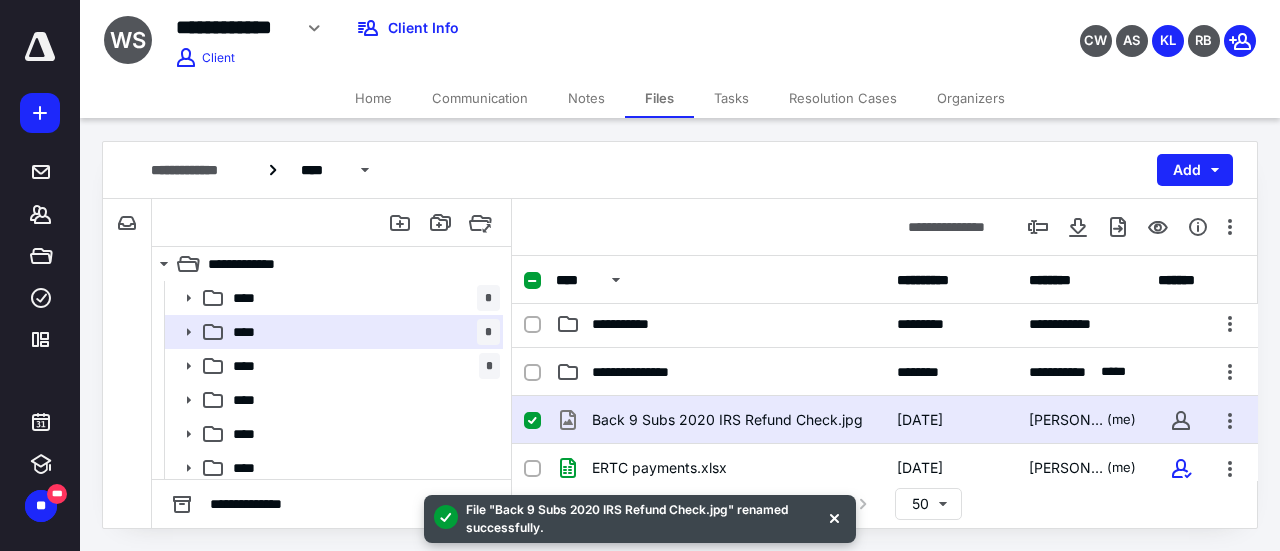 click on "Back 9 Subs 2020 IRS Refund Check.jpg" at bounding box center (720, 420) 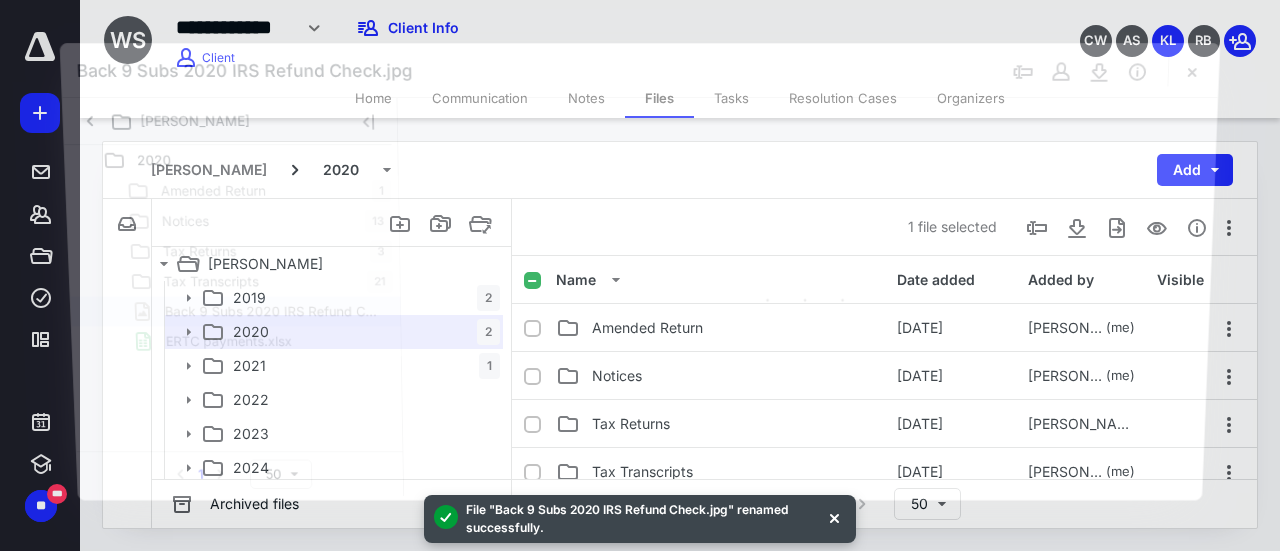 scroll, scrollTop: 100, scrollLeft: 0, axis: vertical 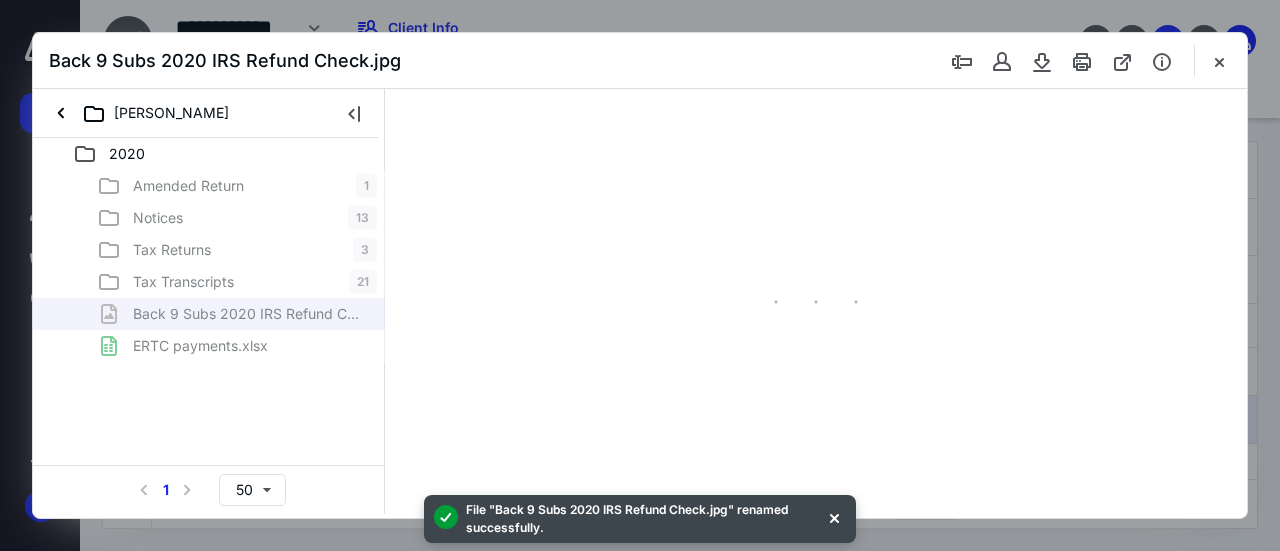 type on "112" 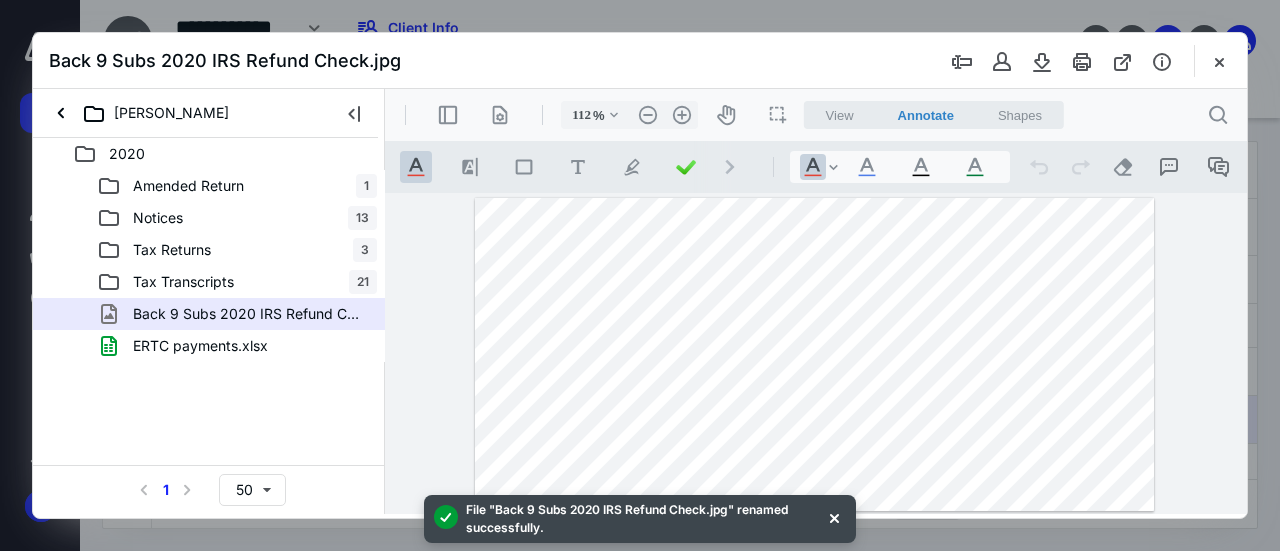 click at bounding box center [1219, 61] 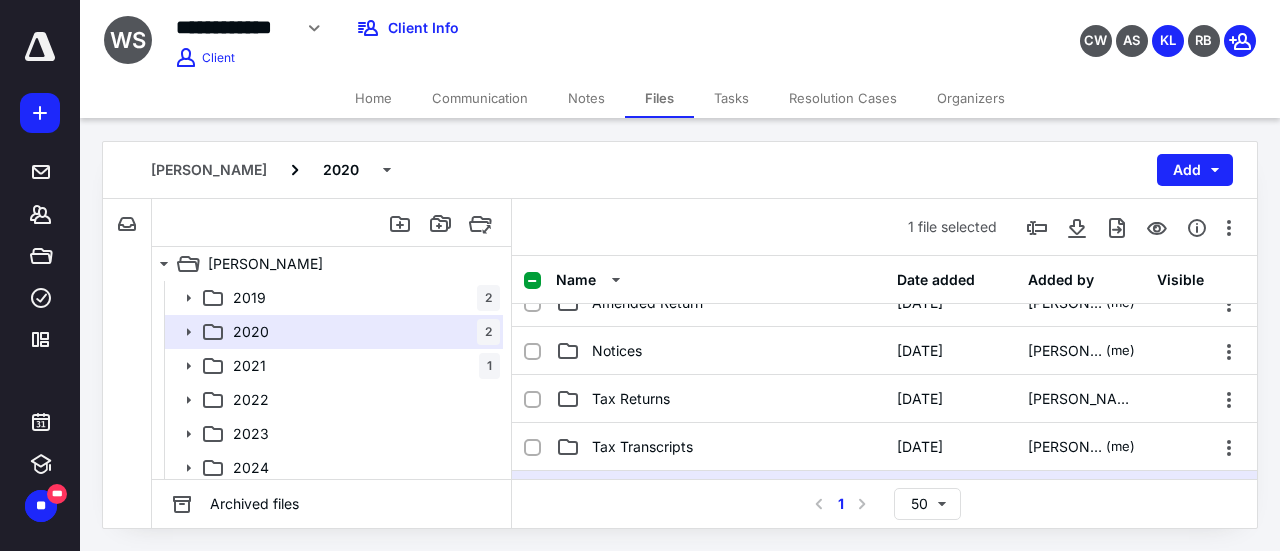 scroll, scrollTop: 0, scrollLeft: 0, axis: both 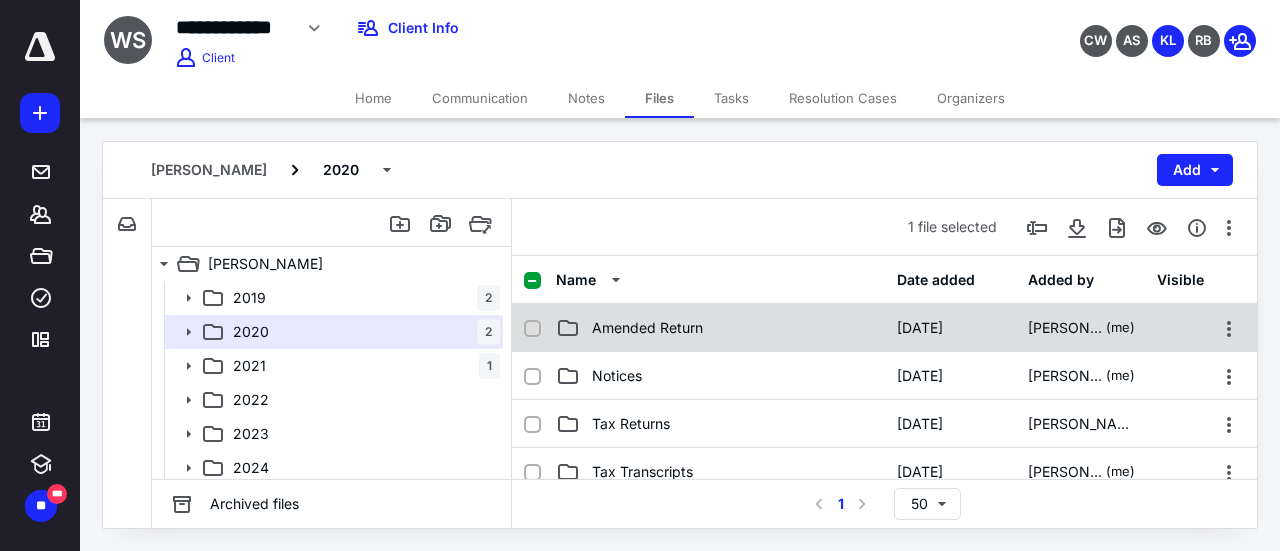 click on "Amended Return" at bounding box center [647, 328] 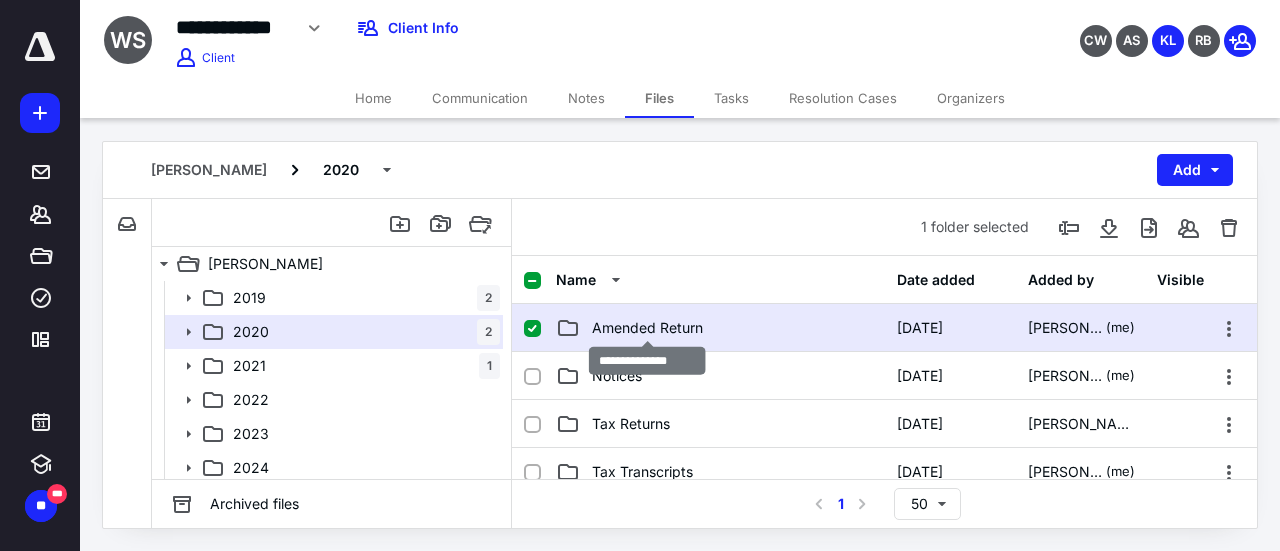 click on "Amended Return" at bounding box center [647, 328] 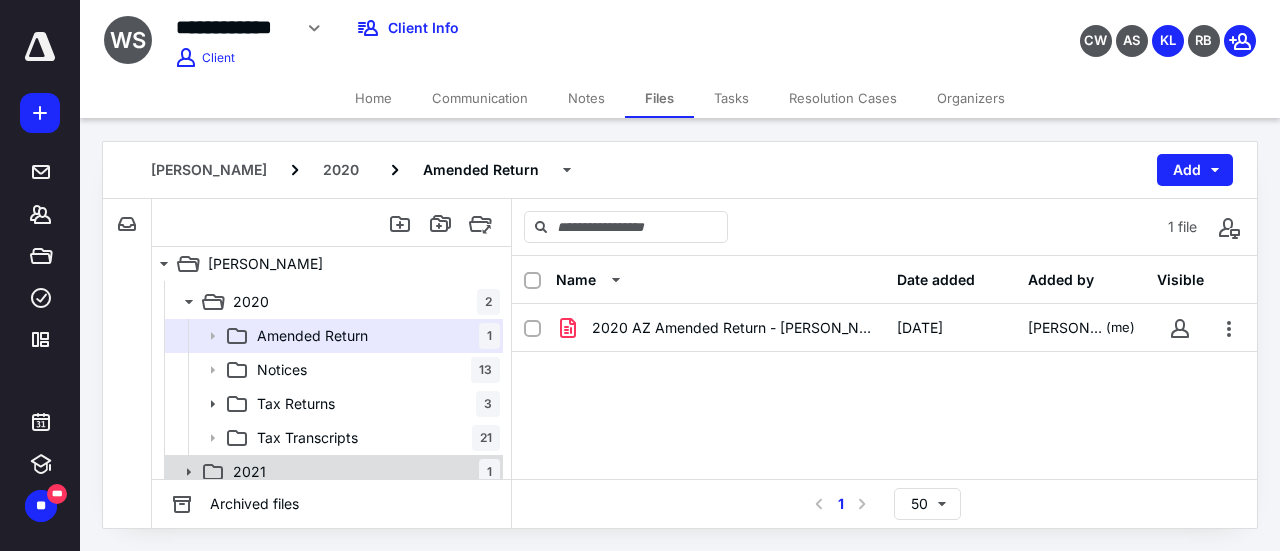 scroll, scrollTop: 0, scrollLeft: 0, axis: both 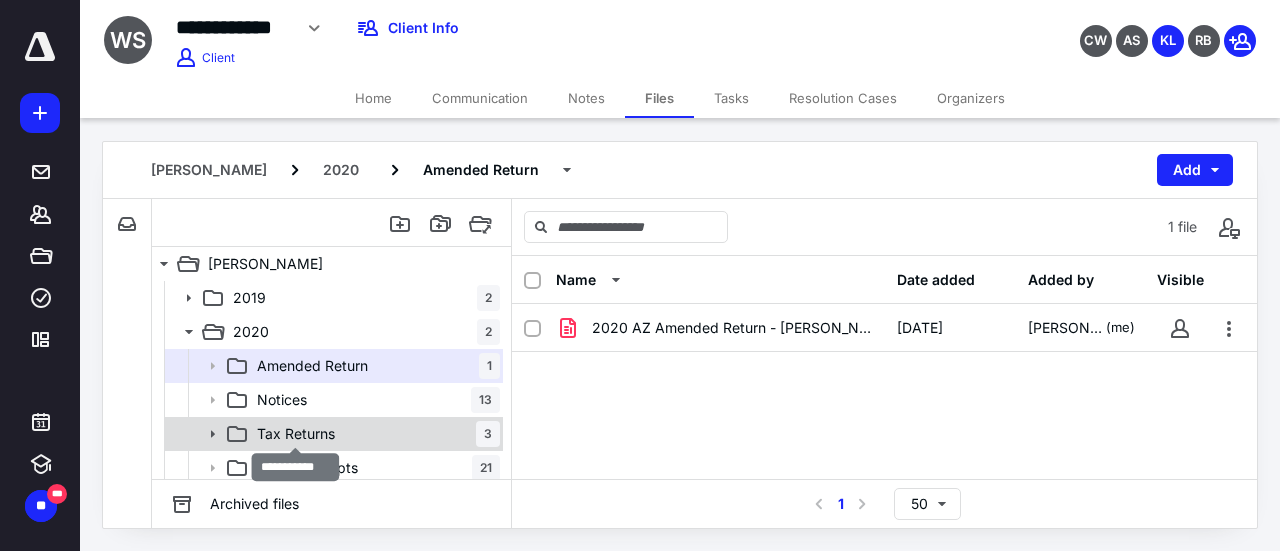click on "Tax Returns" at bounding box center [296, 434] 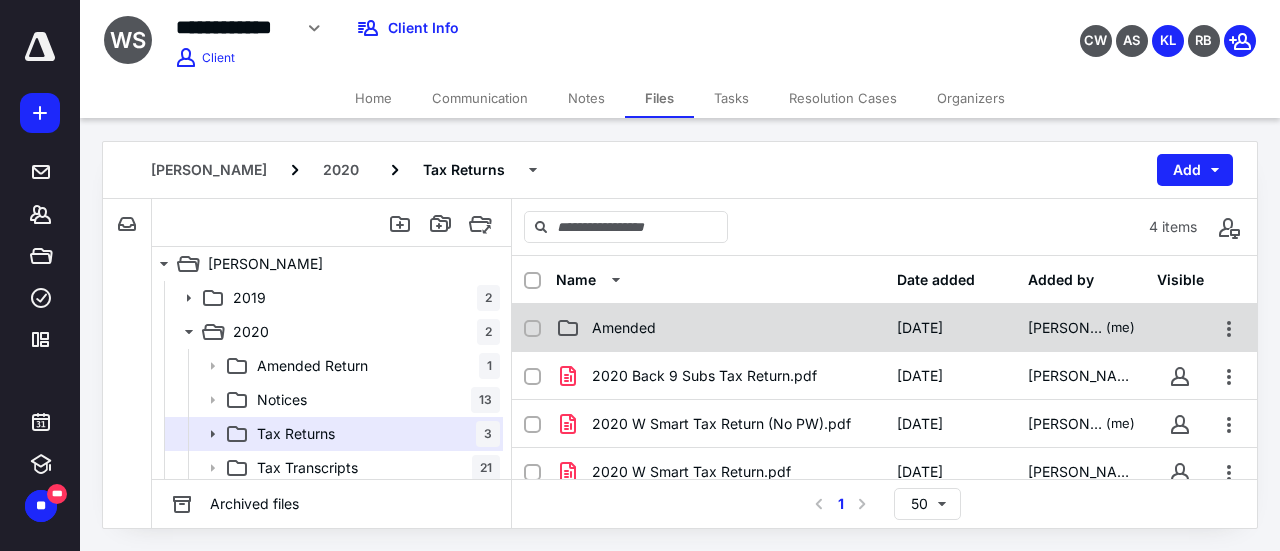 click on "Amended" at bounding box center (720, 328) 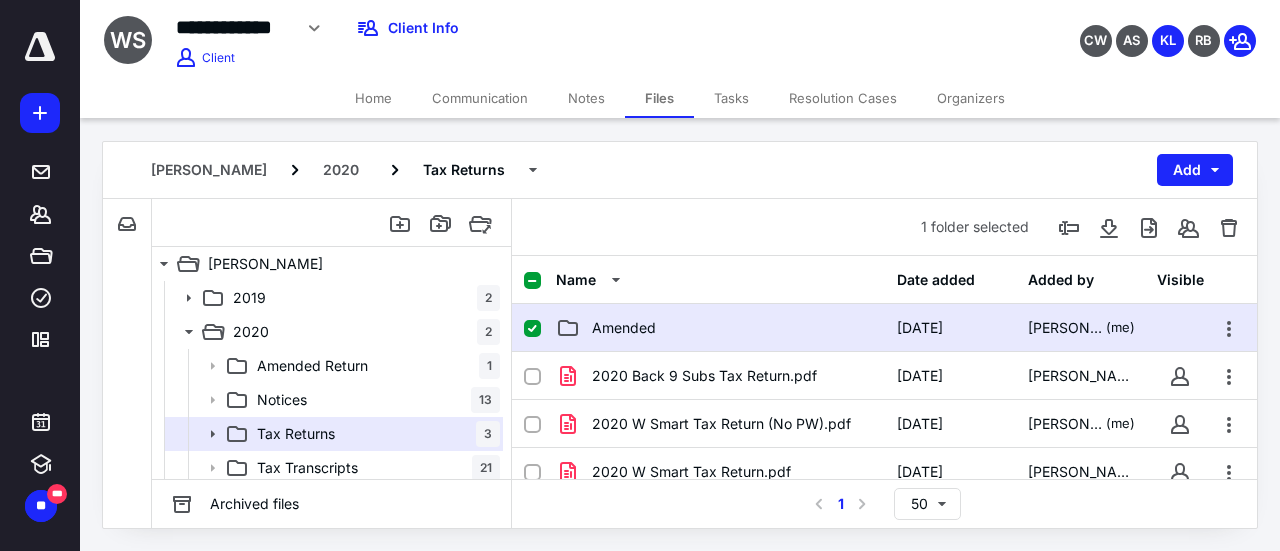 click on "Amended" at bounding box center [720, 328] 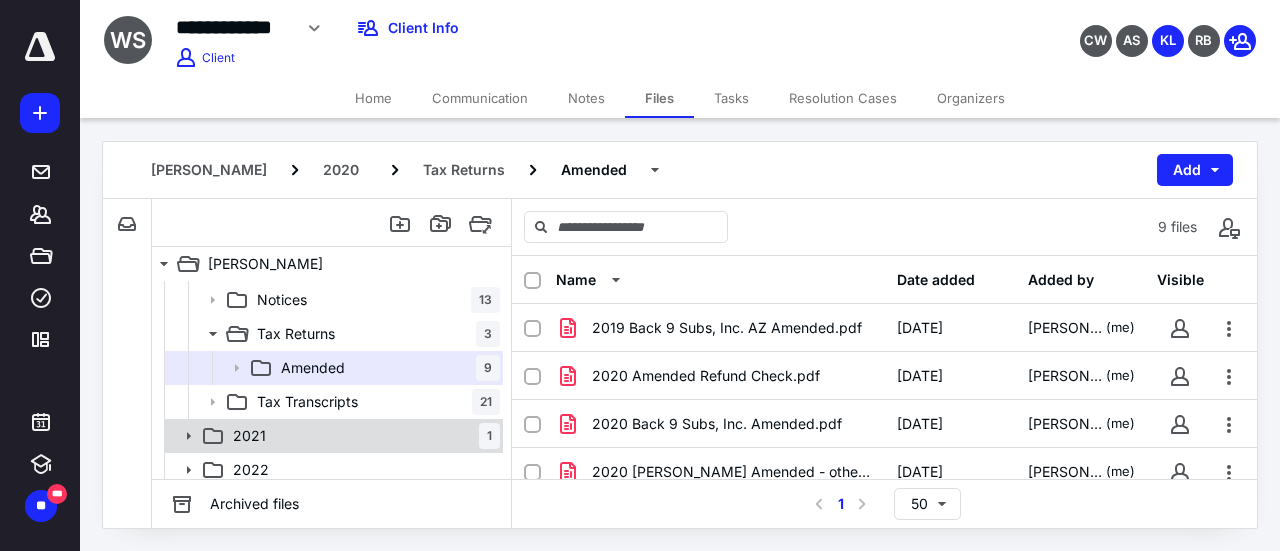 scroll, scrollTop: 0, scrollLeft: 0, axis: both 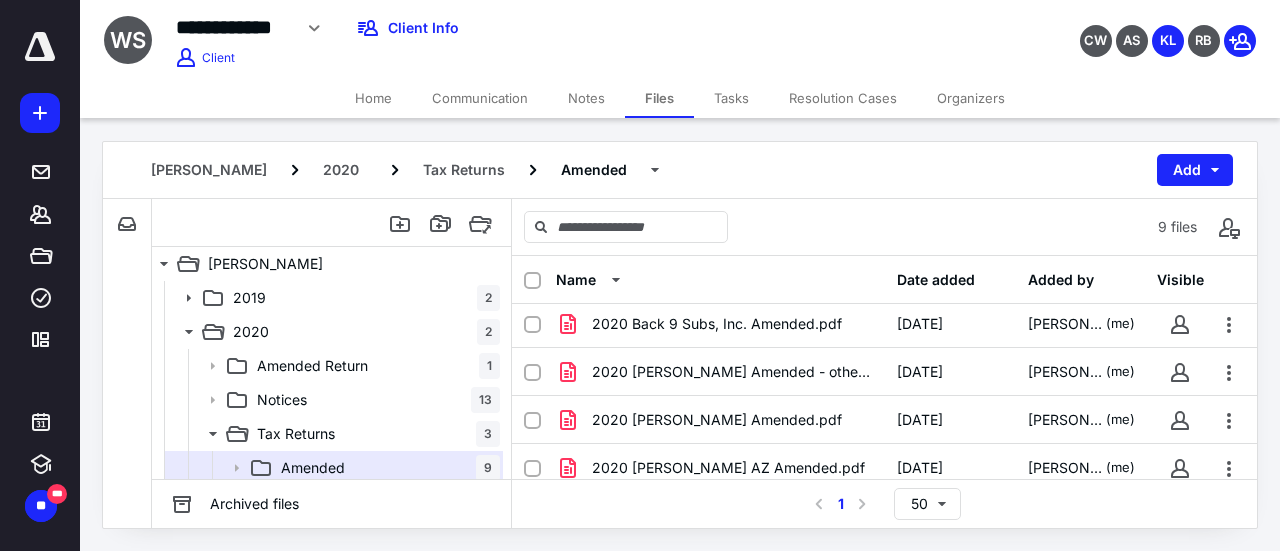 click on "9 files" at bounding box center [884, 227] 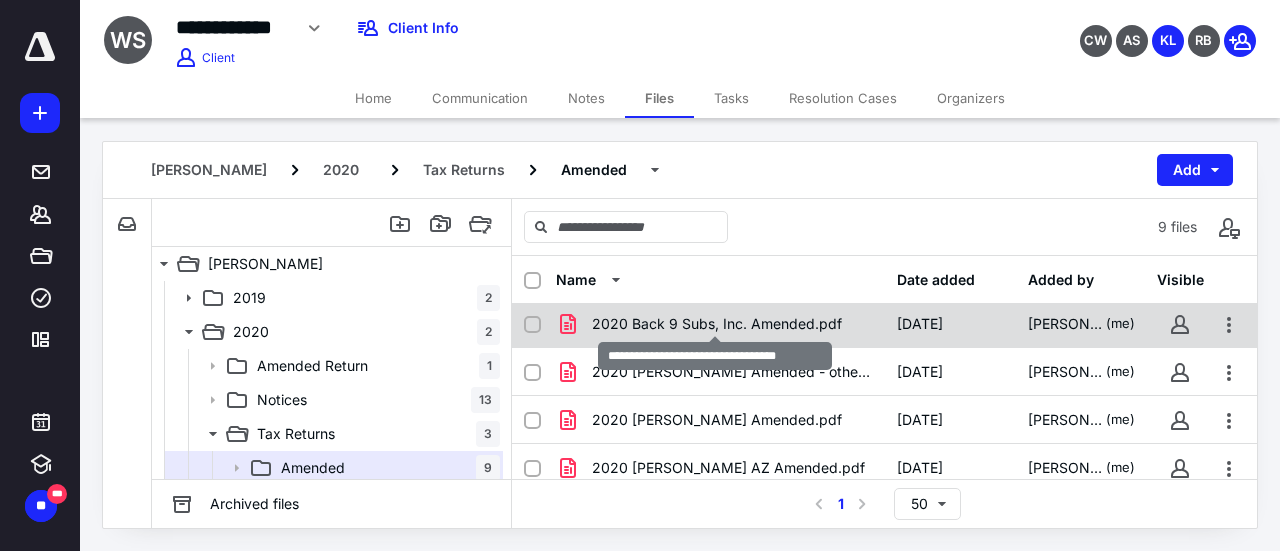 click on "2020 Back 9 Subs, Inc. Amended.pdf" at bounding box center [717, 324] 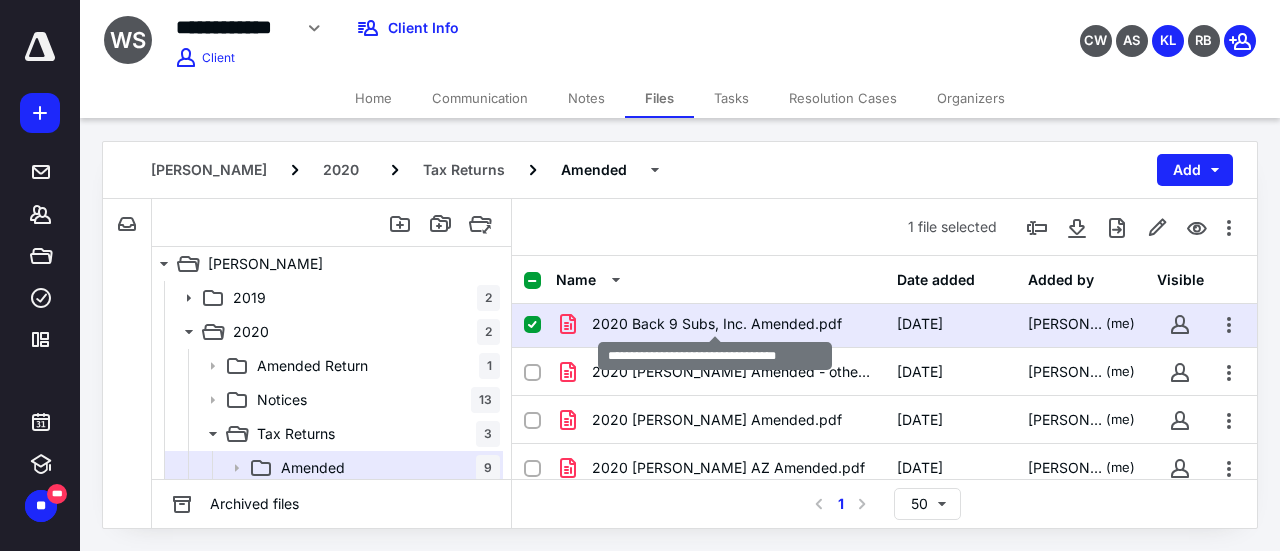 click on "2020 Back 9 Subs, Inc. Amended.pdf" at bounding box center [717, 324] 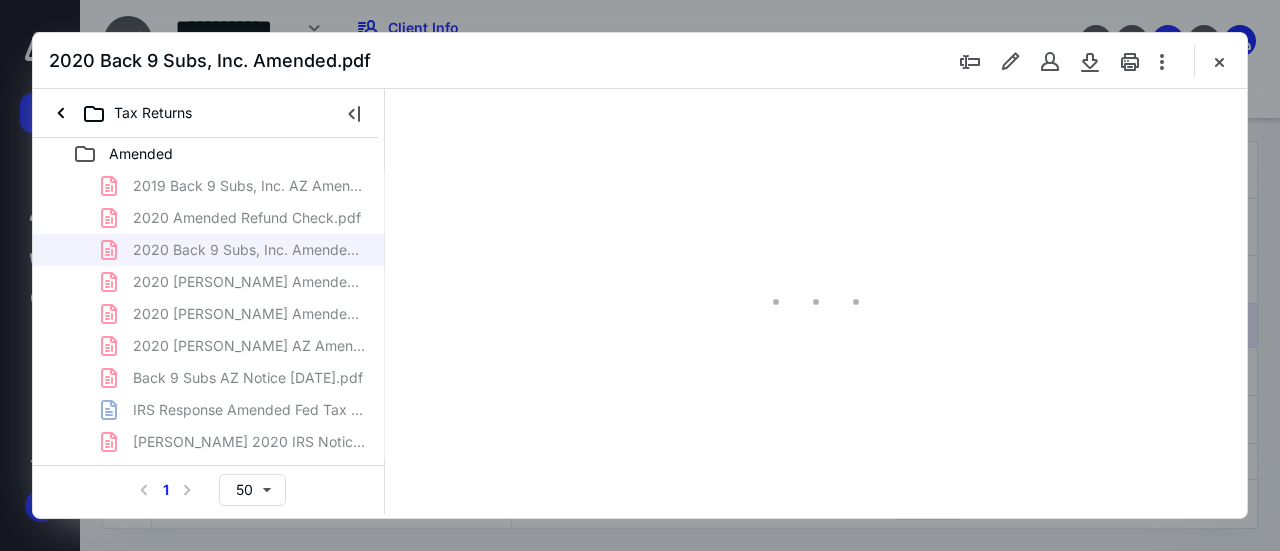 scroll, scrollTop: 0, scrollLeft: 0, axis: both 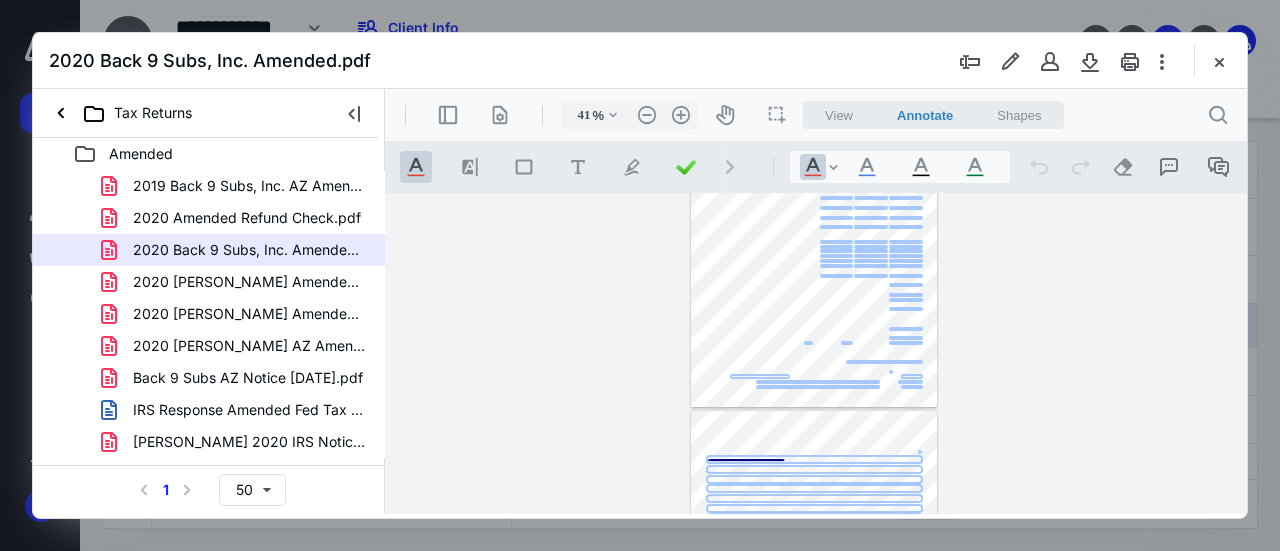click on "**********" at bounding box center (816, 354) 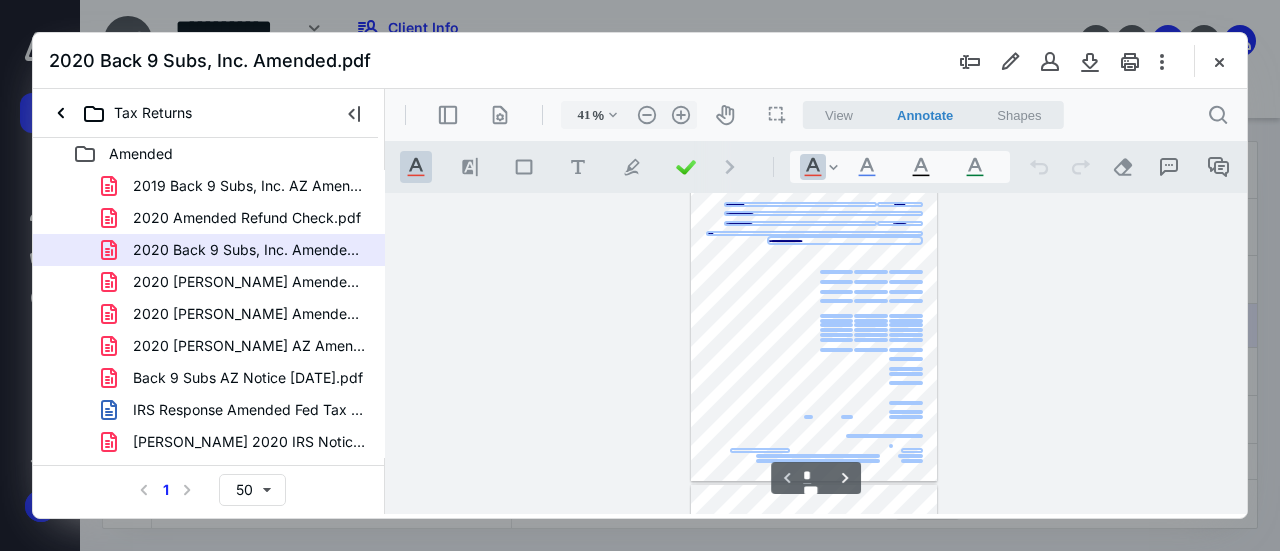 scroll, scrollTop: 0, scrollLeft: 0, axis: both 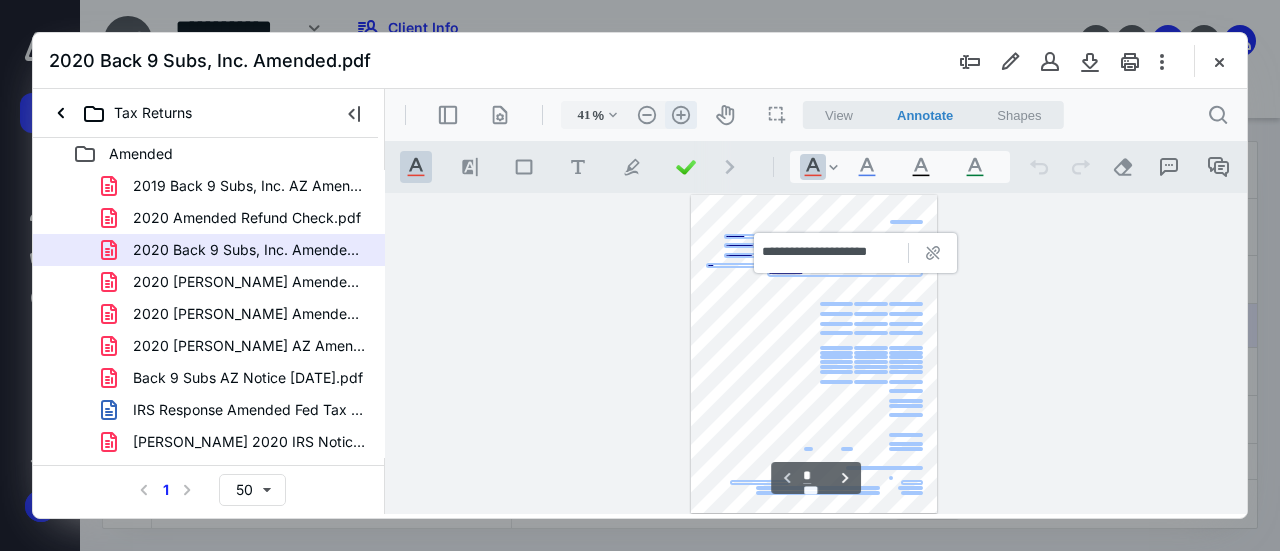 click on ".cls-1{fill:#abb0c4;} icon - header - zoom - in - line" at bounding box center (681, 115) 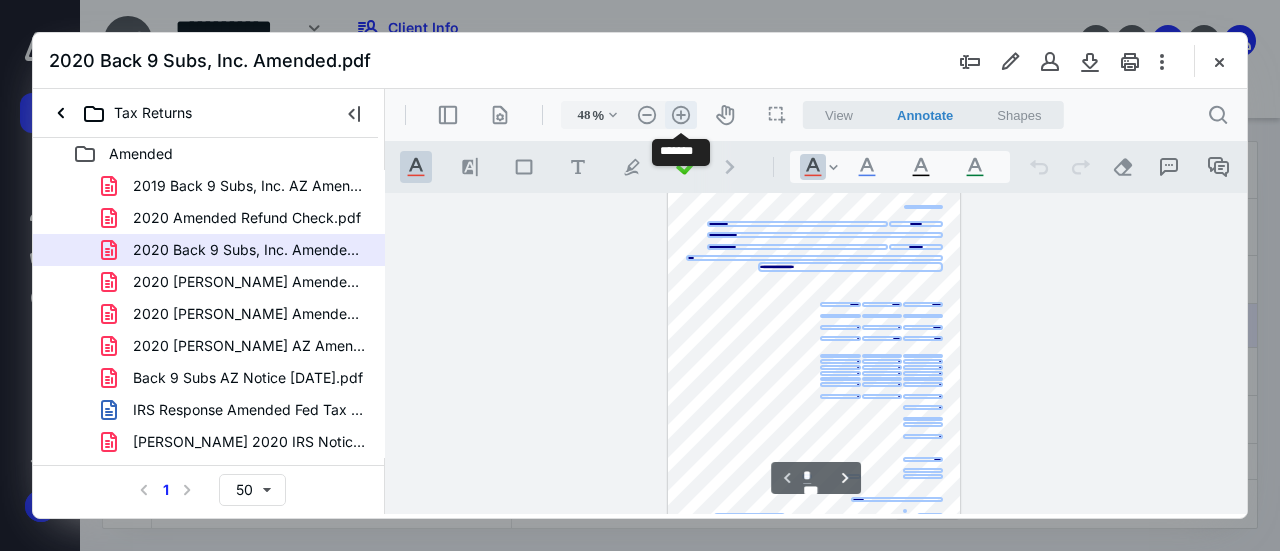 click on ".cls-1{fill:#abb0c4;} icon - header - zoom - in - line" at bounding box center [681, 115] 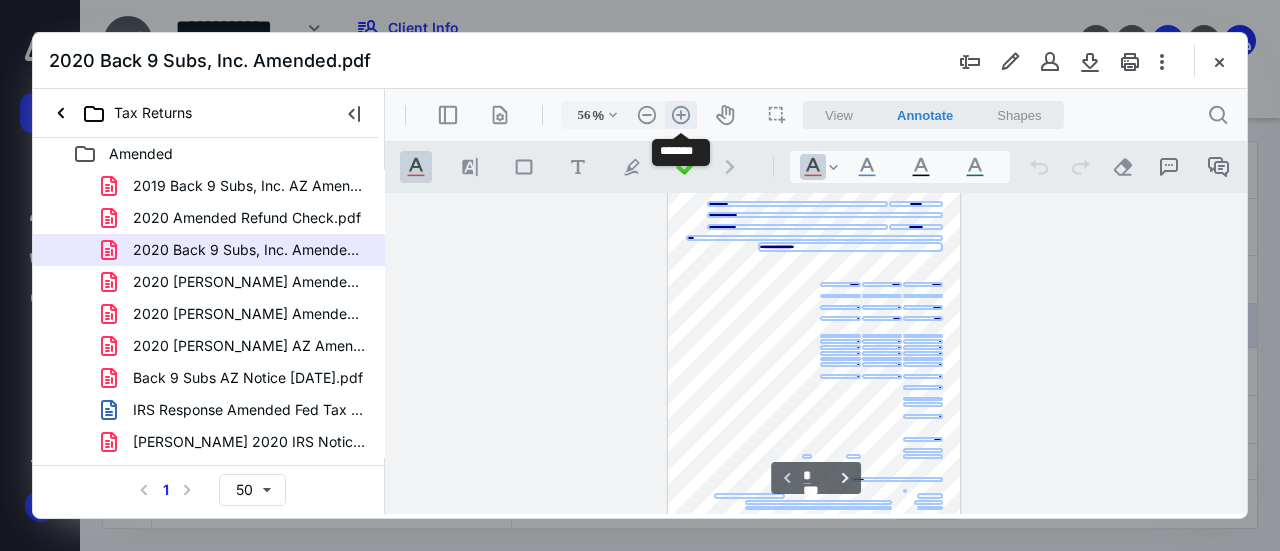 click on ".cls-1{fill:#abb0c4;} icon - header - zoom - in - line" at bounding box center [681, 115] 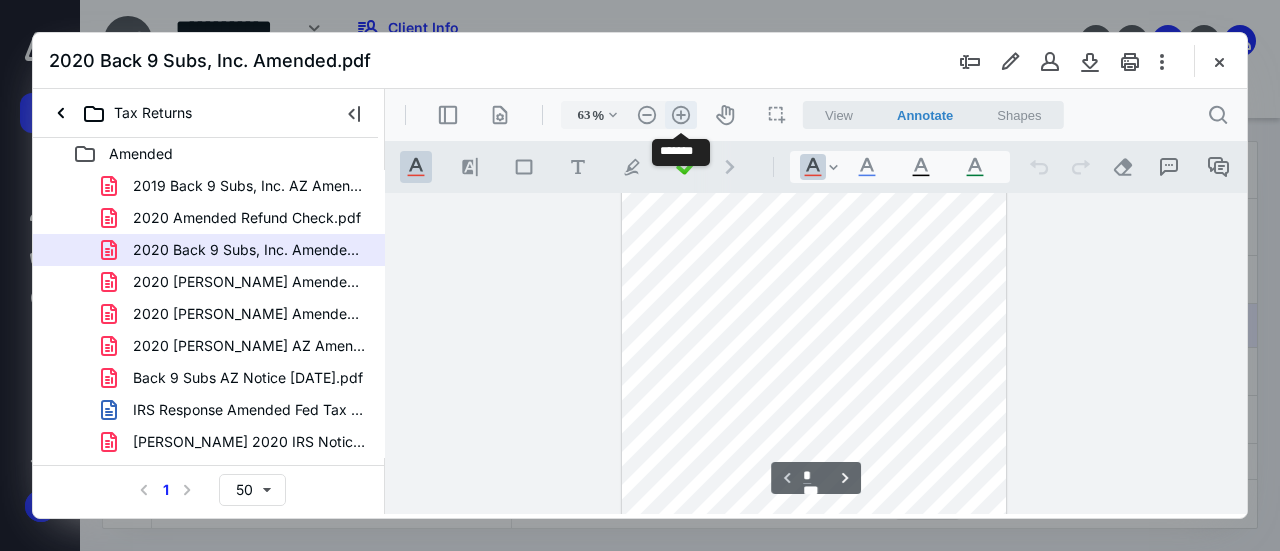 click on ".cls-1{fill:#abb0c4;} icon - header - zoom - in - line" at bounding box center [681, 115] 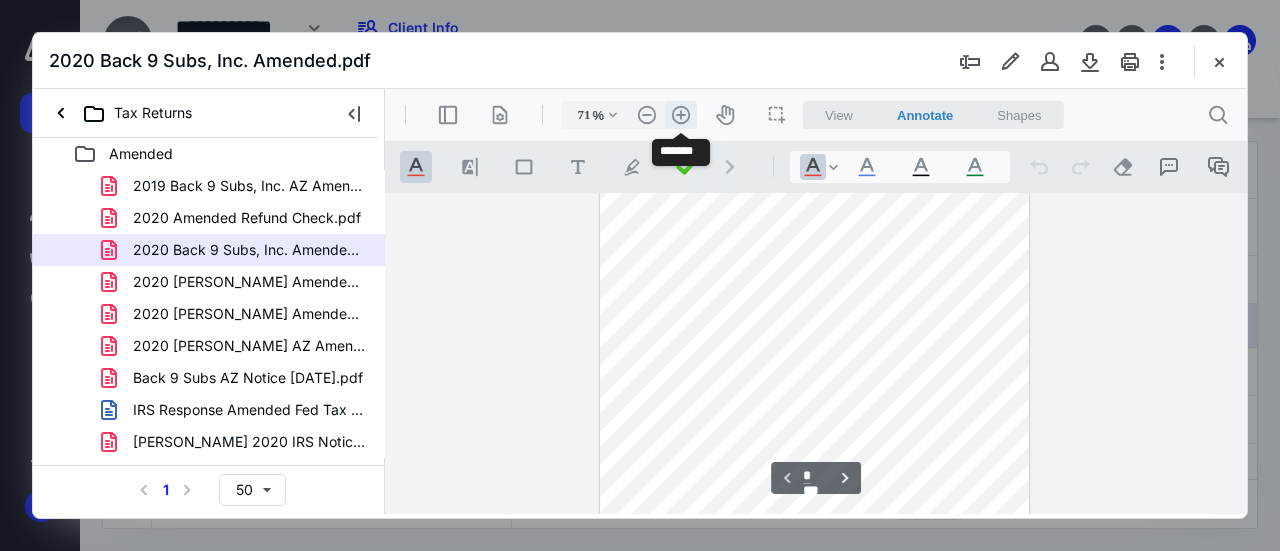 click on ".cls-1{fill:#abb0c4;} icon - header - zoom - in - line" at bounding box center (681, 115) 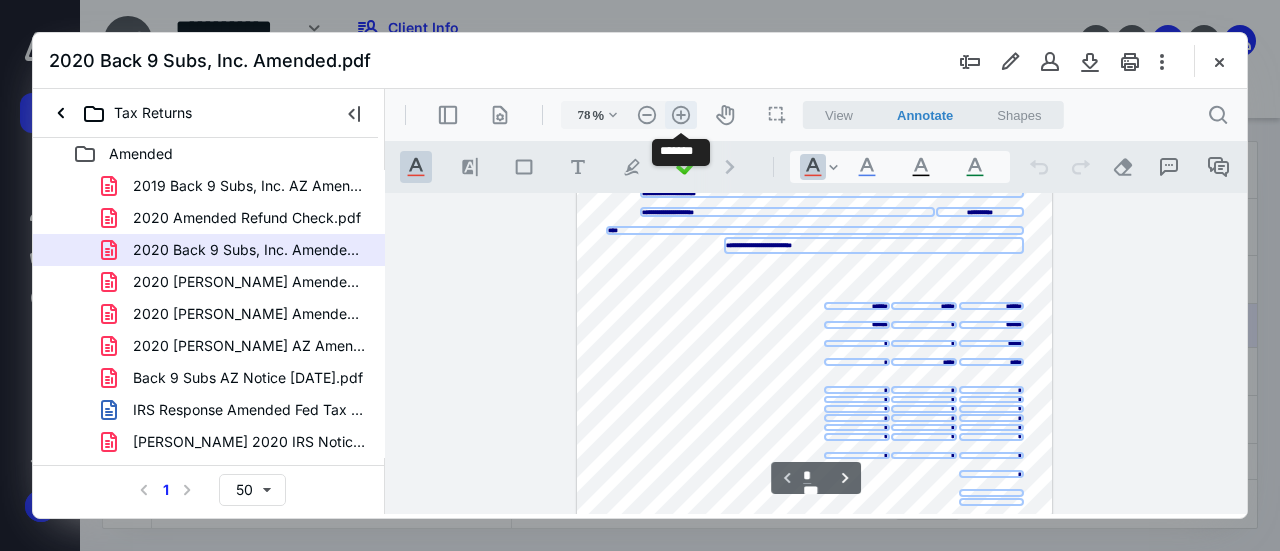 click on ".cls-1{fill:#abb0c4;} icon - header - zoom - in - line" at bounding box center [681, 115] 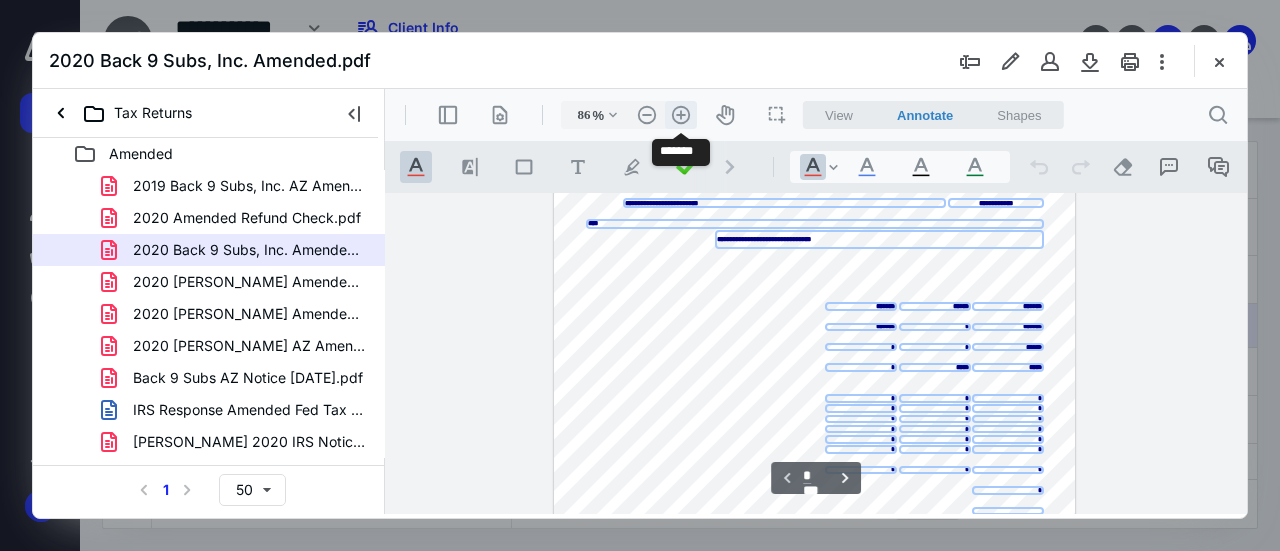 click on ".cls-1{fill:#abb0c4;} icon - header - zoom - in - line" at bounding box center [681, 115] 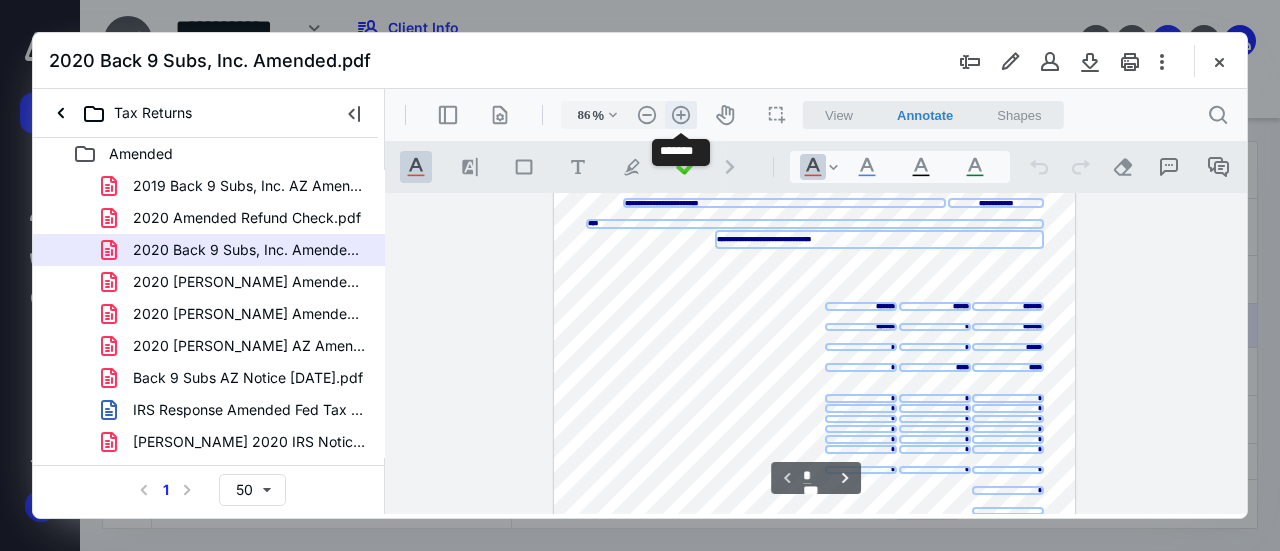 type on "111" 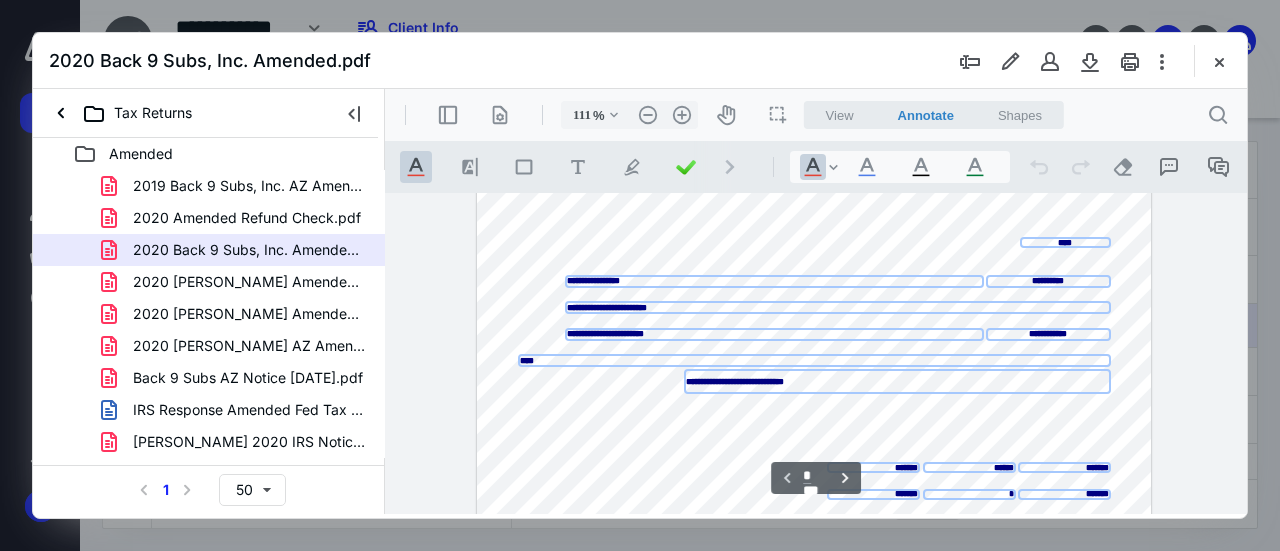scroll, scrollTop: 0, scrollLeft: 0, axis: both 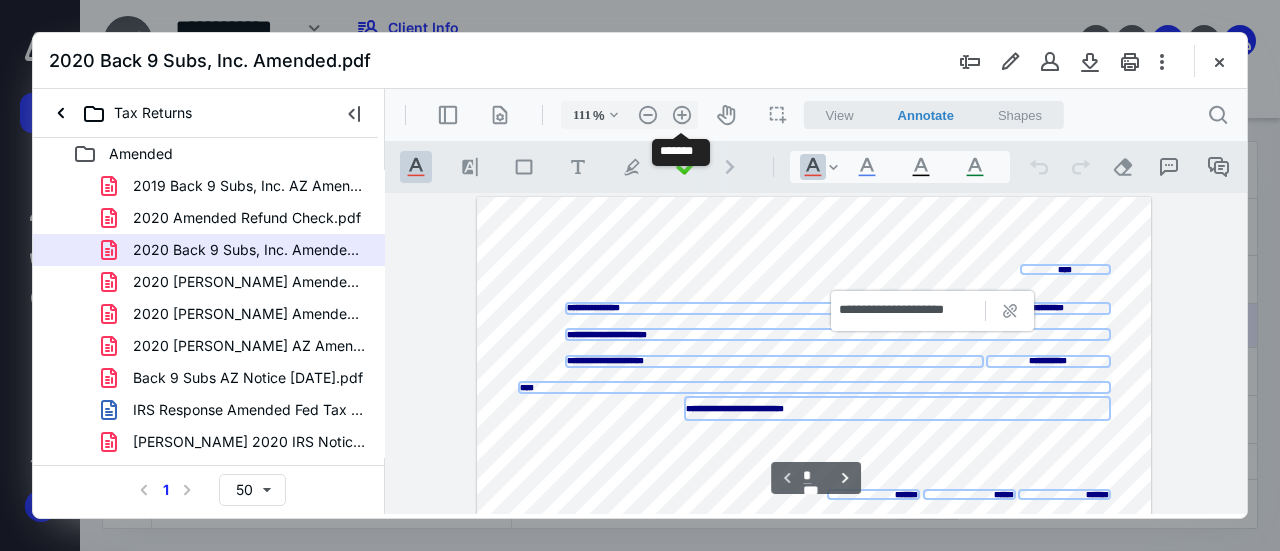 click on "**********" at bounding box center [816, 354] 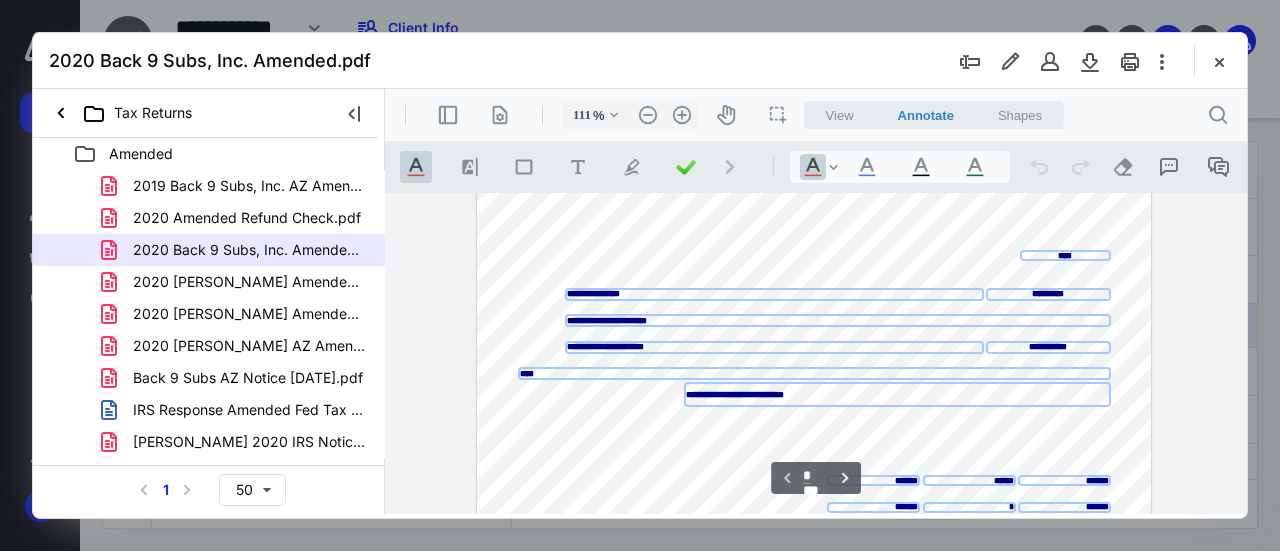 scroll, scrollTop: 0, scrollLeft: 0, axis: both 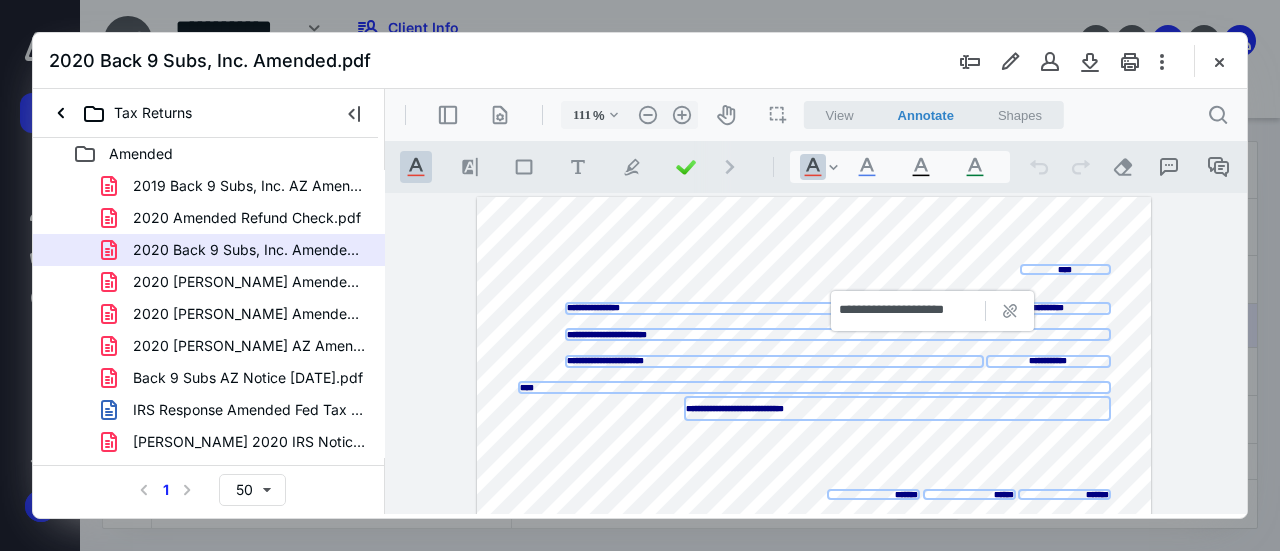 click on "**********" at bounding box center (816, 354) 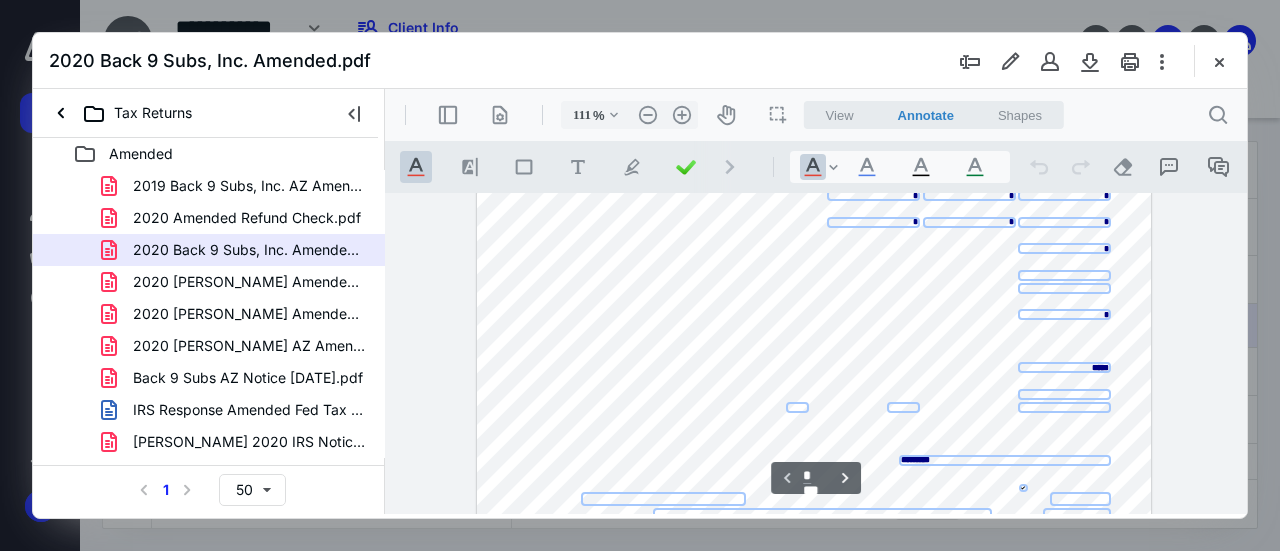 scroll, scrollTop: 500, scrollLeft: 0, axis: vertical 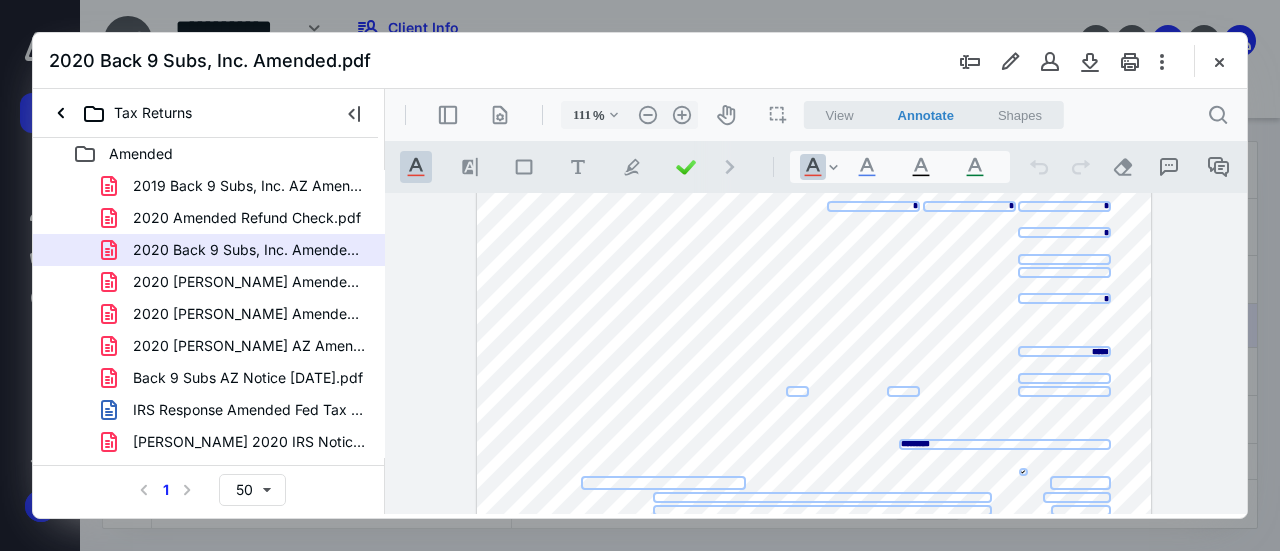 click on "**********" at bounding box center (816, 354) 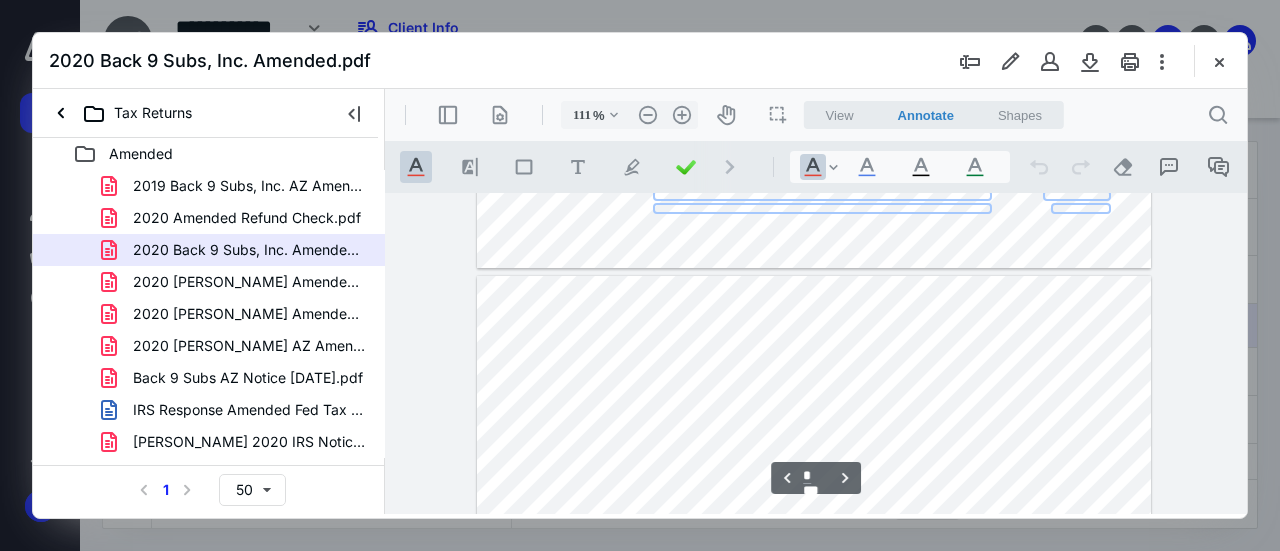 type on "*" 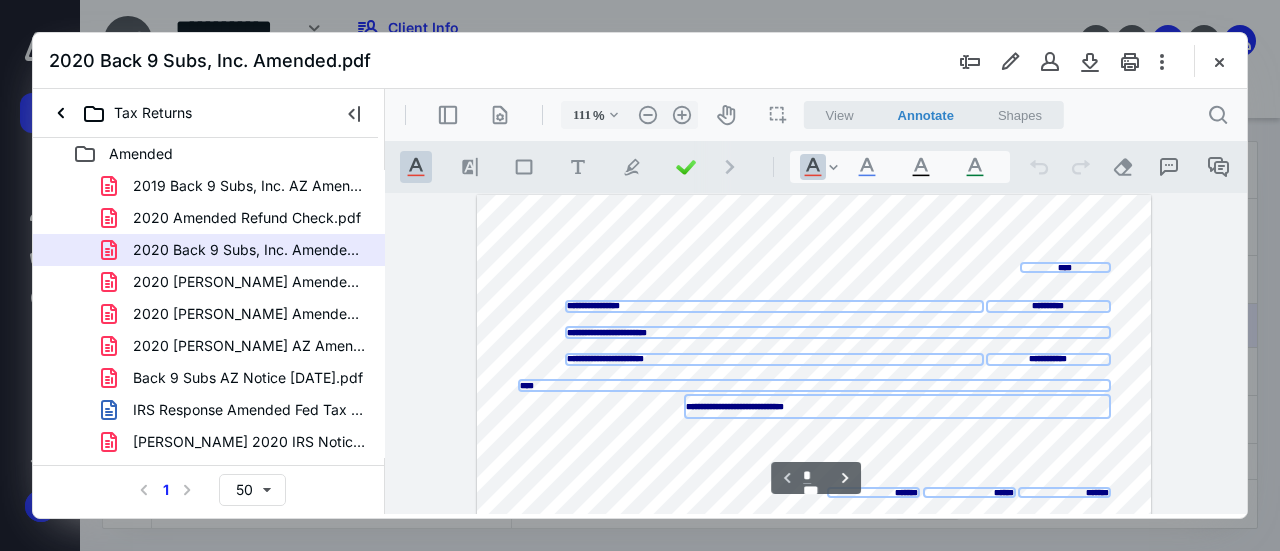 scroll, scrollTop: 0, scrollLeft: 0, axis: both 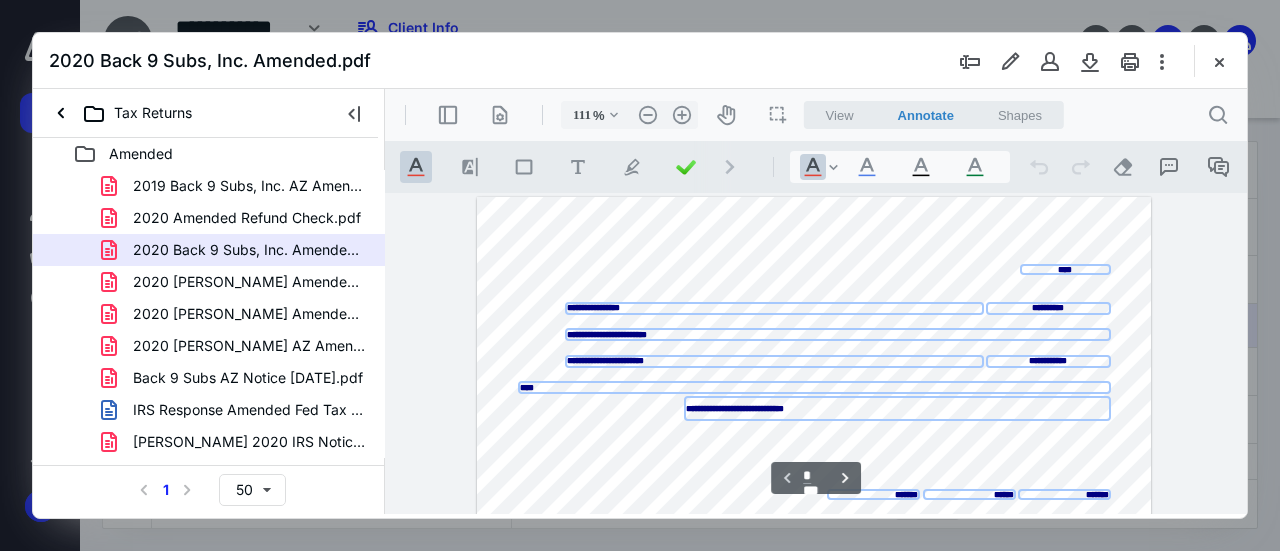 click on "**********" at bounding box center [816, 354] 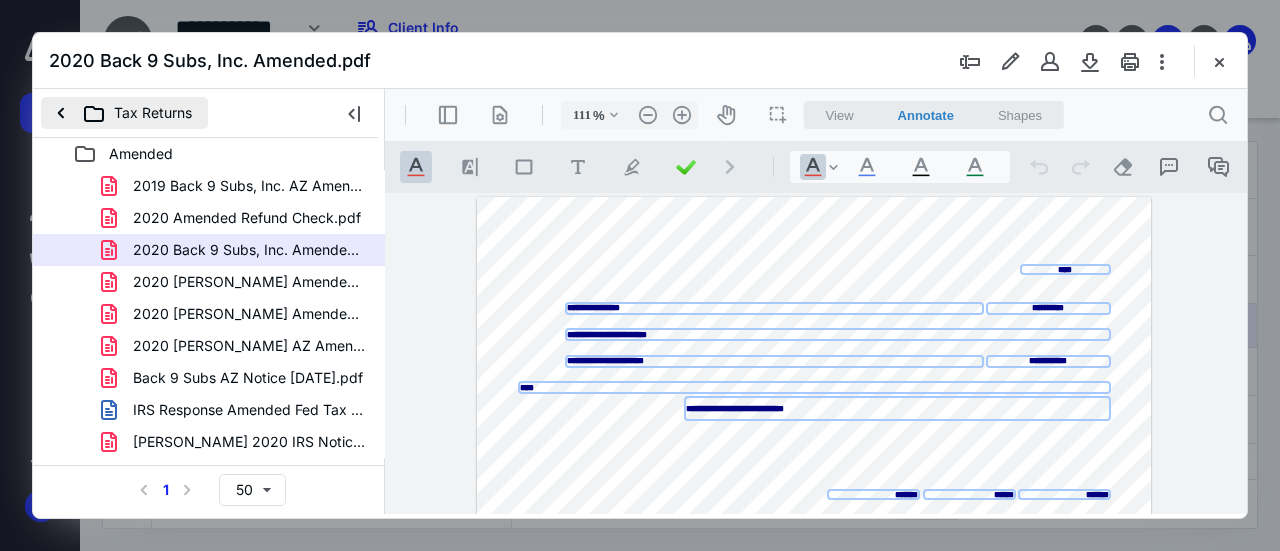 click on "Tax Returns" at bounding box center [124, 113] 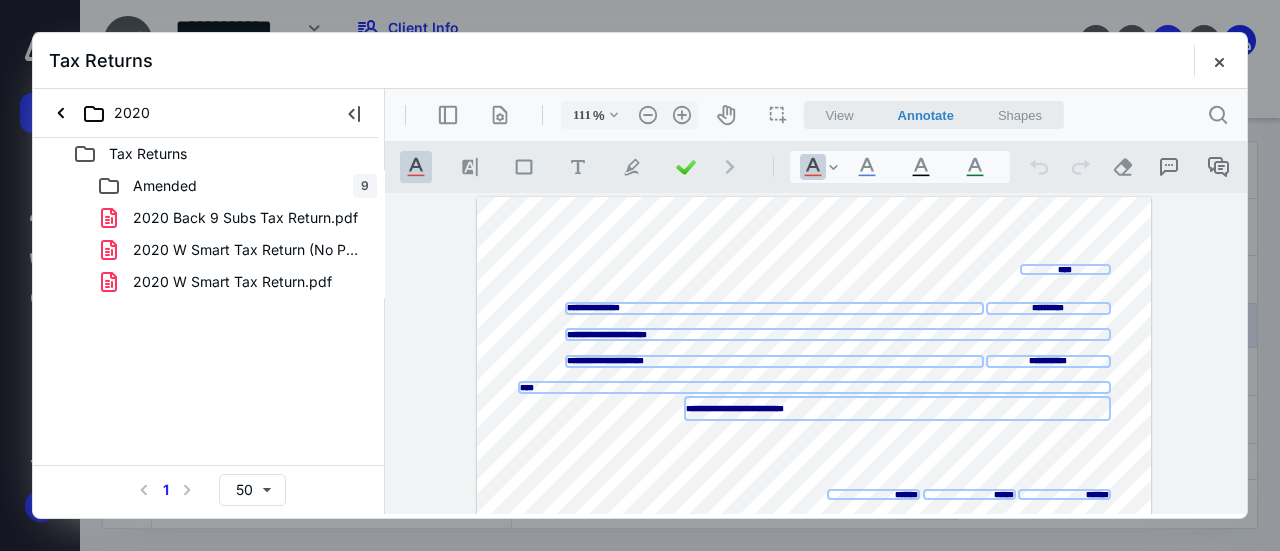 click on "Tax Returns Amended 9 2020 Back 9 Subs Tax Return.pdf 2020 W Smart Tax Return (No PW).pdf 2020 W Smart Tax Return.pdf Select a page number for more results 1 50" at bounding box center [209, 326] 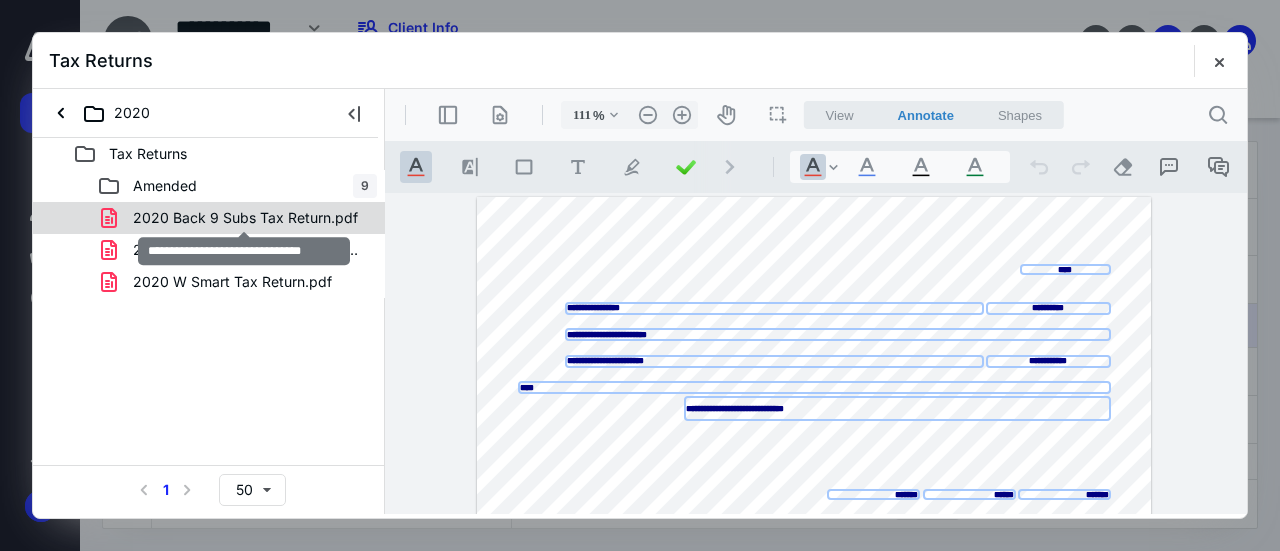 click on "2020 Back 9 Subs Tax Return.pdf" at bounding box center [245, 218] 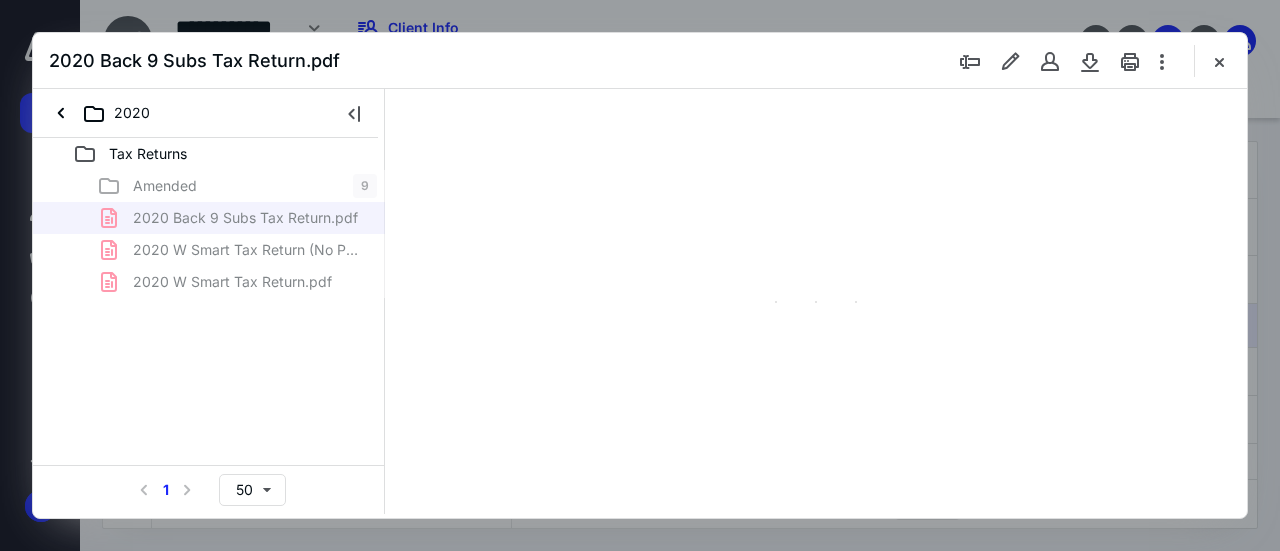 type on "41" 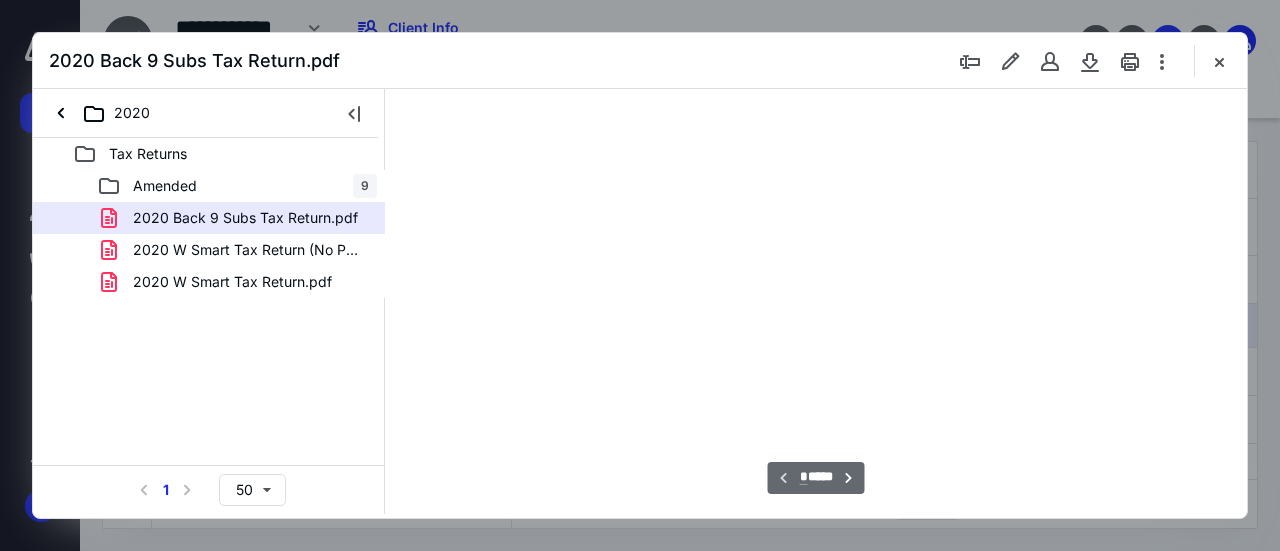 scroll, scrollTop: 106, scrollLeft: 0, axis: vertical 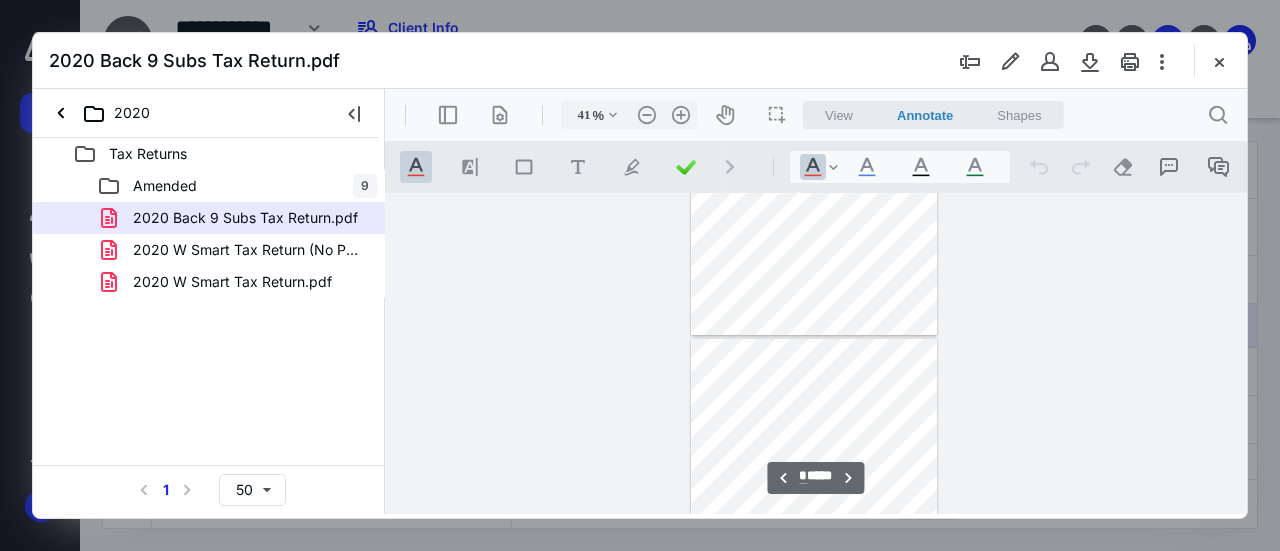 type on "*" 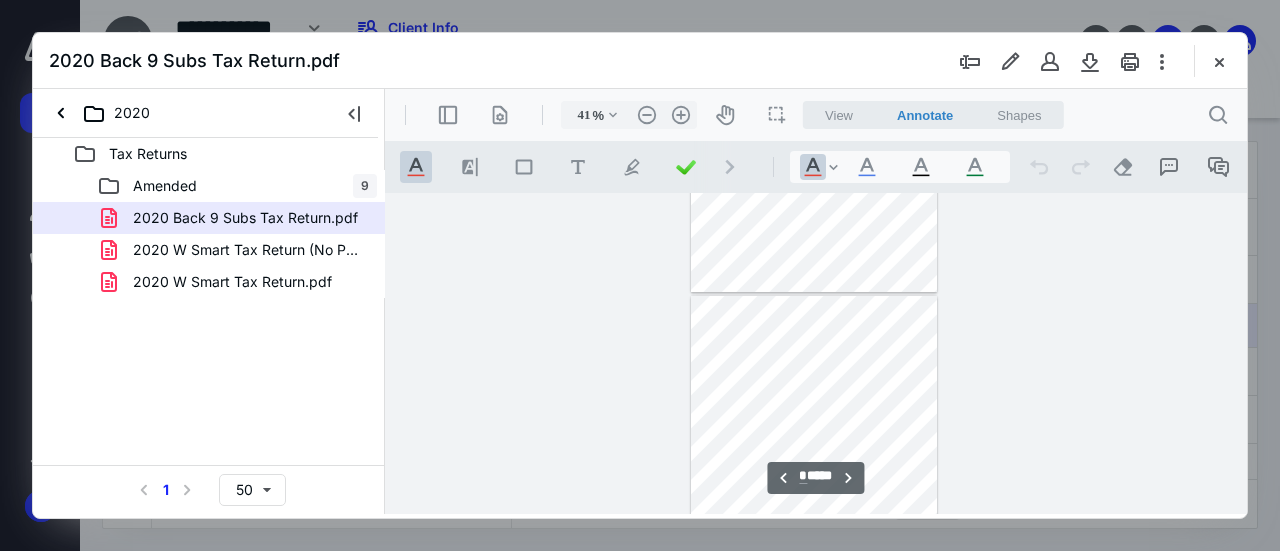 scroll, scrollTop: 706, scrollLeft: 0, axis: vertical 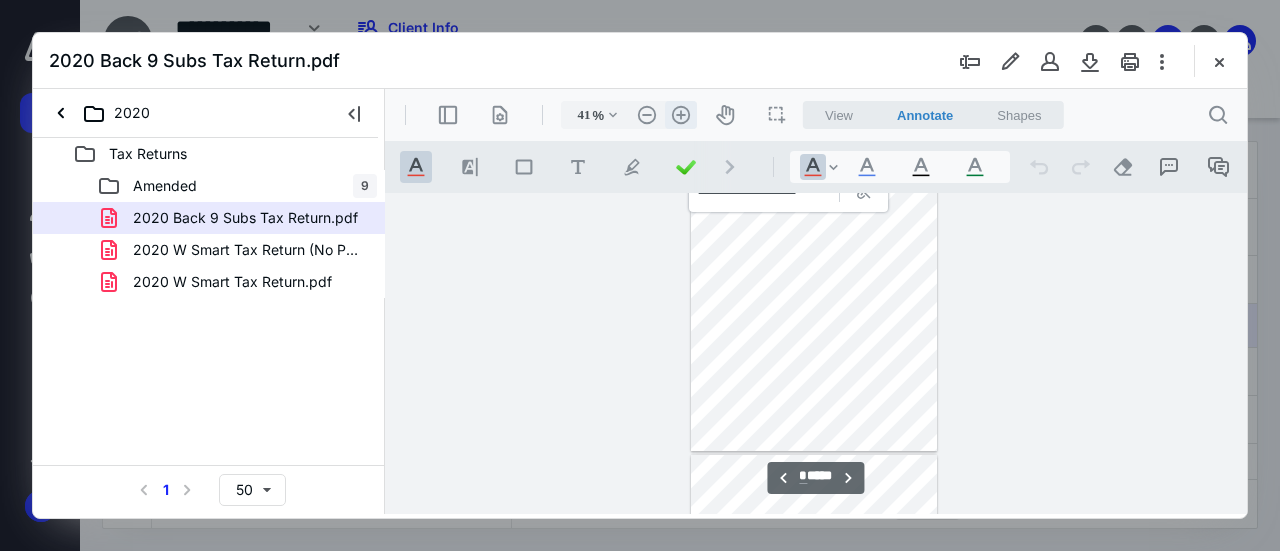 click on ".cls-1{fill:#abb0c4;} icon - header - zoom - in - line" at bounding box center (681, 115) 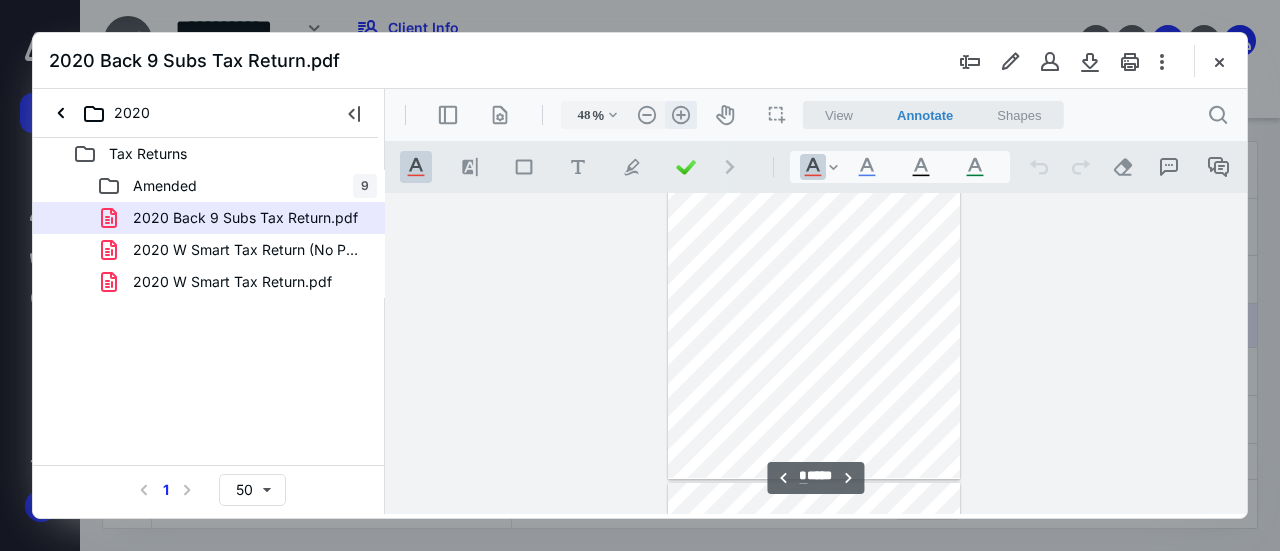 click on ".cls-1{fill:#abb0c4;} icon - header - zoom - in - line" at bounding box center [681, 115] 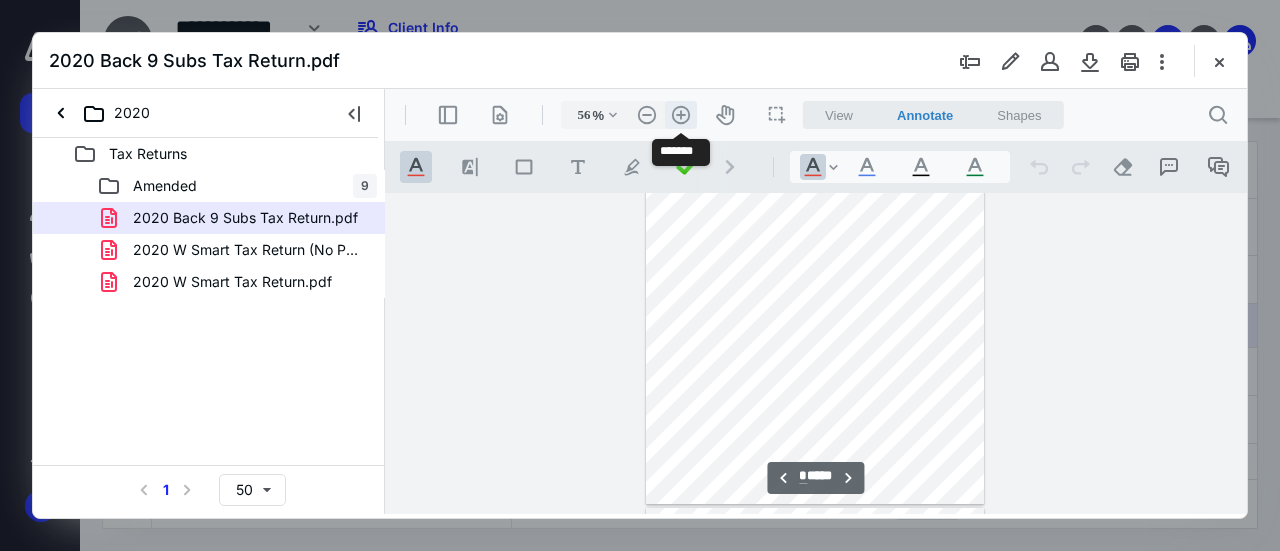 click on ".cls-1{fill:#abb0c4;} icon - header - zoom - in - line" at bounding box center (681, 115) 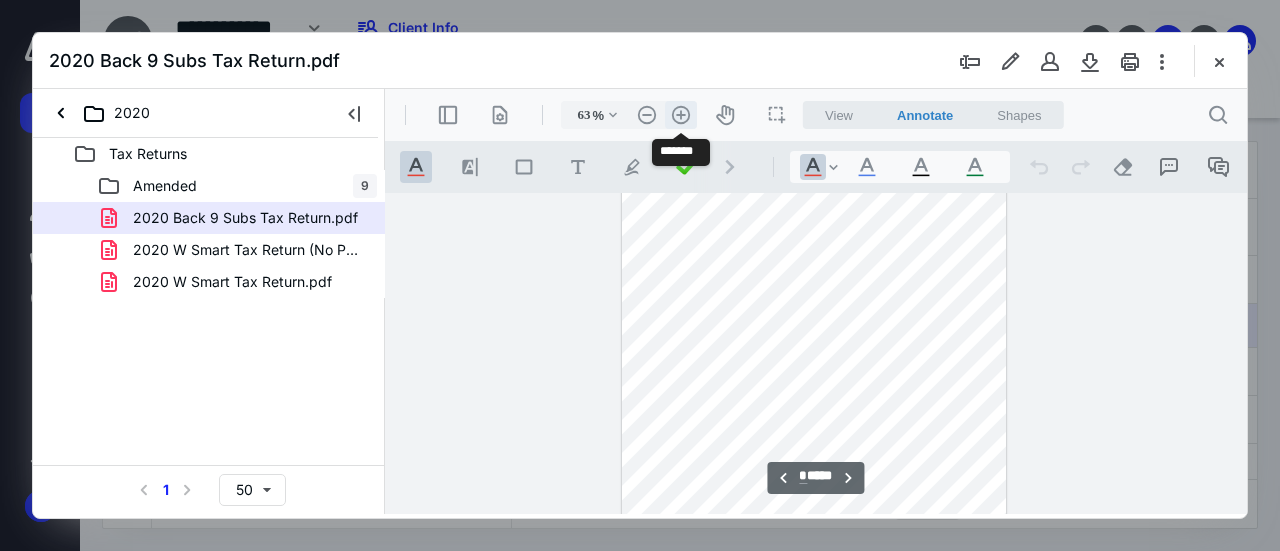 click on ".cls-1{fill:#abb0c4;} icon - header - zoom - in - line" at bounding box center (681, 115) 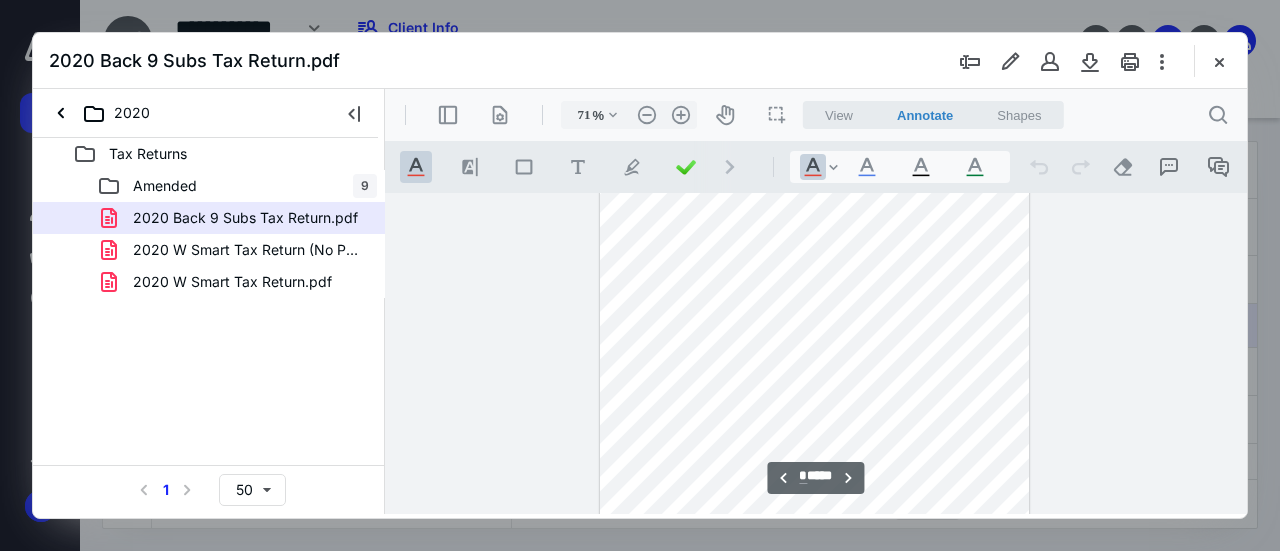 scroll, scrollTop: 1314, scrollLeft: 0, axis: vertical 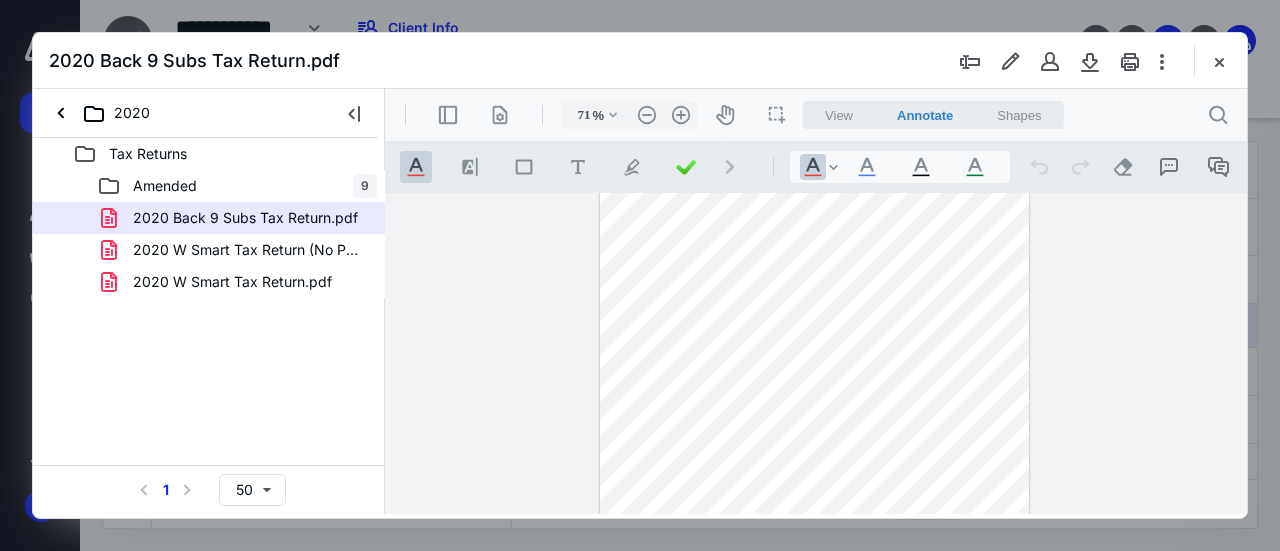 click at bounding box center (815, 284) 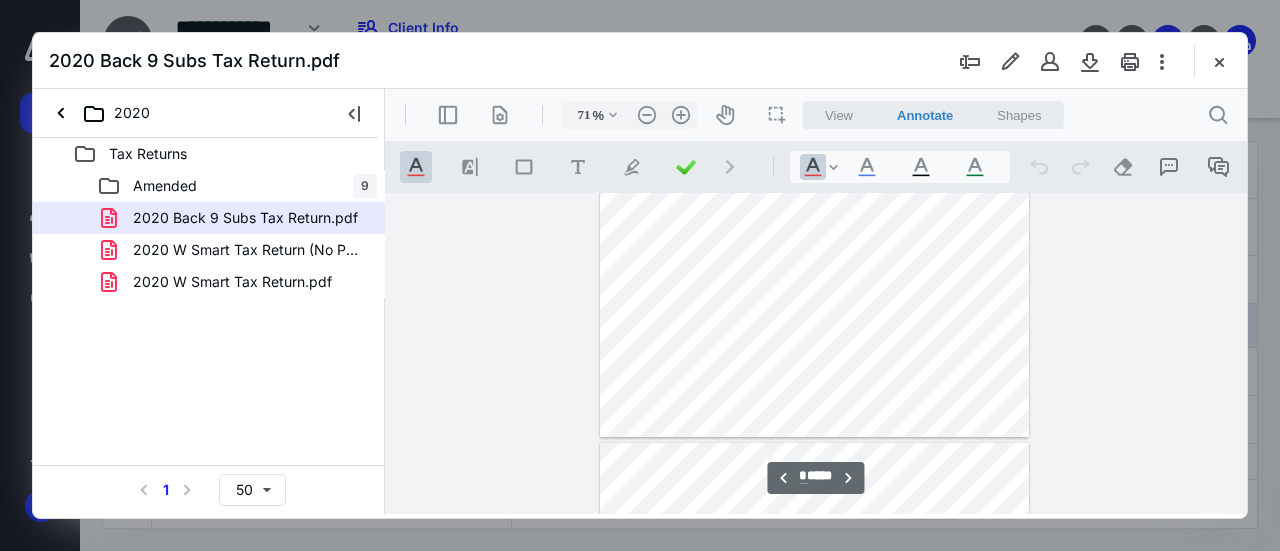 scroll, scrollTop: 3714, scrollLeft: 0, axis: vertical 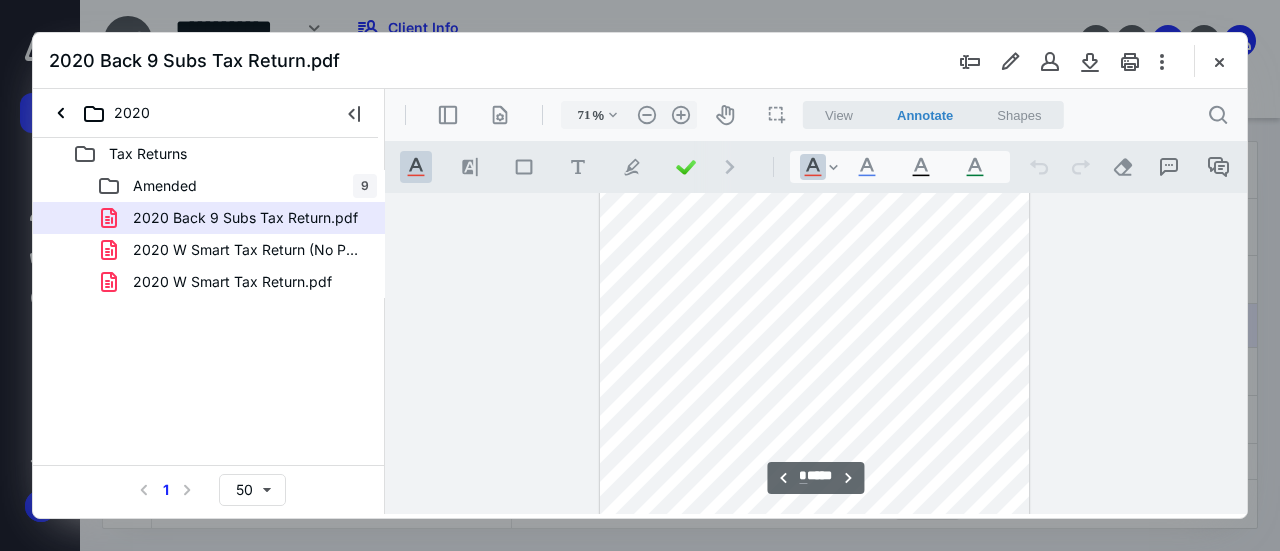 type on "*" 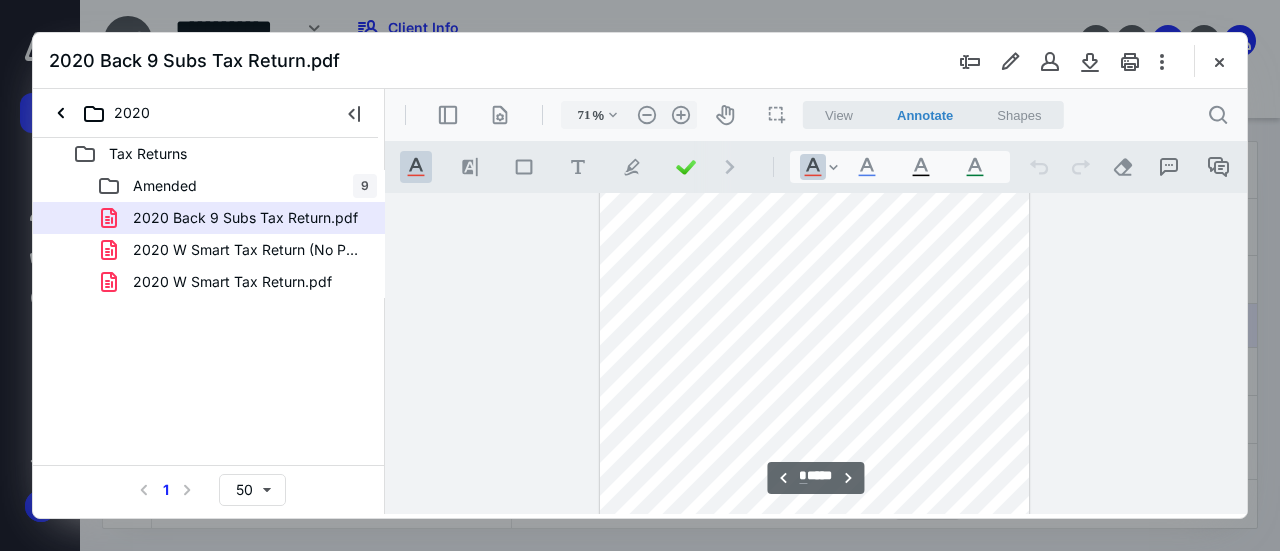 scroll, scrollTop: 1114, scrollLeft: 0, axis: vertical 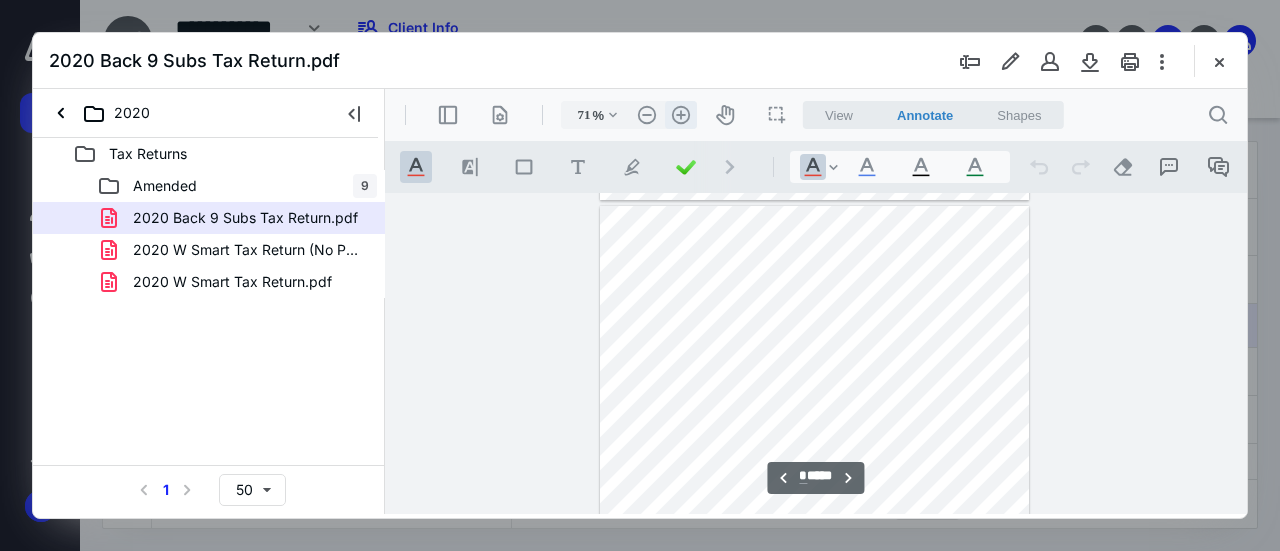 click on ".cls-1{fill:#abb0c4;} icon - header - zoom - in - line" at bounding box center [681, 115] 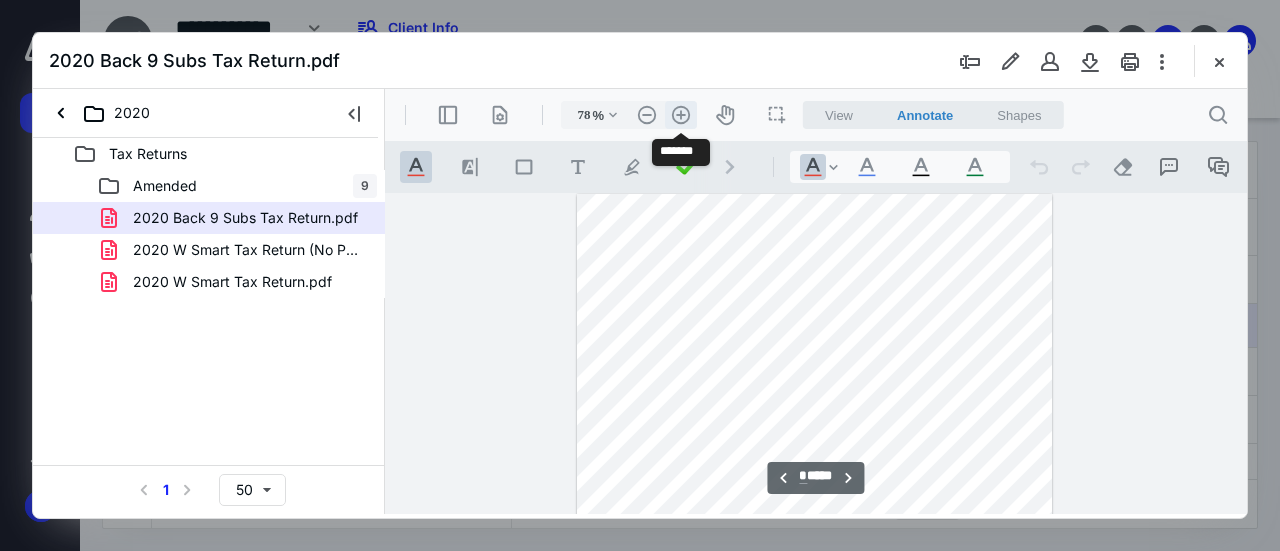 click on ".cls-1{fill:#abb0c4;} icon - header - zoom - in - line" at bounding box center (681, 115) 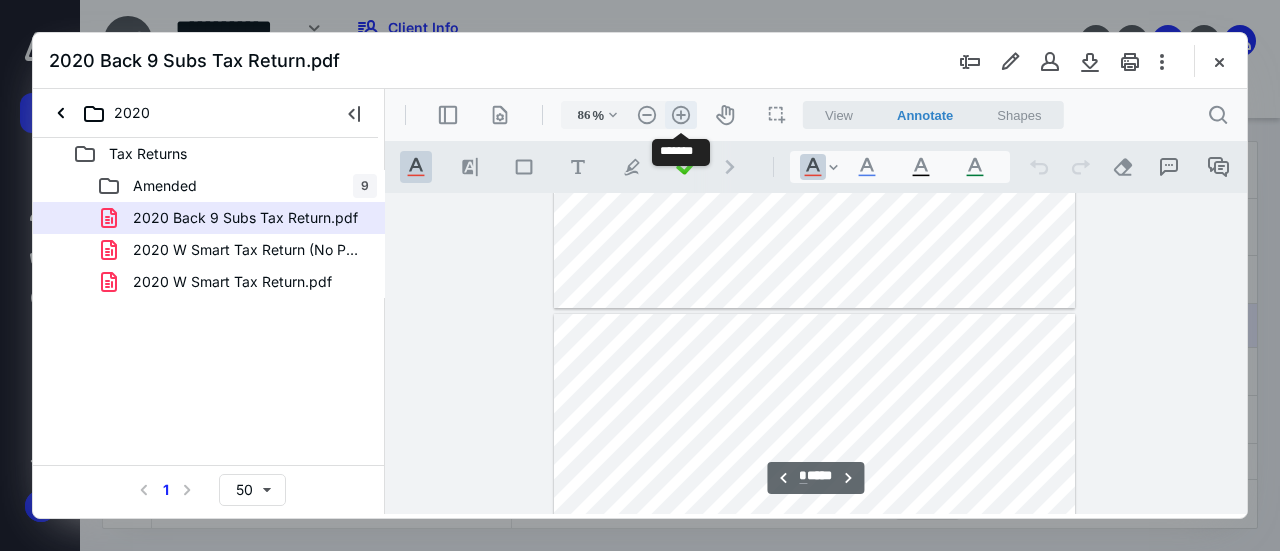 scroll, scrollTop: 1375, scrollLeft: 0, axis: vertical 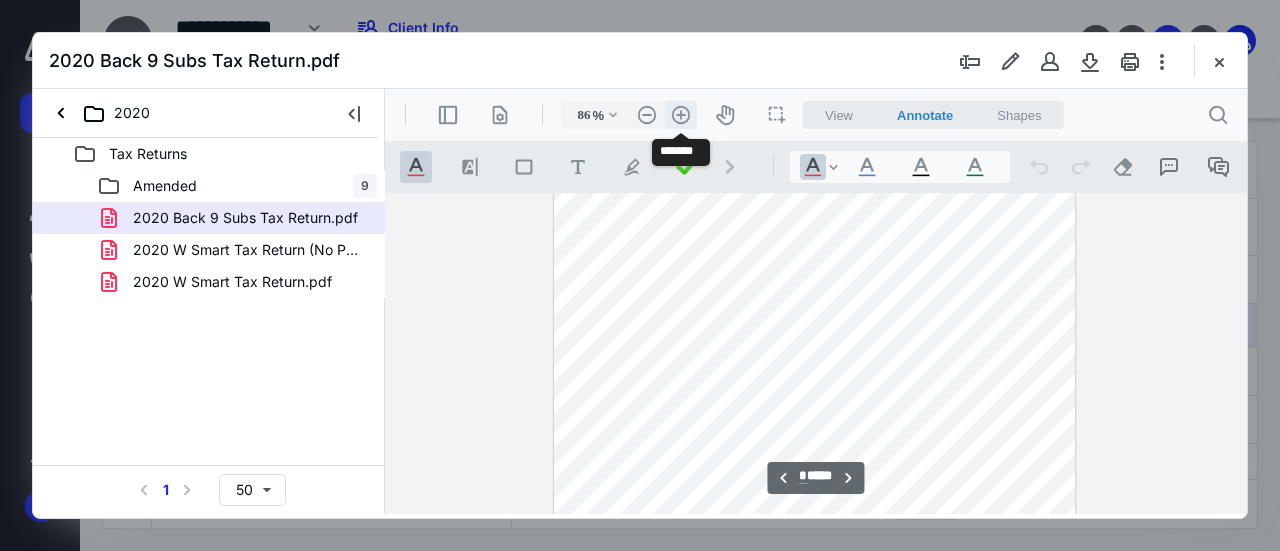 click on ".cls-1{fill:#abb0c4;} icon - header - zoom - in - line" at bounding box center [681, 115] 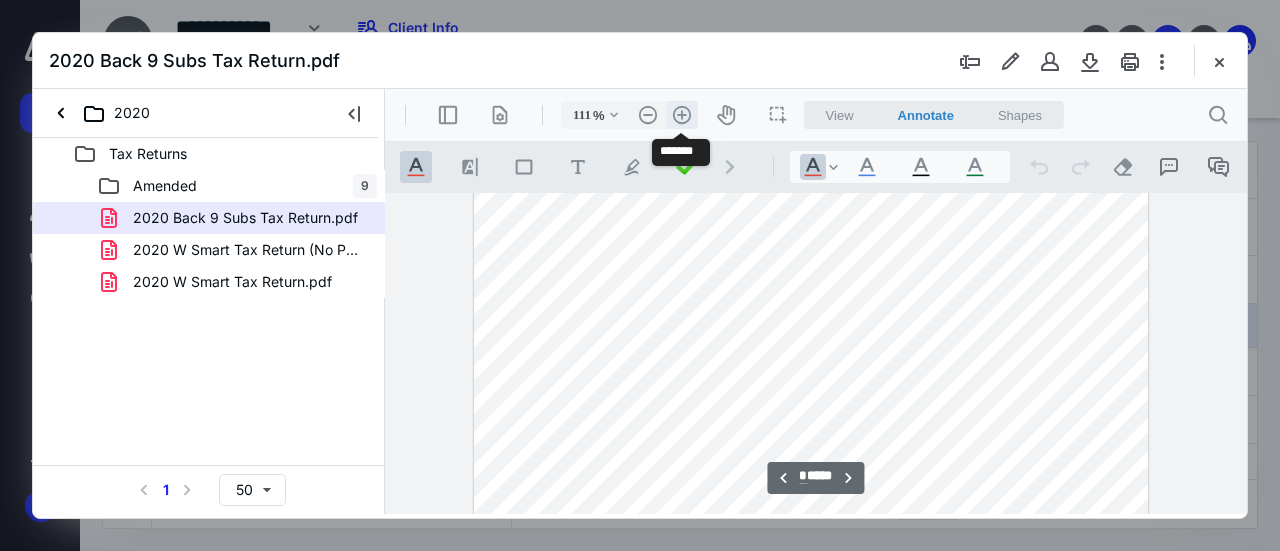 click on ".cls-1{fill:#abb0c4;} icon - header - zoom - in - line" at bounding box center (682, 115) 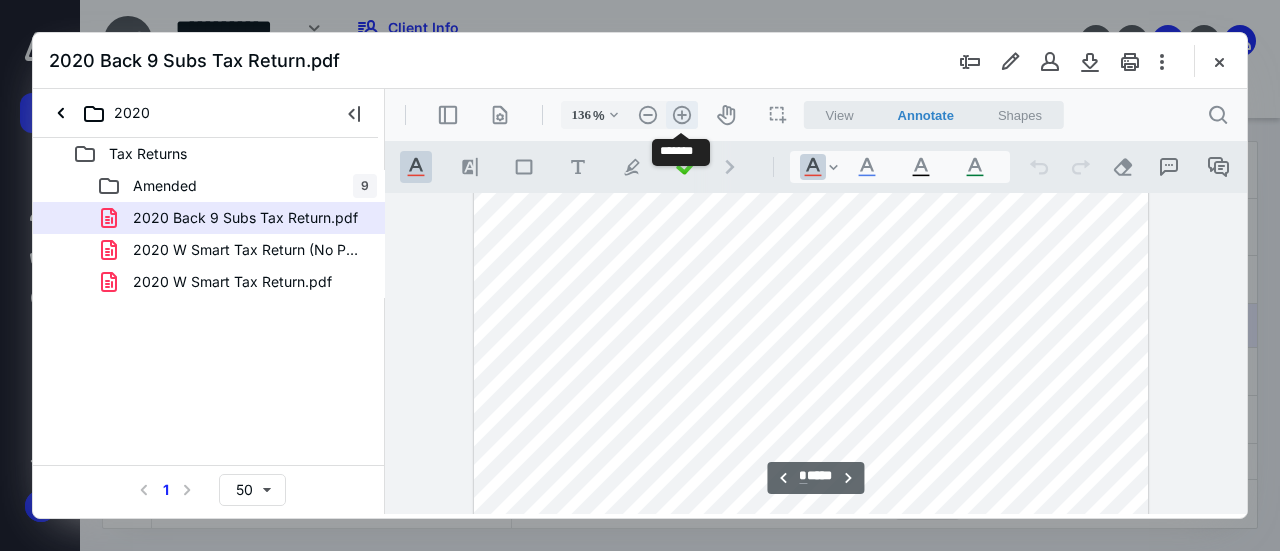 scroll, scrollTop: 2246, scrollLeft: 116, axis: both 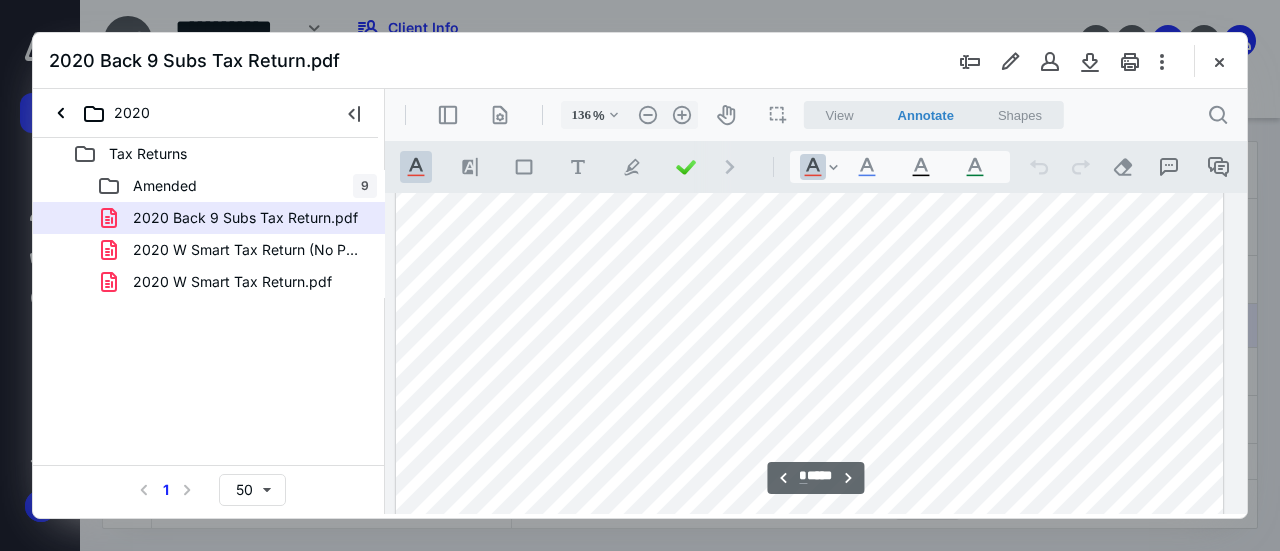 click at bounding box center [810, 649] 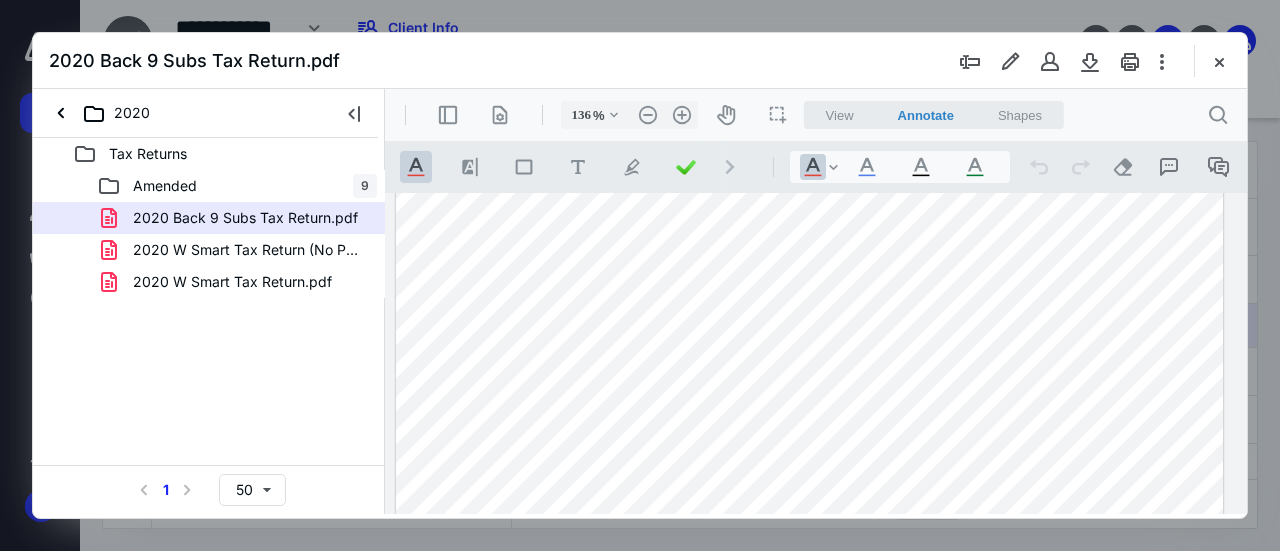 click at bounding box center [810, 649] 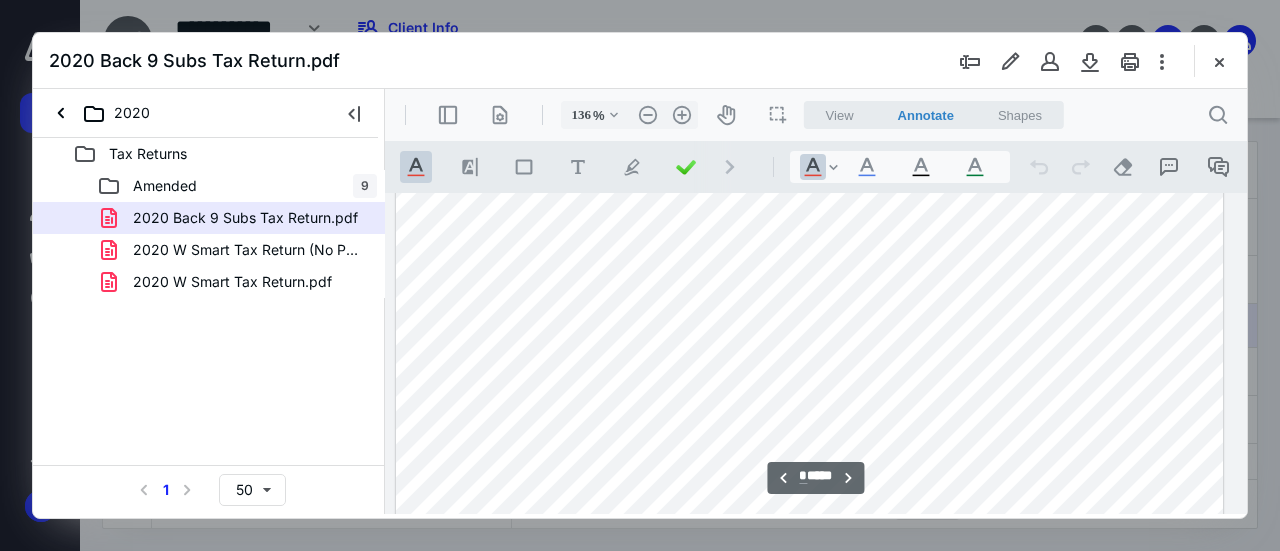 scroll, scrollTop: 2346, scrollLeft: 116, axis: both 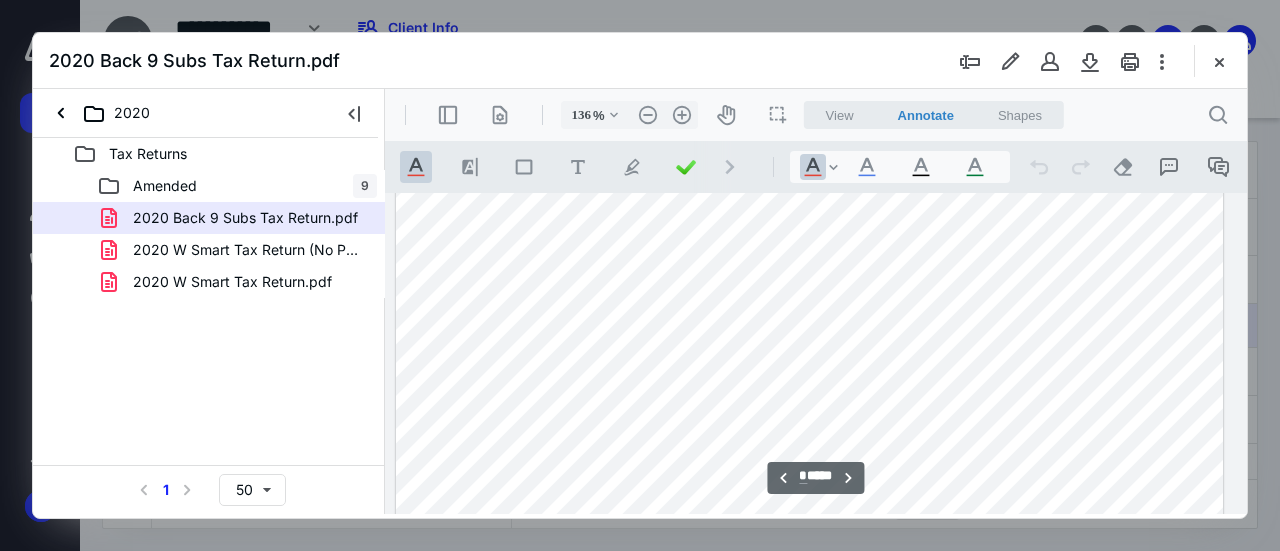 click at bounding box center (810, 549) 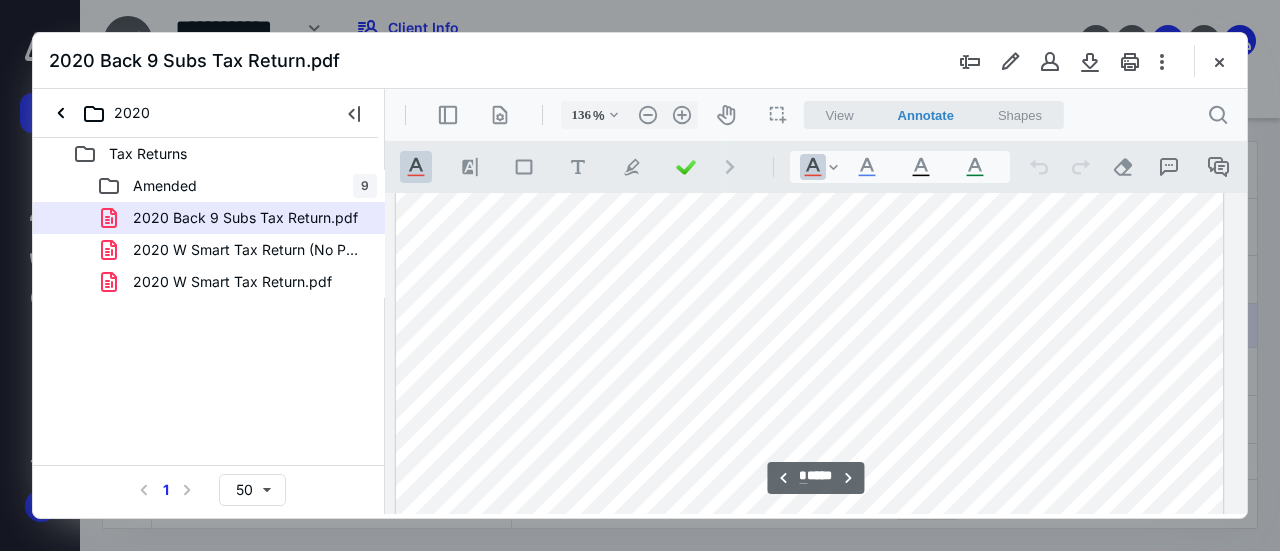 scroll, scrollTop: 2546, scrollLeft: 116, axis: both 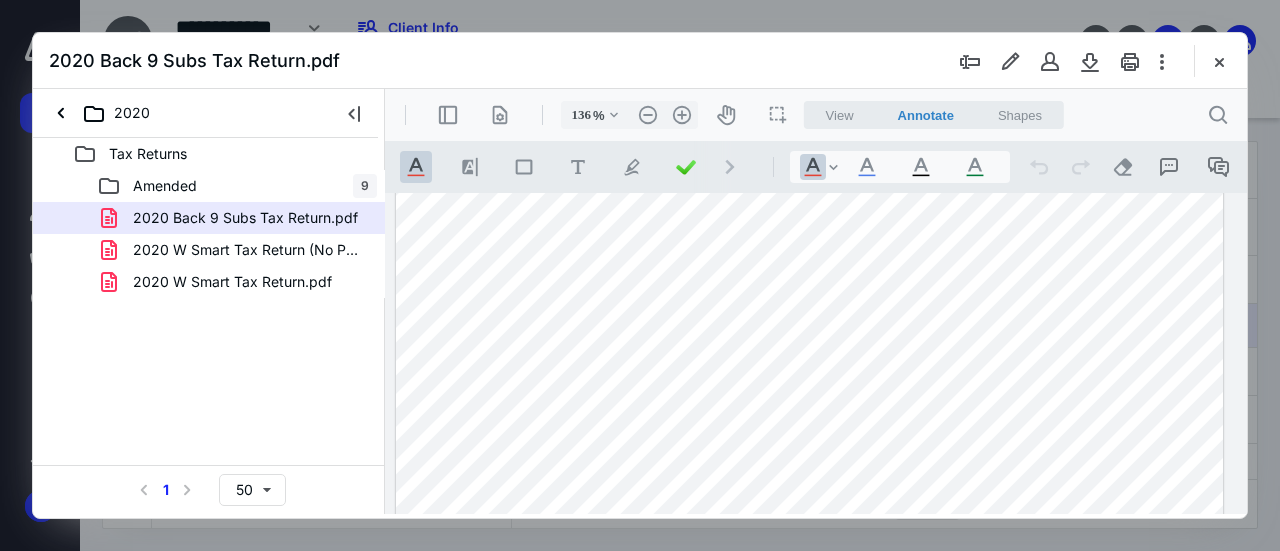 click at bounding box center [810, 349] 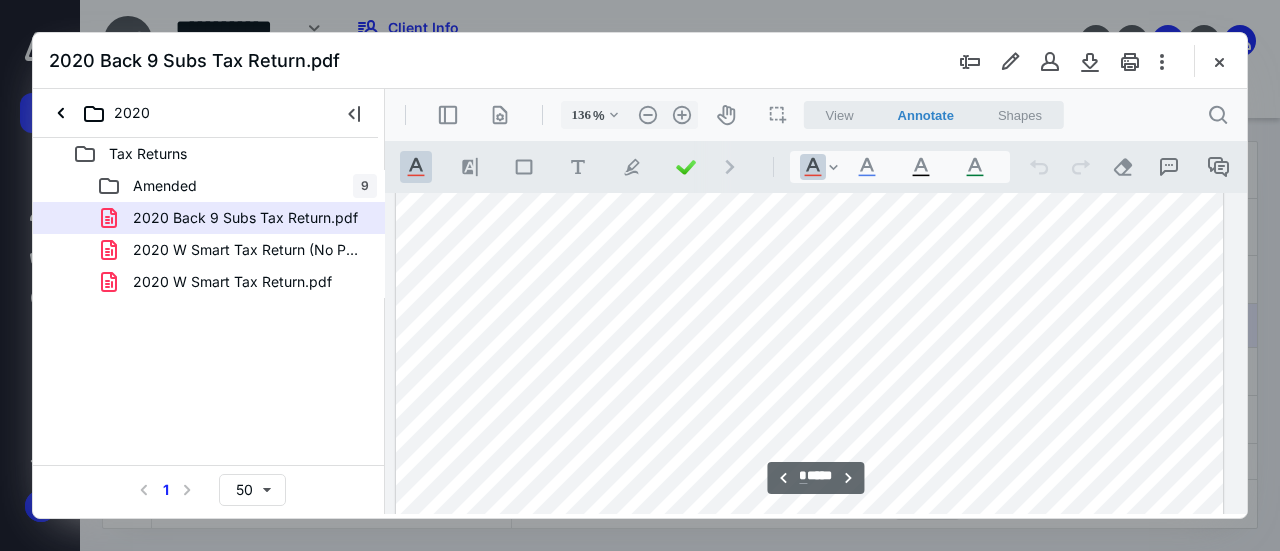 scroll, scrollTop: 2746, scrollLeft: 116, axis: both 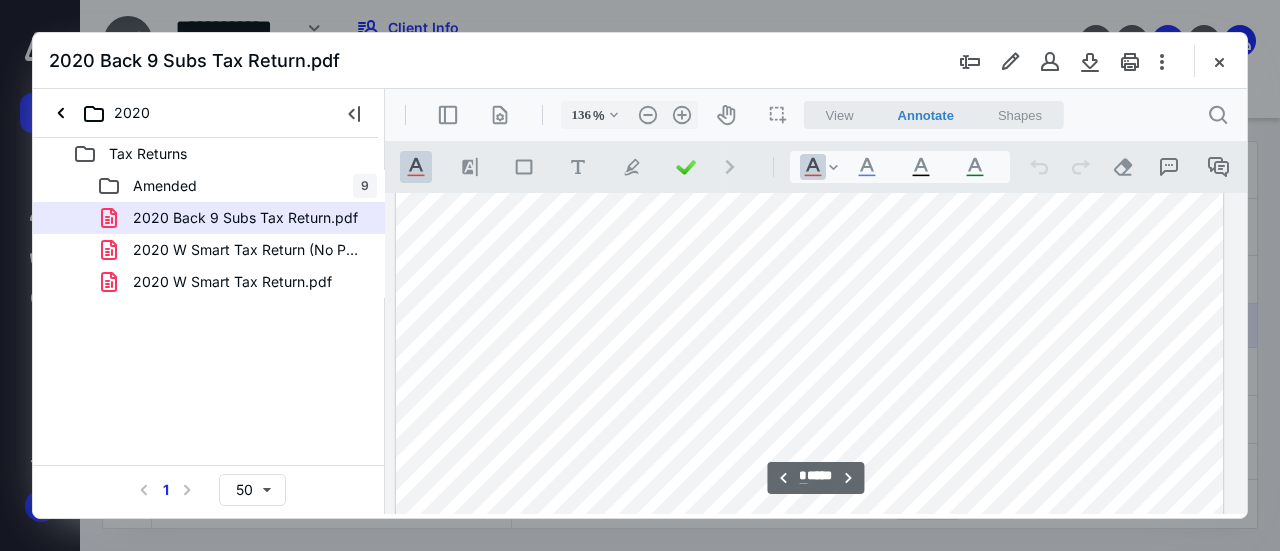 click at bounding box center (810, 149) 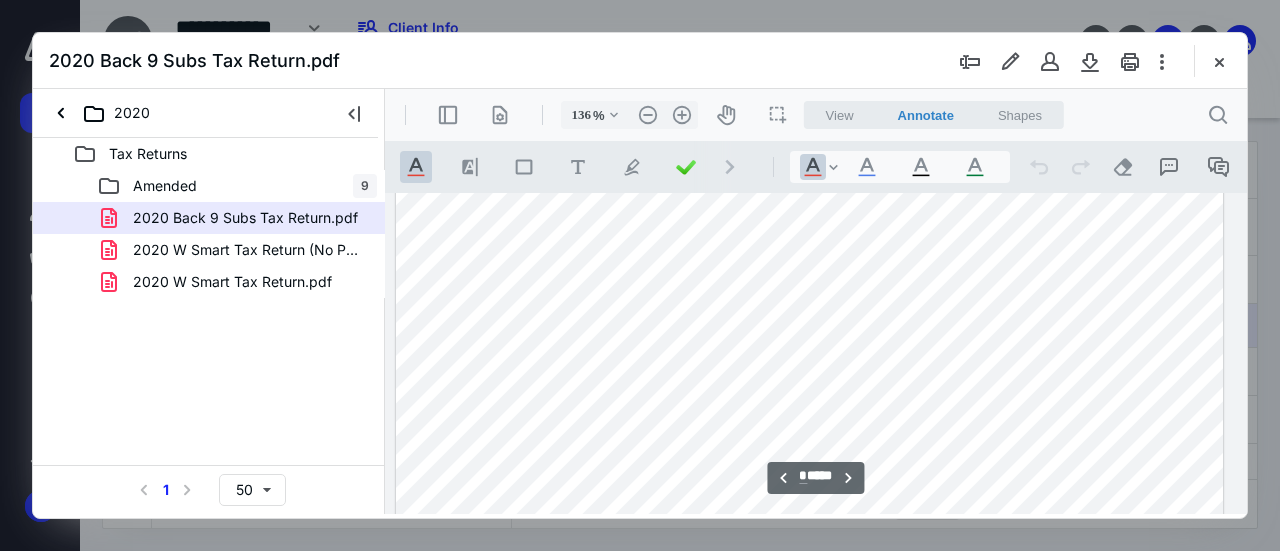 scroll, scrollTop: 2846, scrollLeft: 116, axis: both 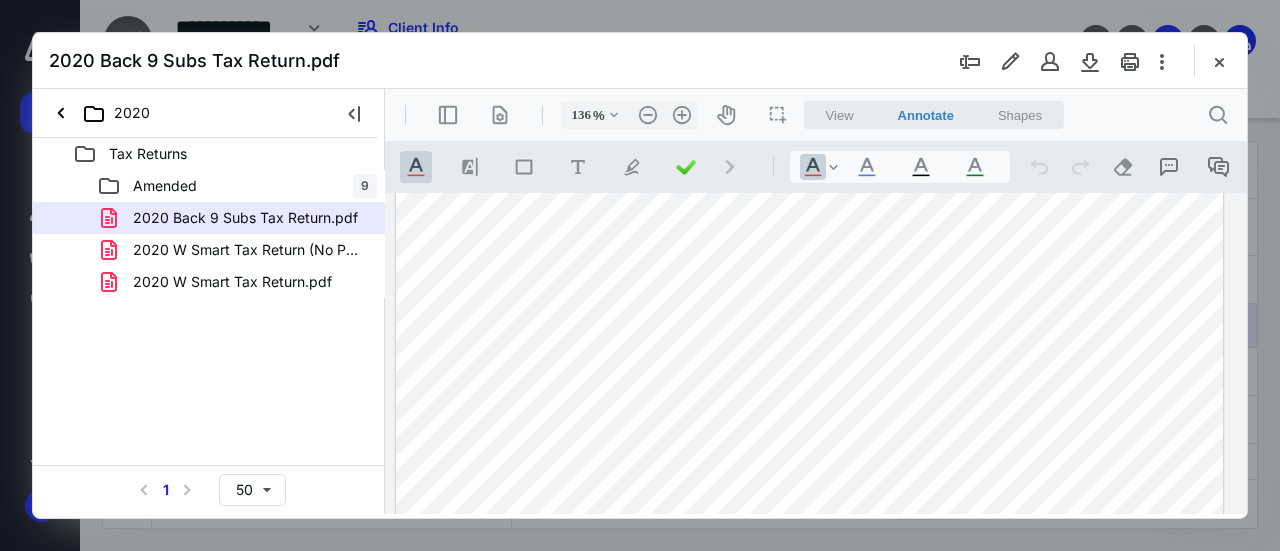 click at bounding box center [810, 49] 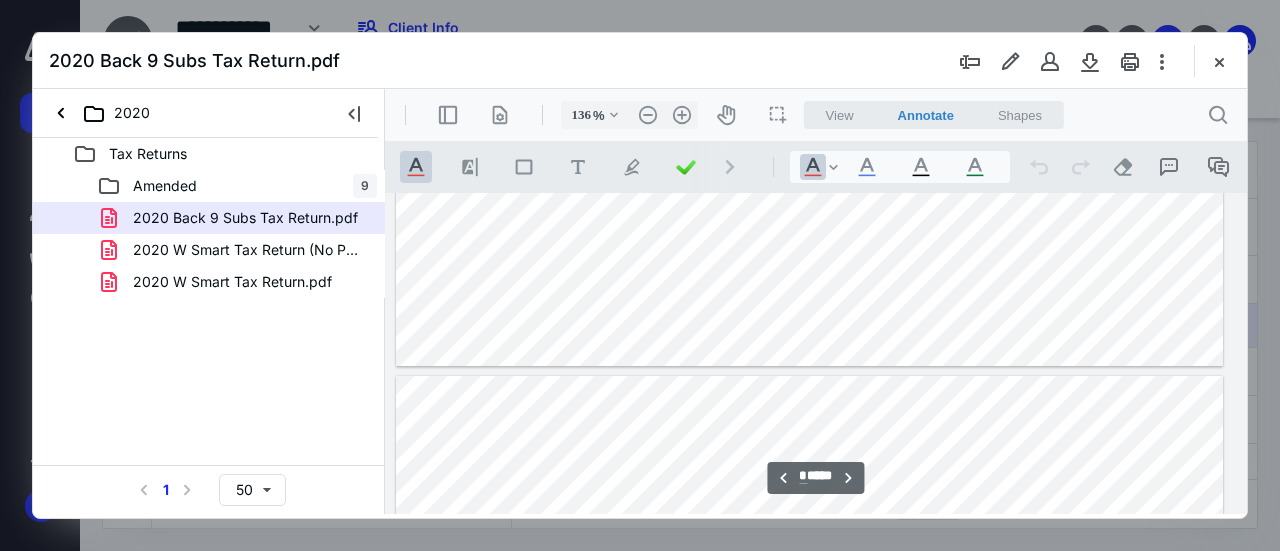 scroll, scrollTop: 4246, scrollLeft: 116, axis: both 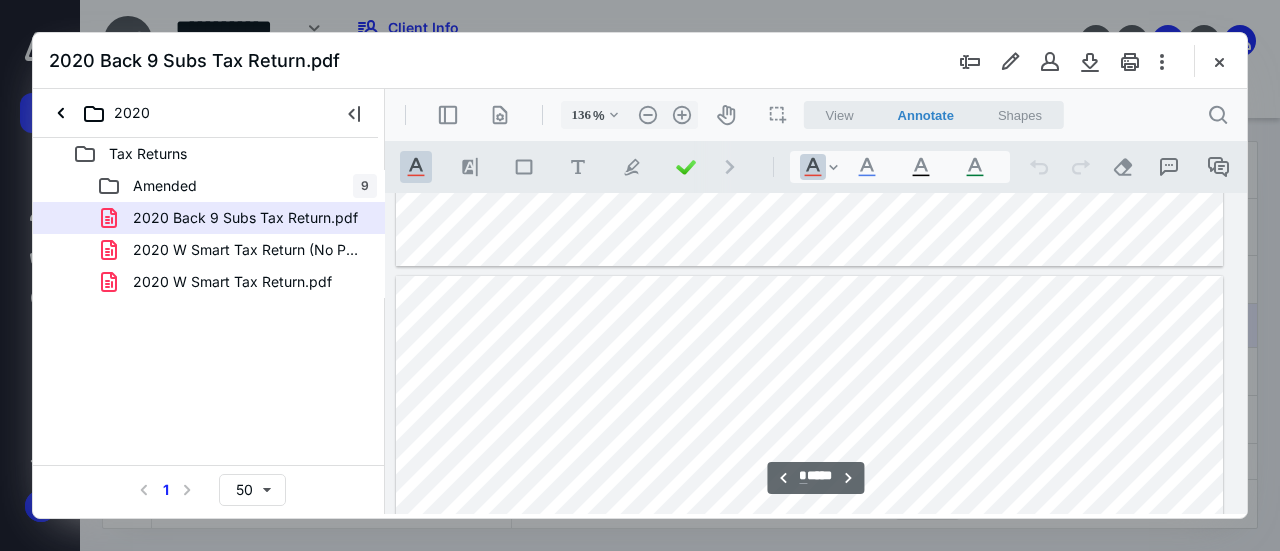 click at bounding box center [810, 811] 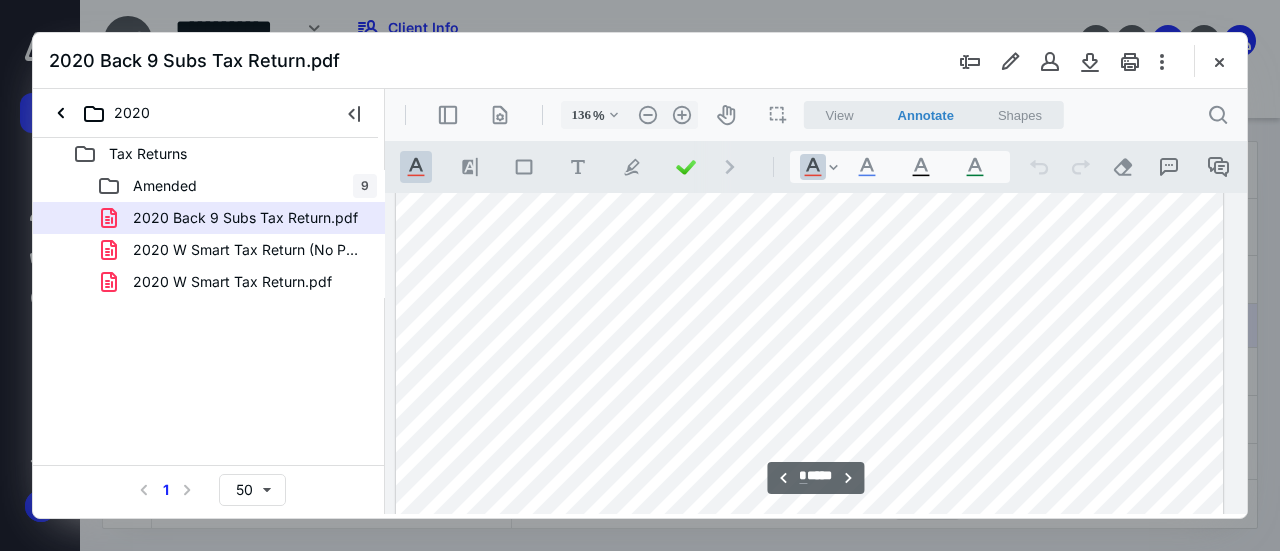 scroll, scrollTop: 5346, scrollLeft: 116, axis: both 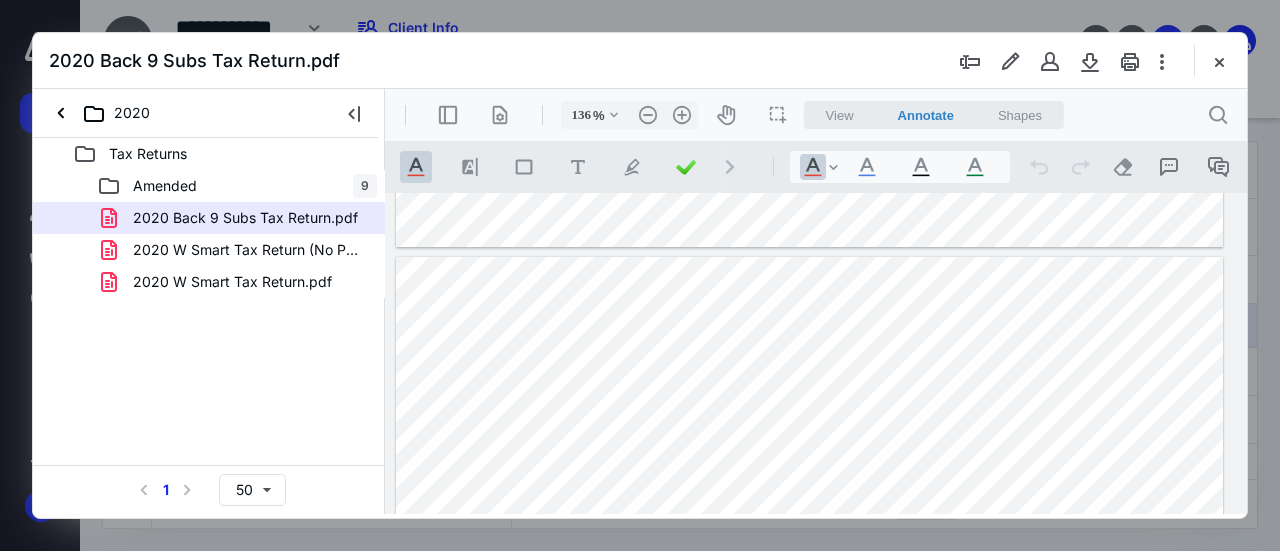 click at bounding box center (810, 792) 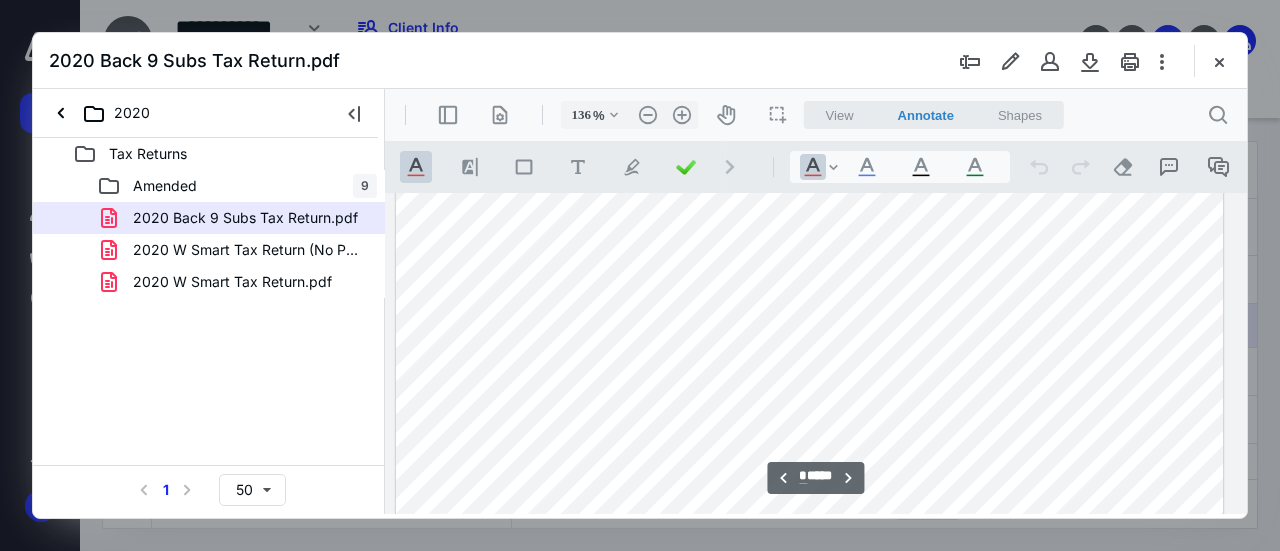 scroll, scrollTop: 6246, scrollLeft: 116, axis: both 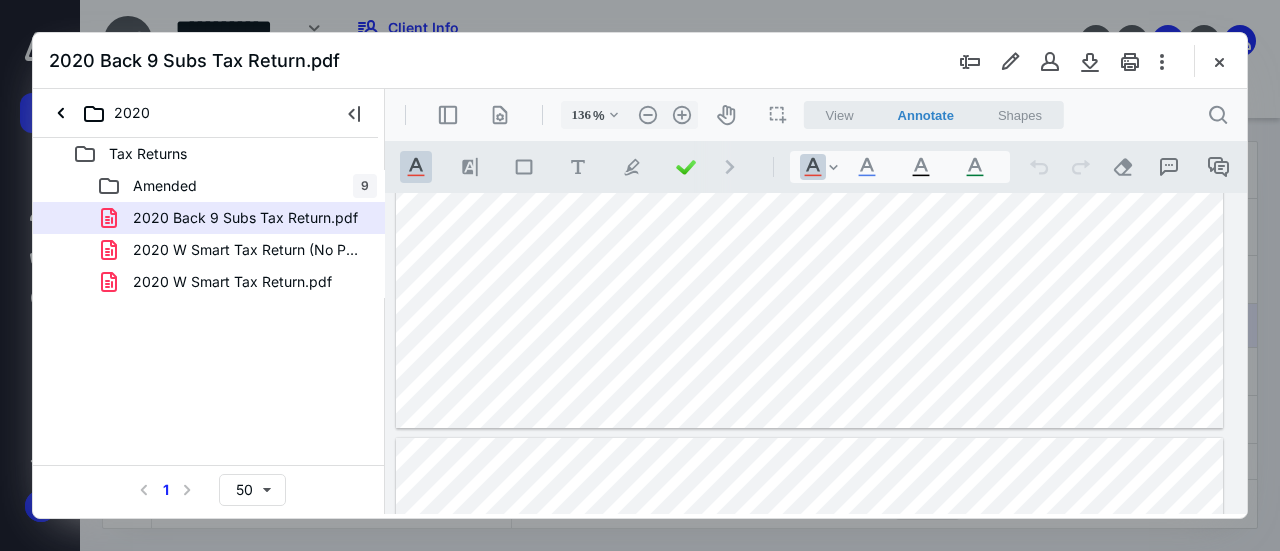 click at bounding box center (810, -108) 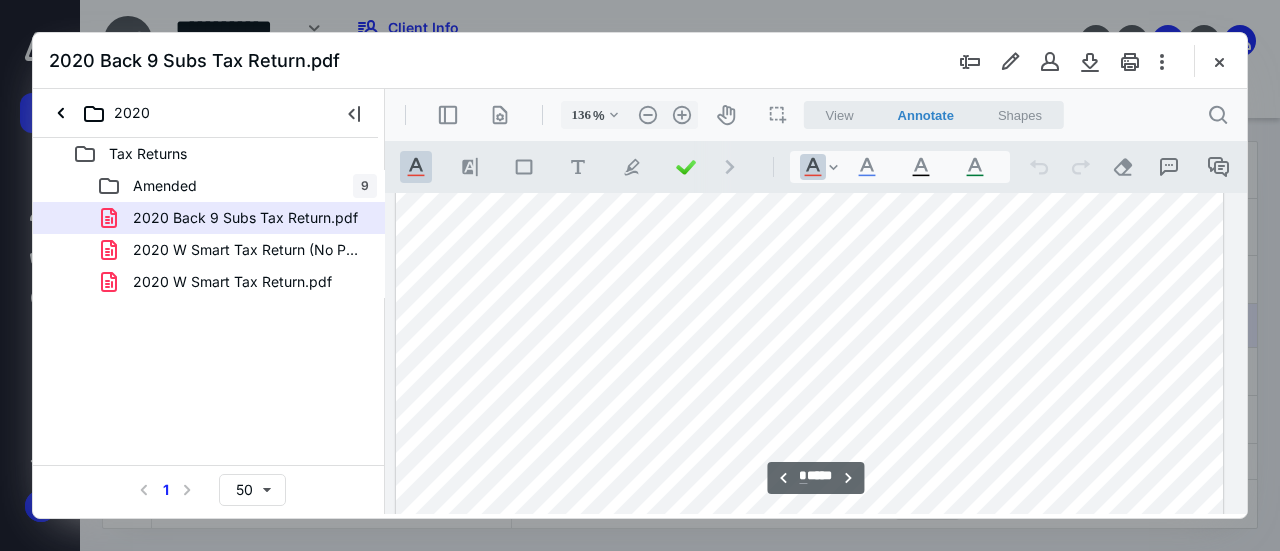 scroll, scrollTop: 6546, scrollLeft: 116, axis: both 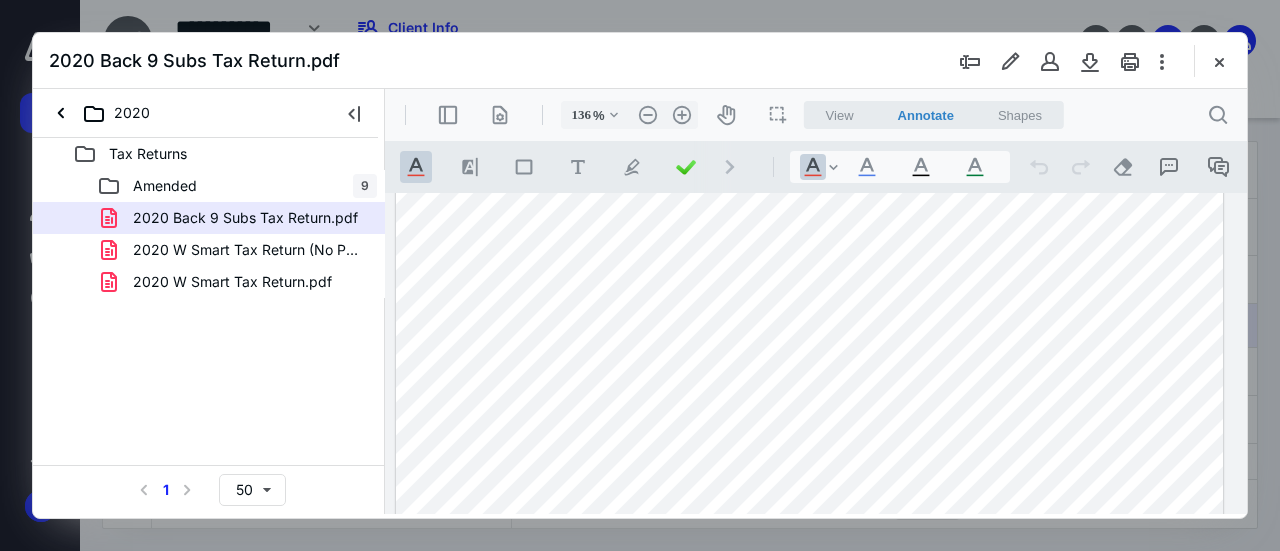 click at bounding box center (810, 673) 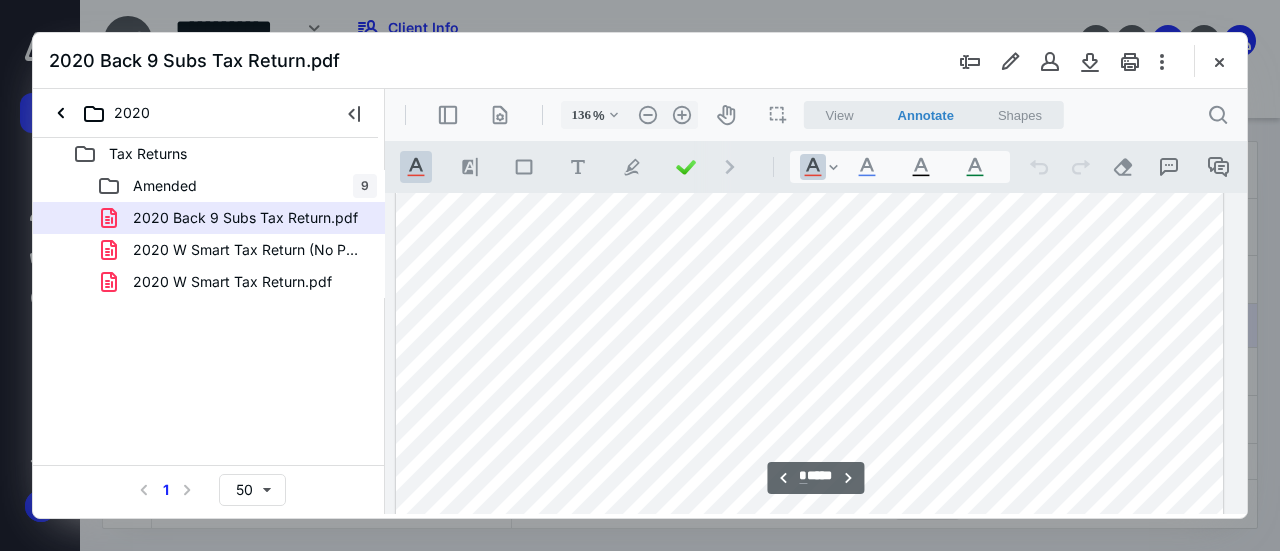 scroll, scrollTop: 7646, scrollLeft: 116, axis: both 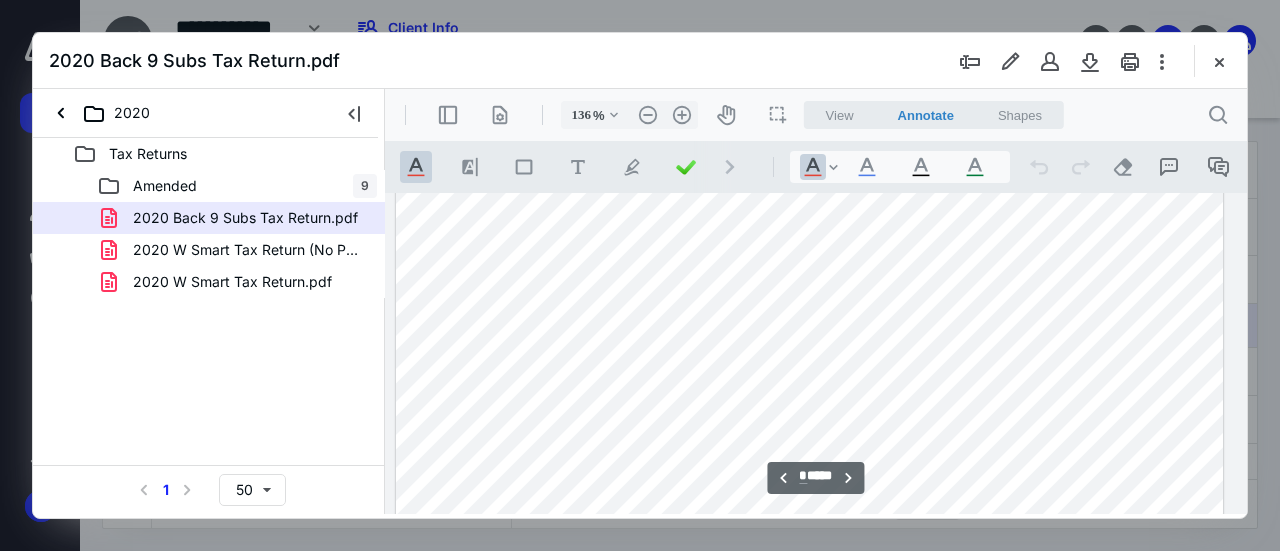 click at bounding box center (810, 654) 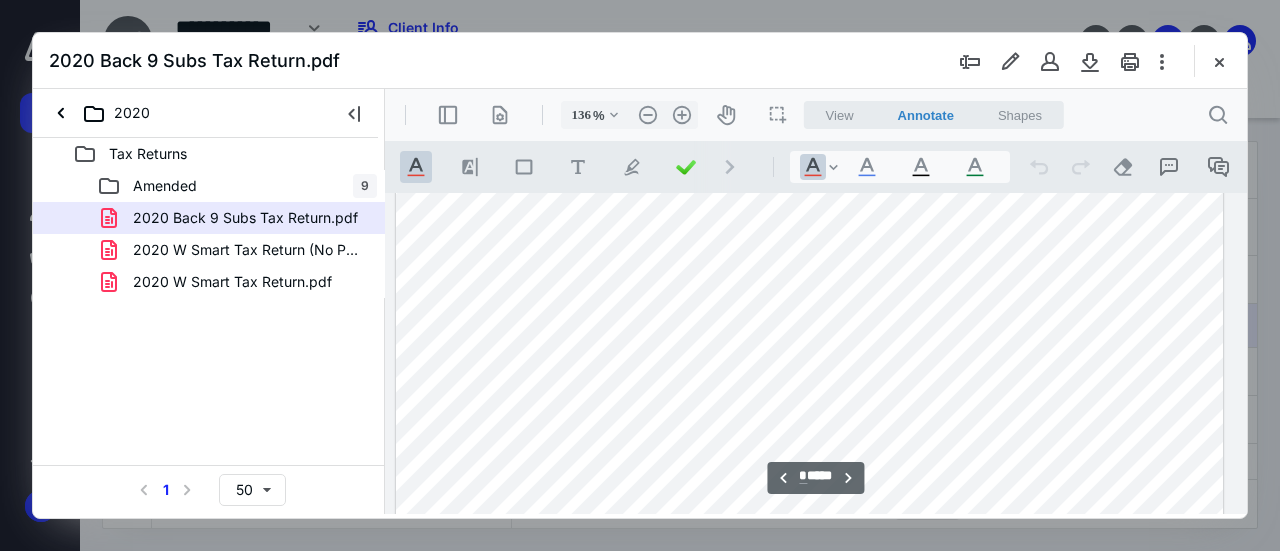 scroll, scrollTop: 7746, scrollLeft: 116, axis: both 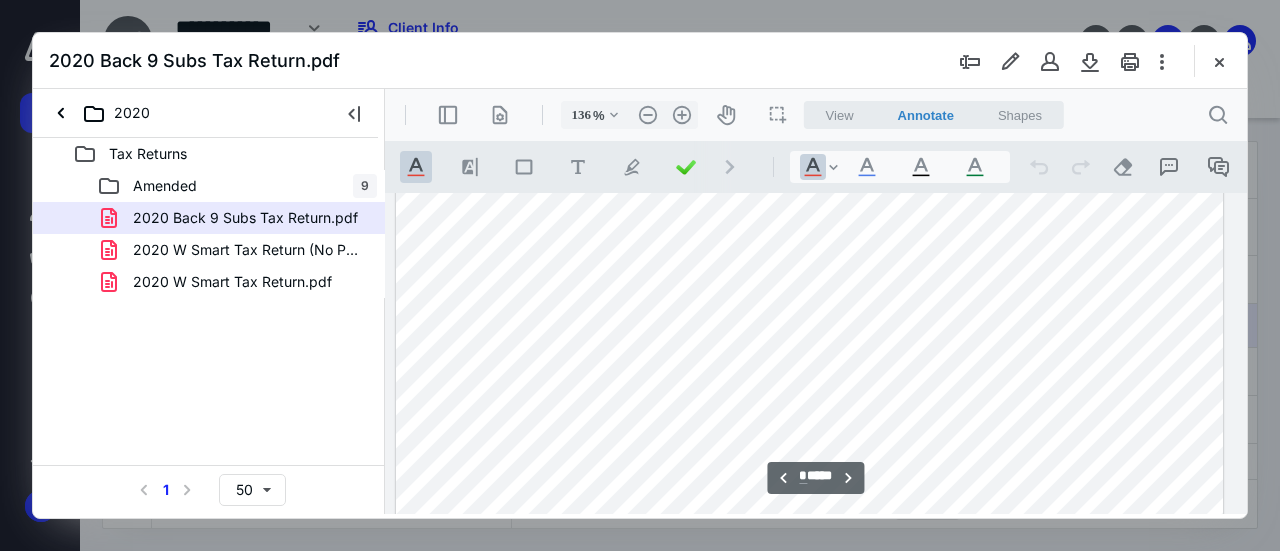click at bounding box center [810, 554] 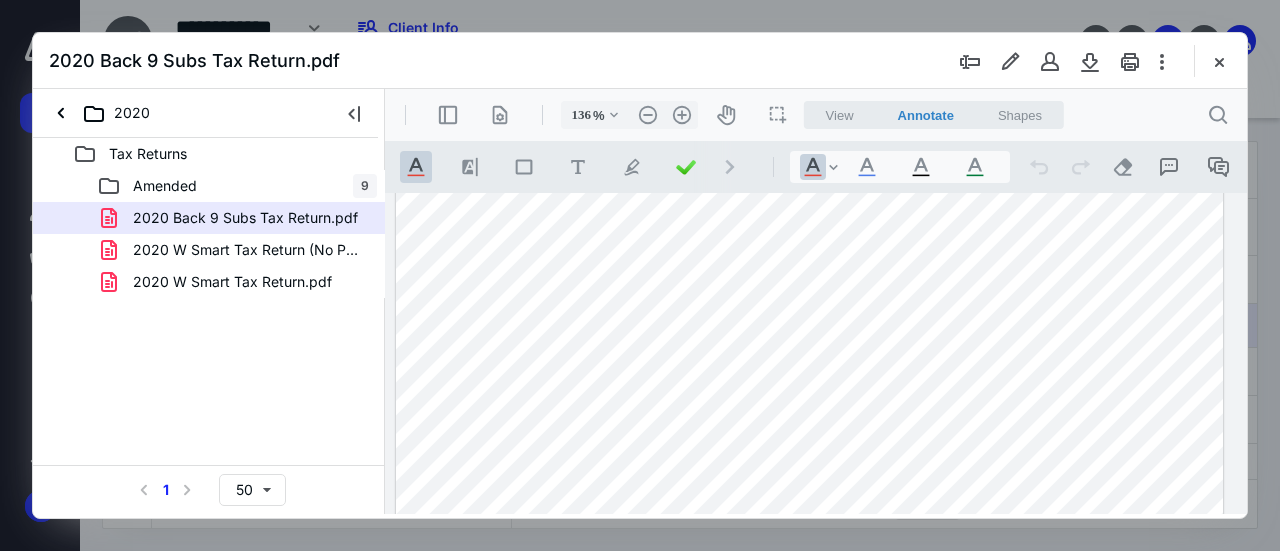 click at bounding box center (810, 554) 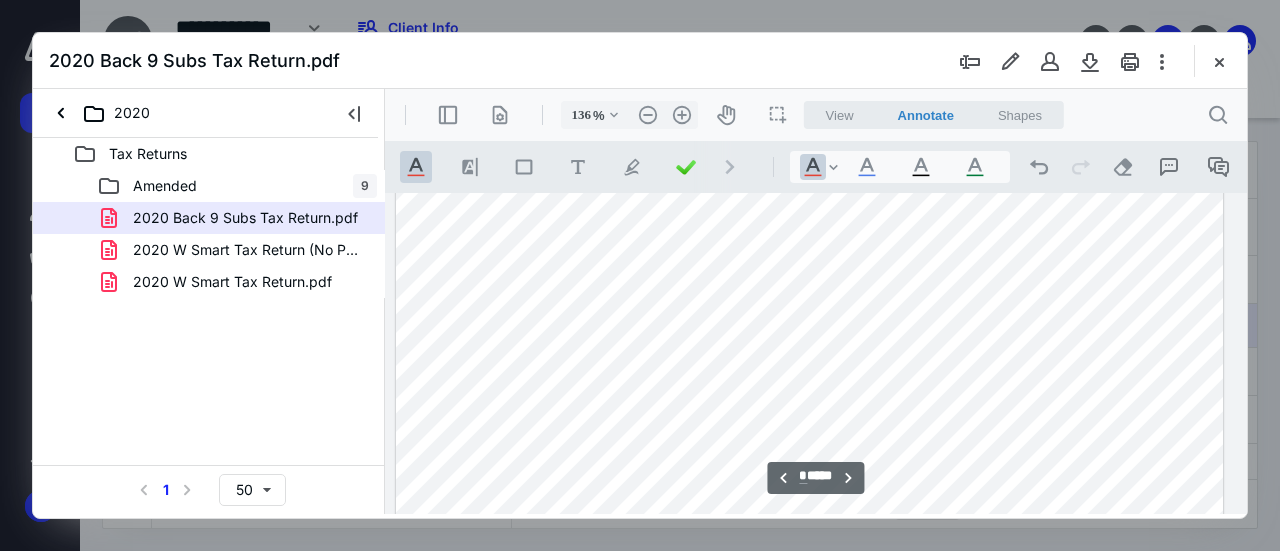 scroll, scrollTop: 7846, scrollLeft: 116, axis: both 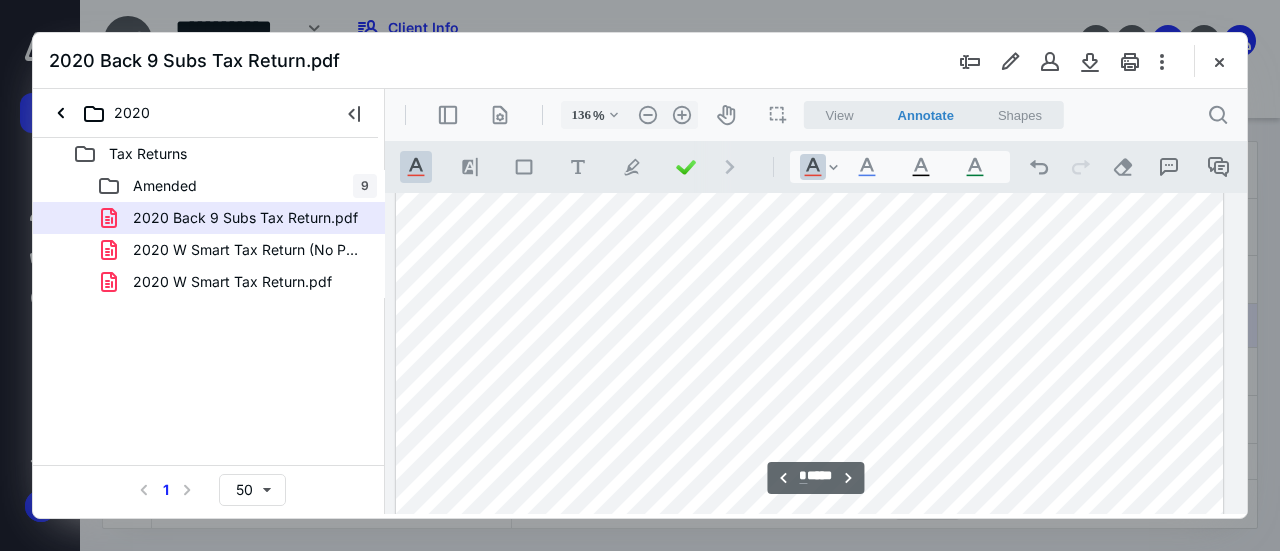 click at bounding box center [810, 454] 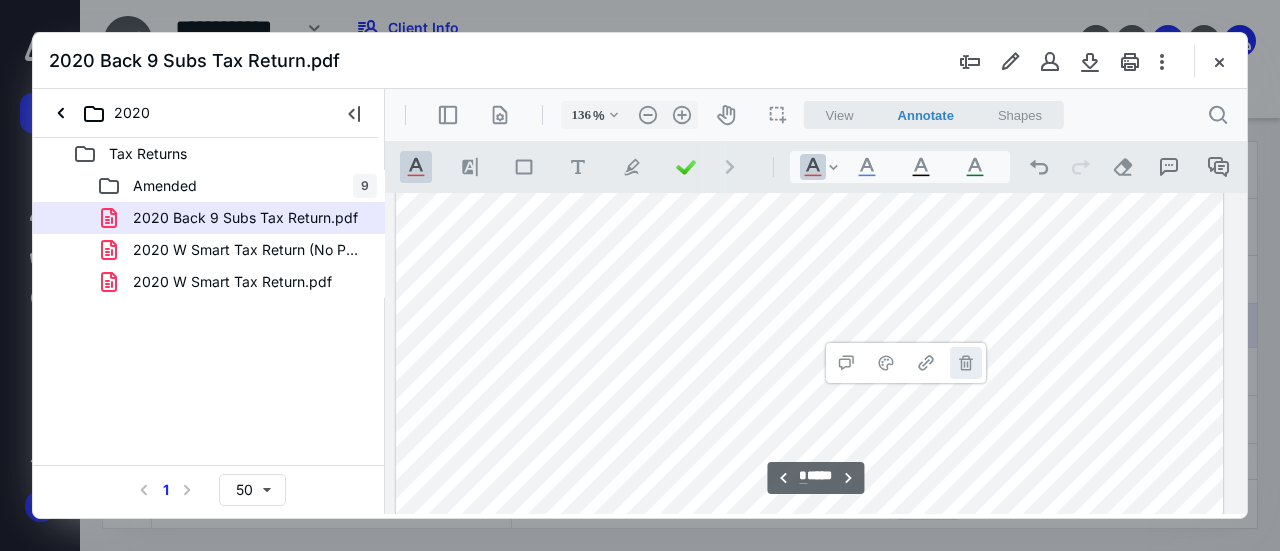 click on "**********" at bounding box center (966, 363) 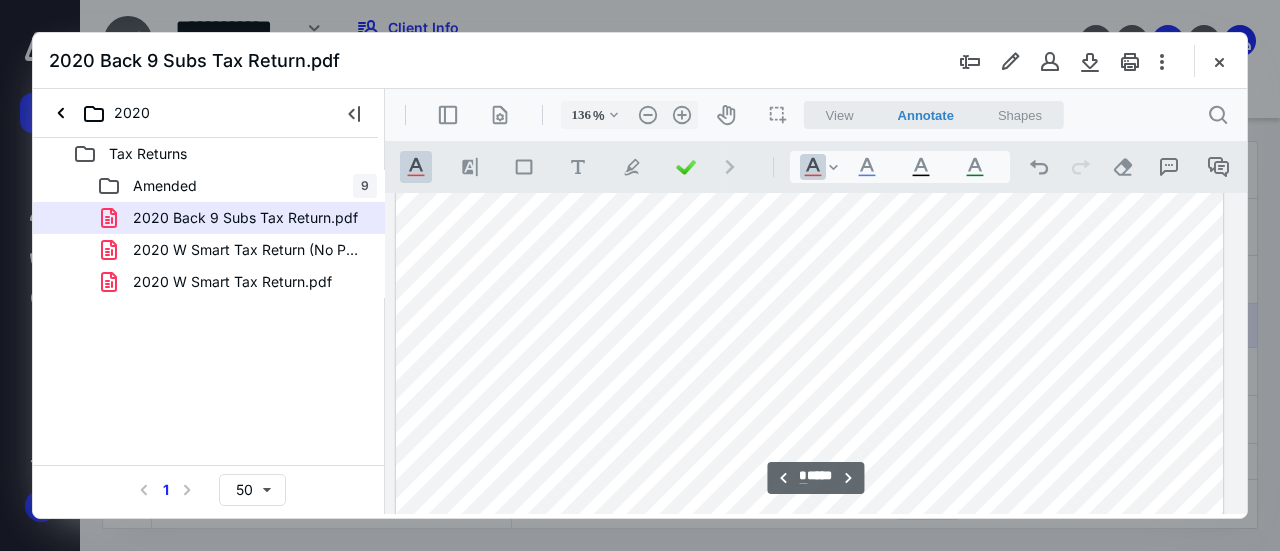 scroll, scrollTop: 7946, scrollLeft: 116, axis: both 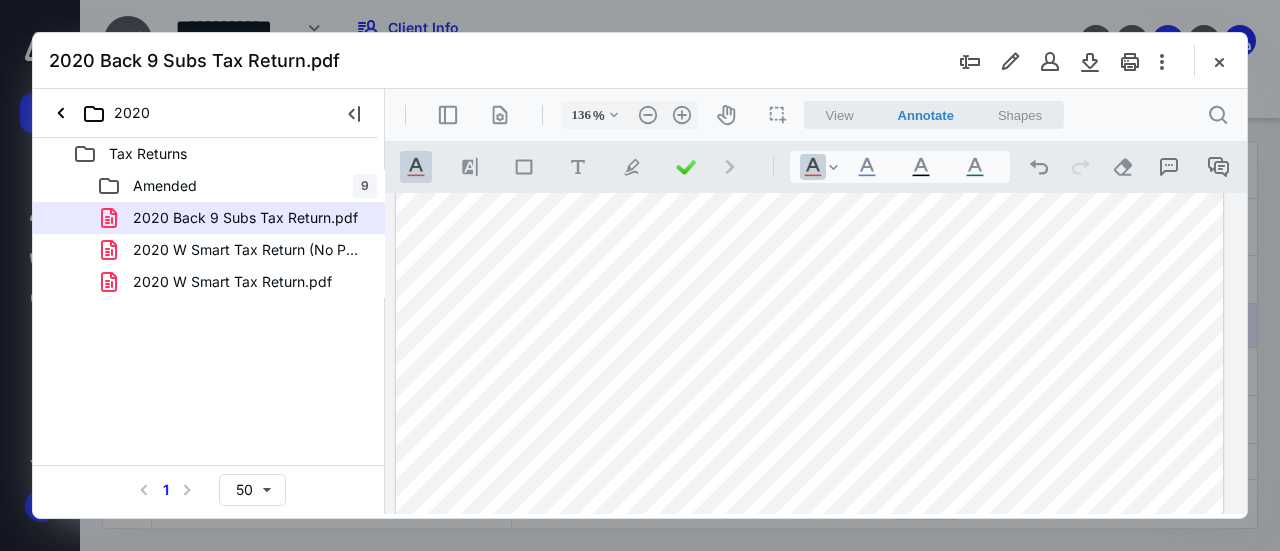 click at bounding box center (810, 354) 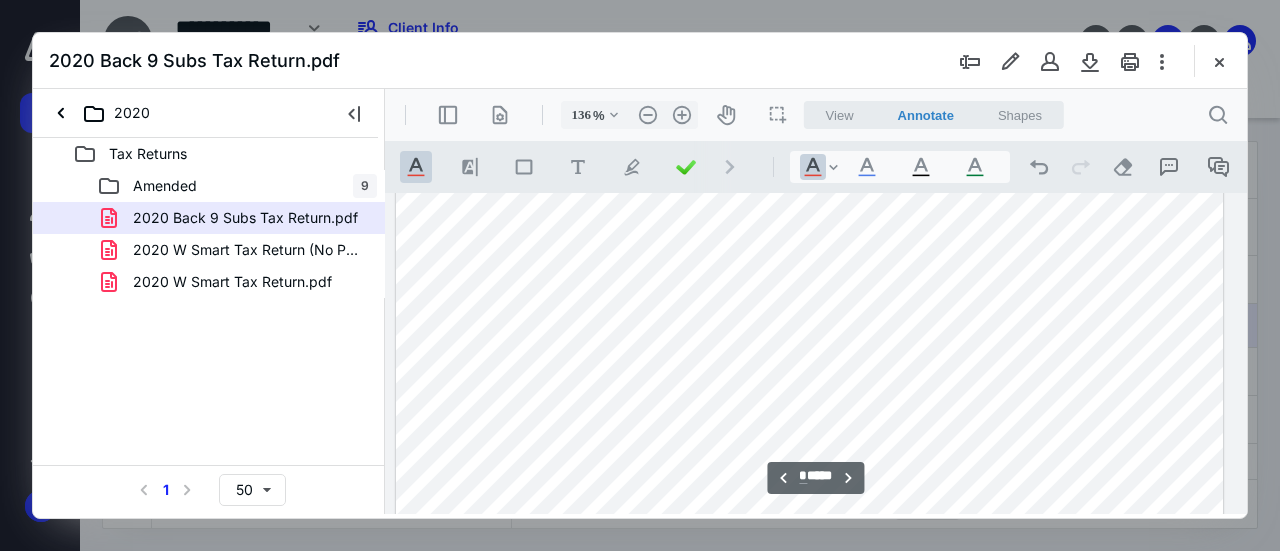 scroll, scrollTop: 7546, scrollLeft: 116, axis: both 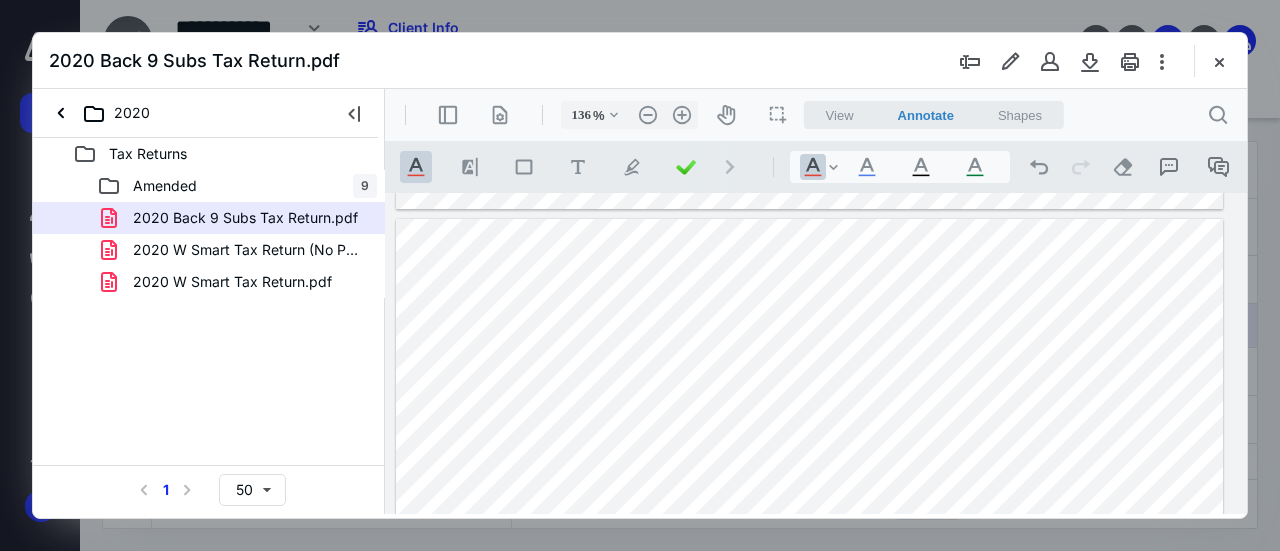 click at bounding box center (810, 754) 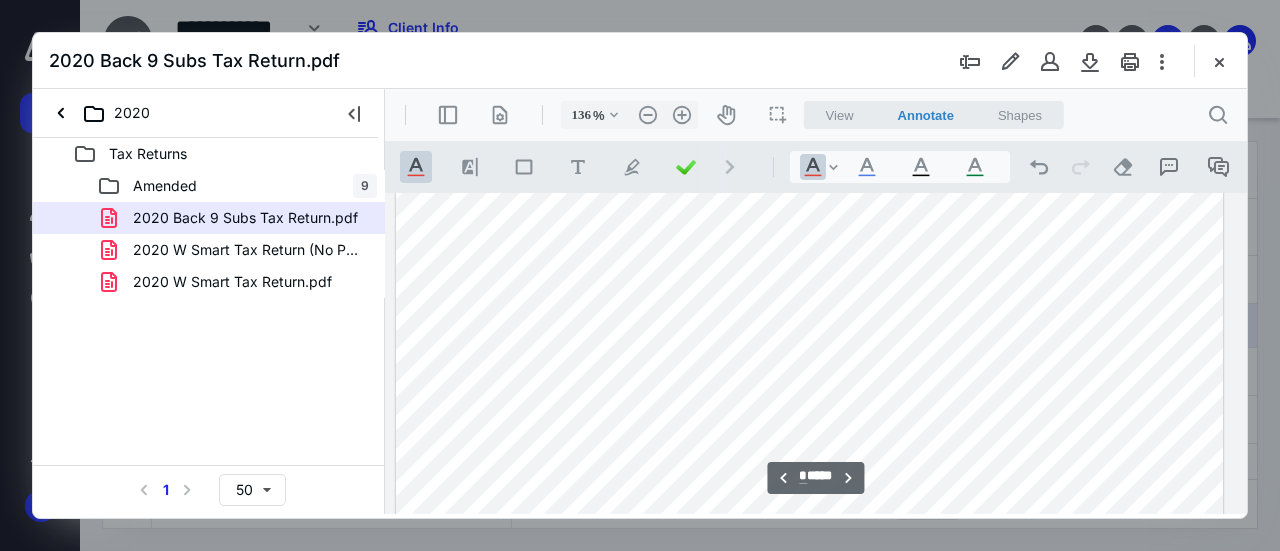 scroll, scrollTop: 7546, scrollLeft: 116, axis: both 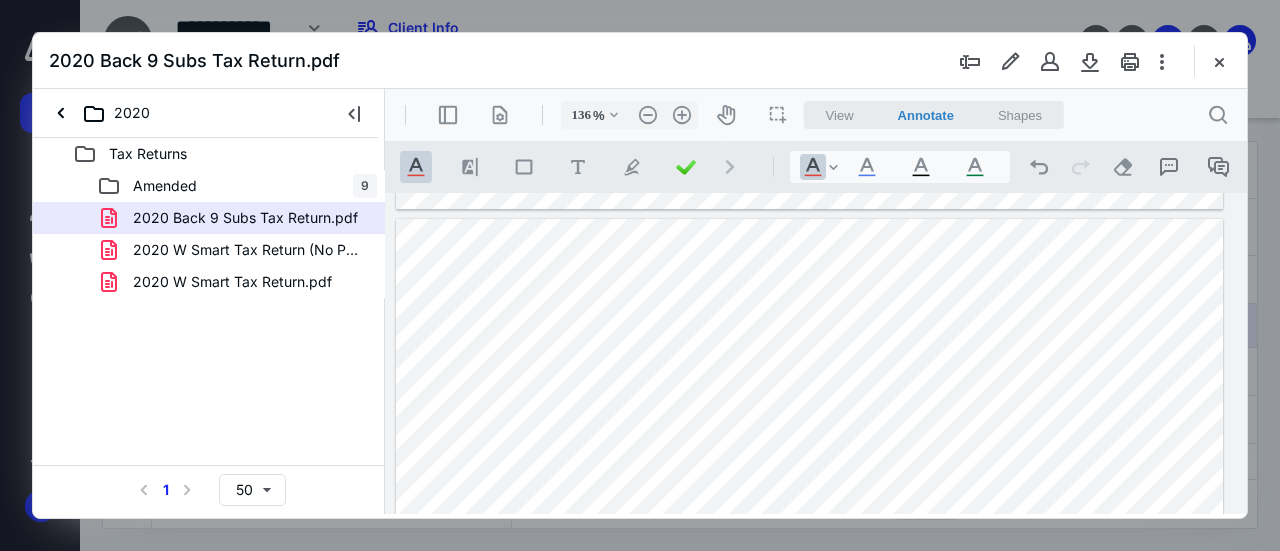 click at bounding box center [810, 754] 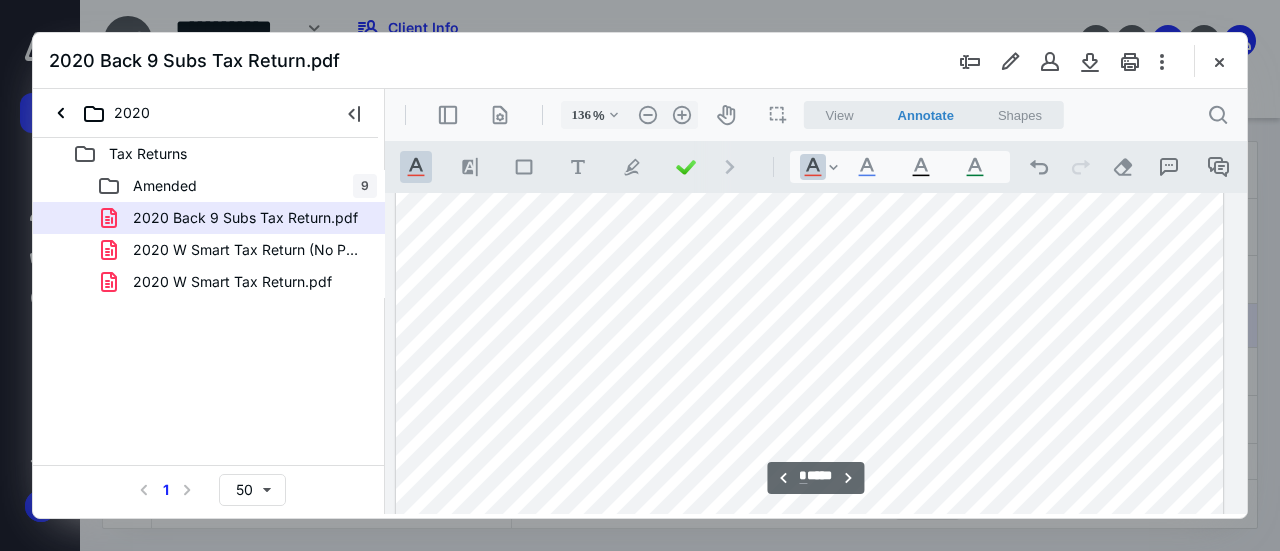 scroll, scrollTop: 8346, scrollLeft: 116, axis: both 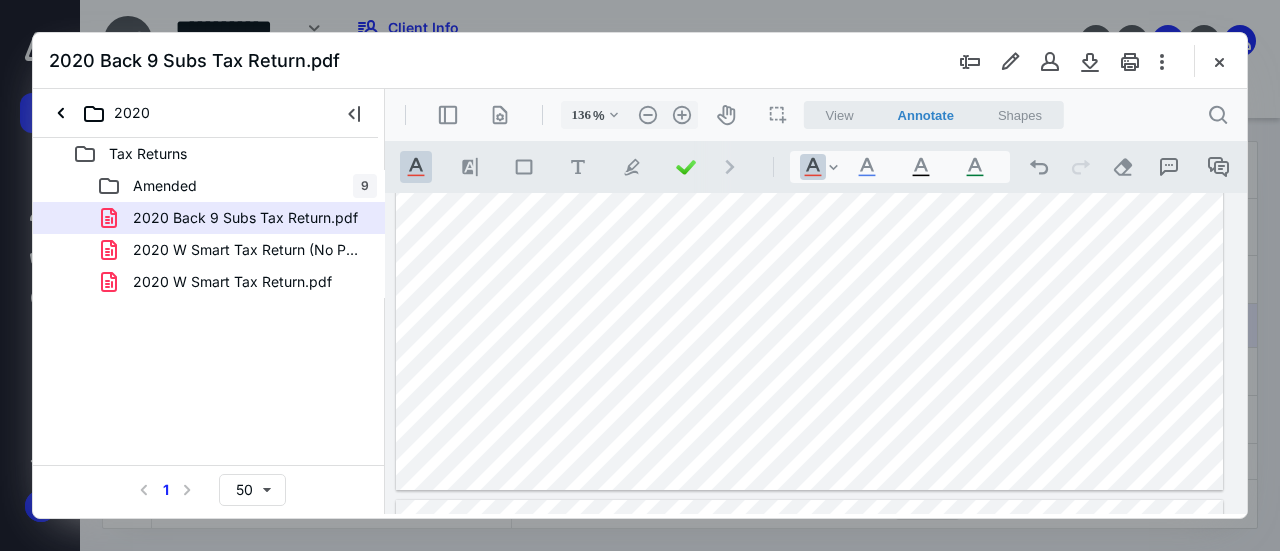 click at bounding box center [810, -46] 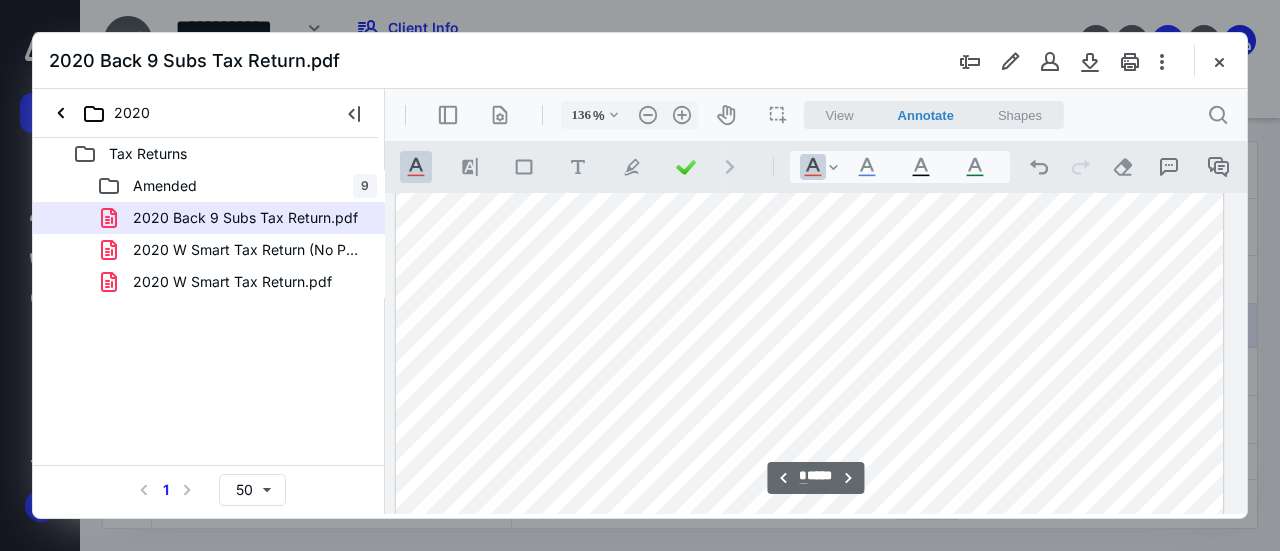 scroll, scrollTop: 8146, scrollLeft: 116, axis: both 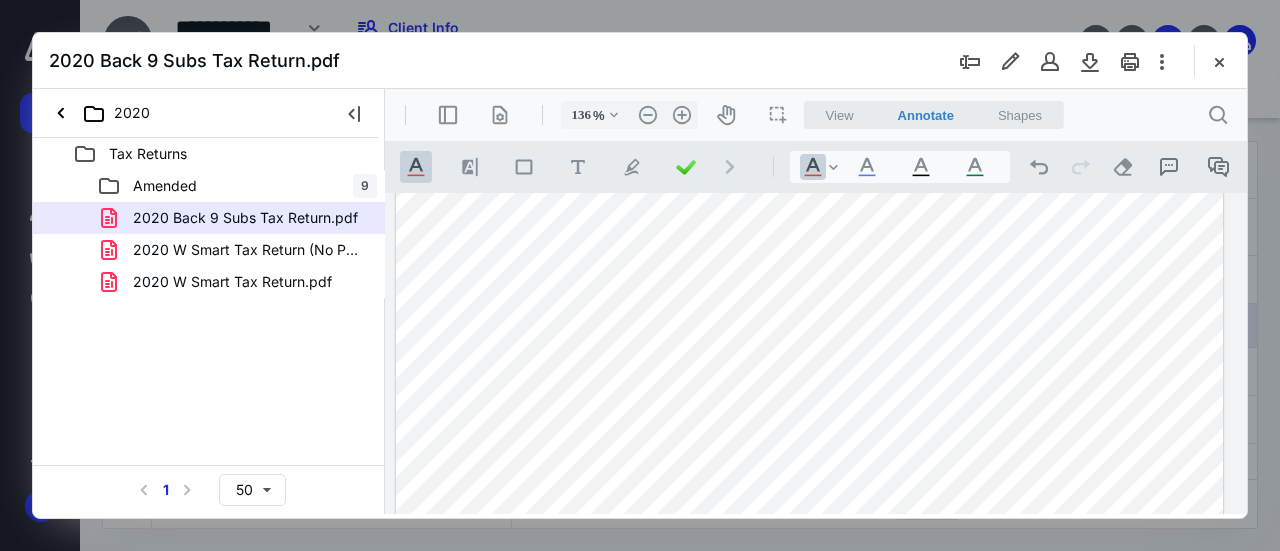 click at bounding box center (810, 154) 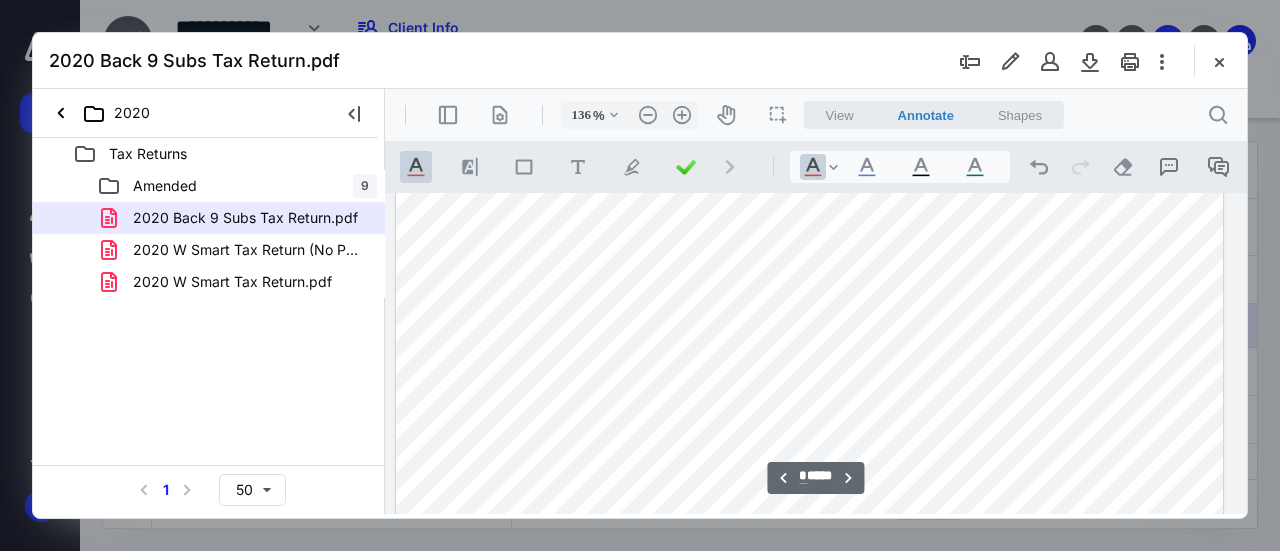 scroll, scrollTop: 8246, scrollLeft: 116, axis: both 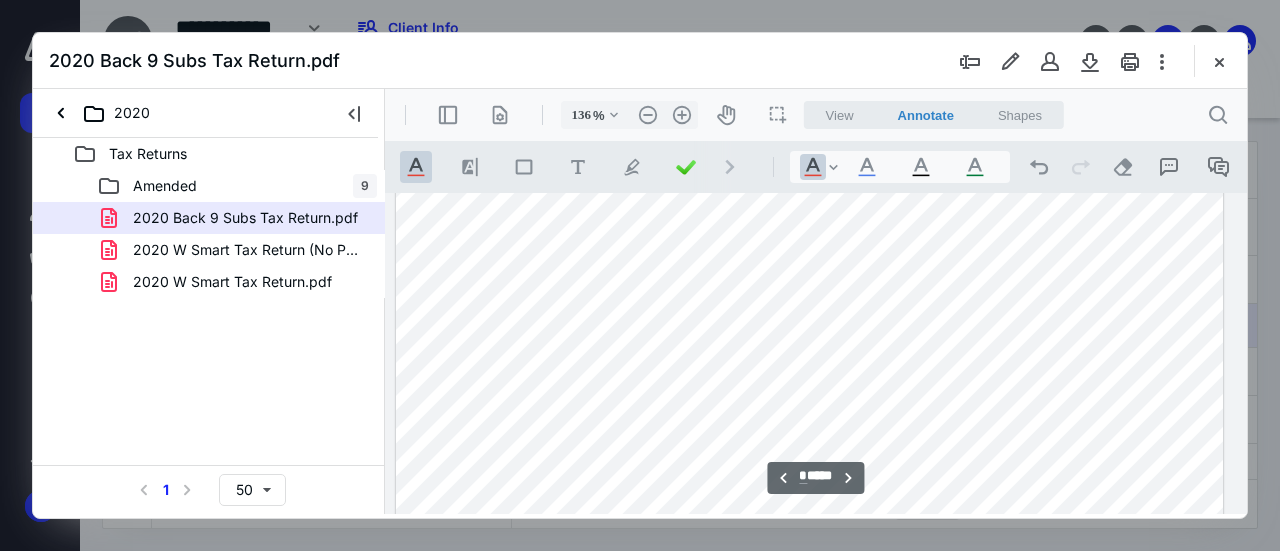 click at bounding box center [810, 54] 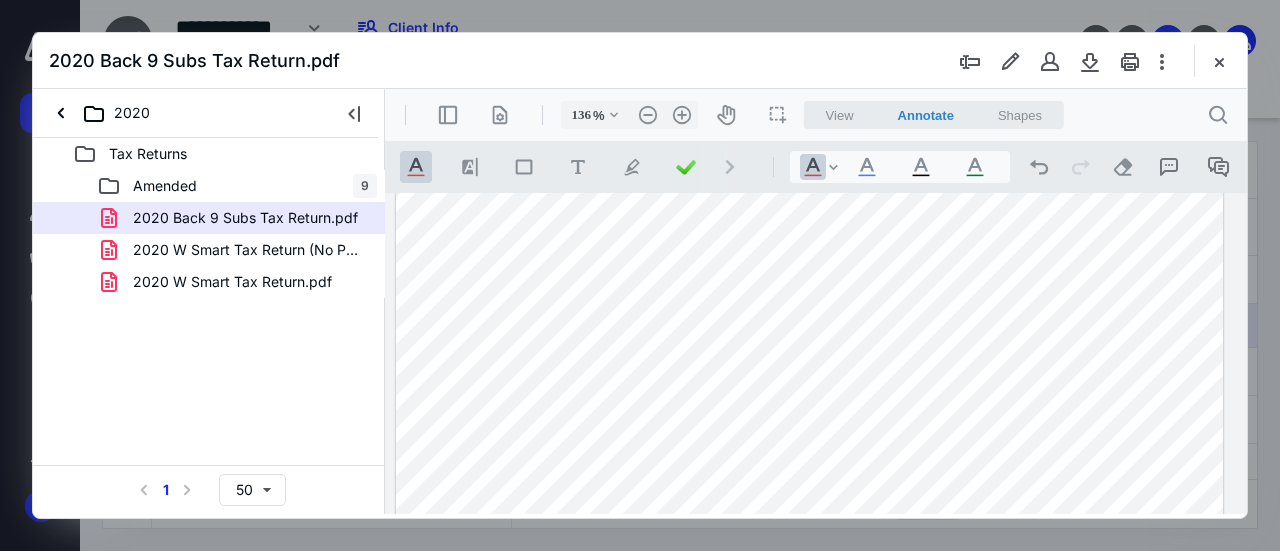 click at bounding box center (810, 54) 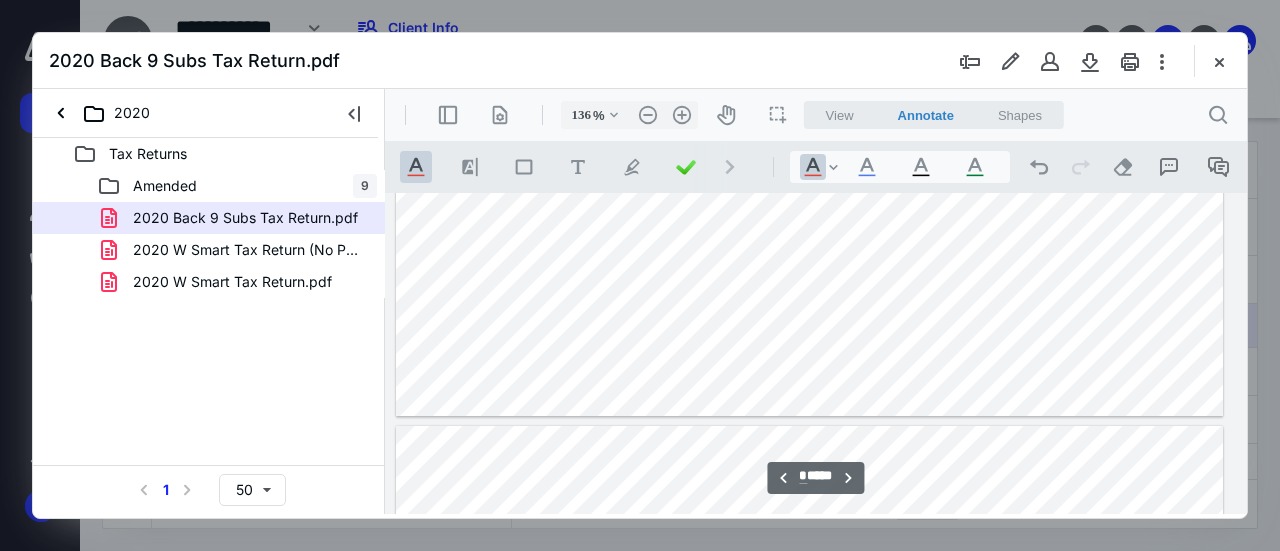 scroll, scrollTop: 8446, scrollLeft: 116, axis: both 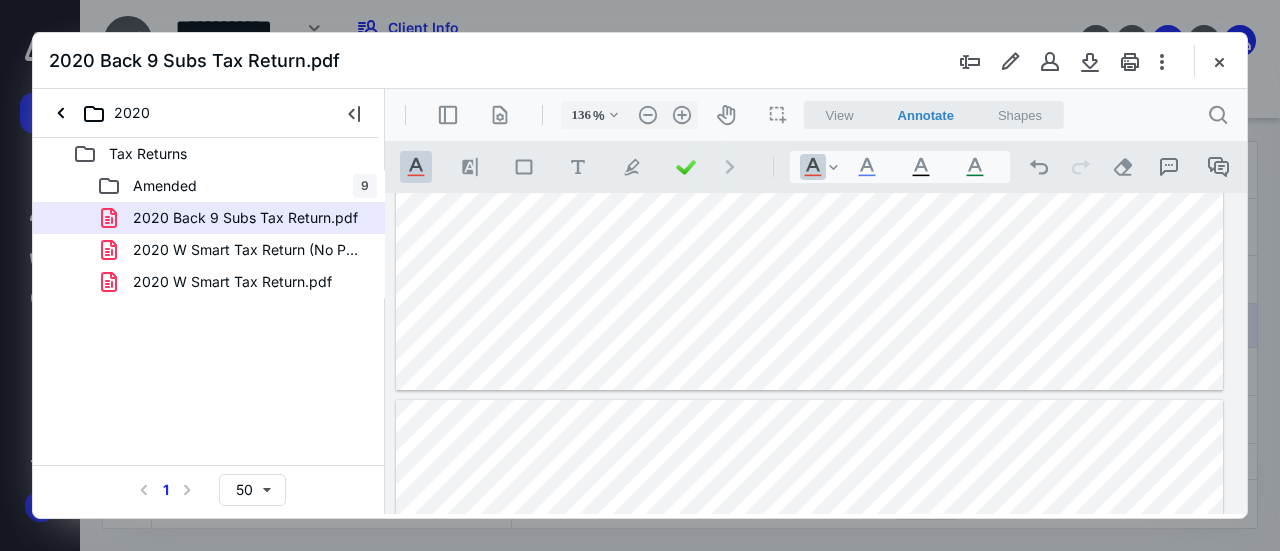 click at bounding box center [810, -146] 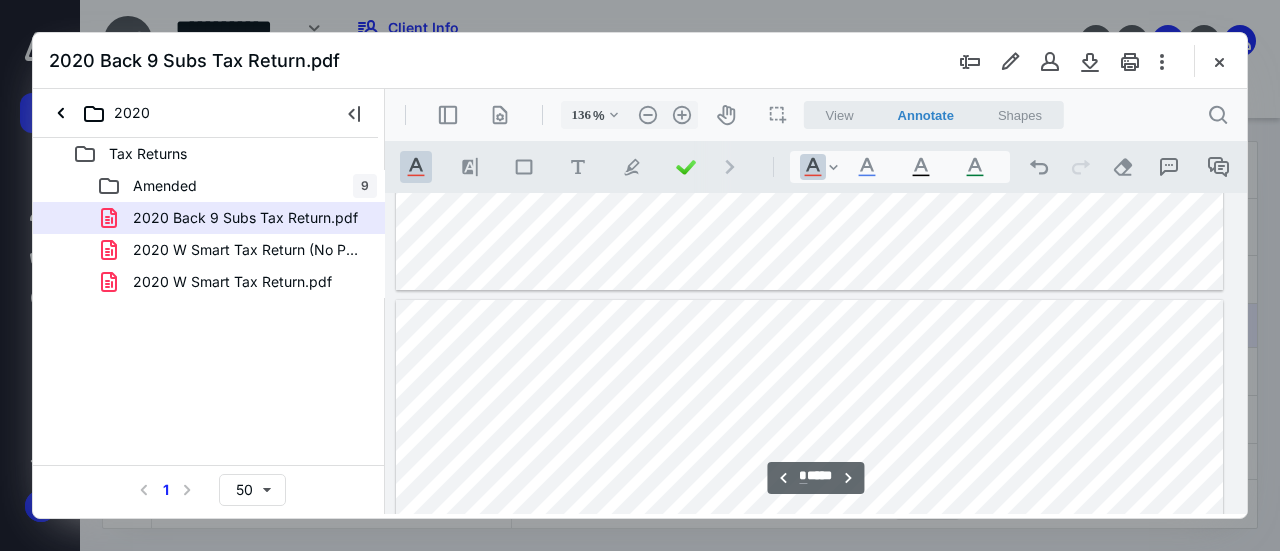 scroll, scrollTop: 8646, scrollLeft: 116, axis: both 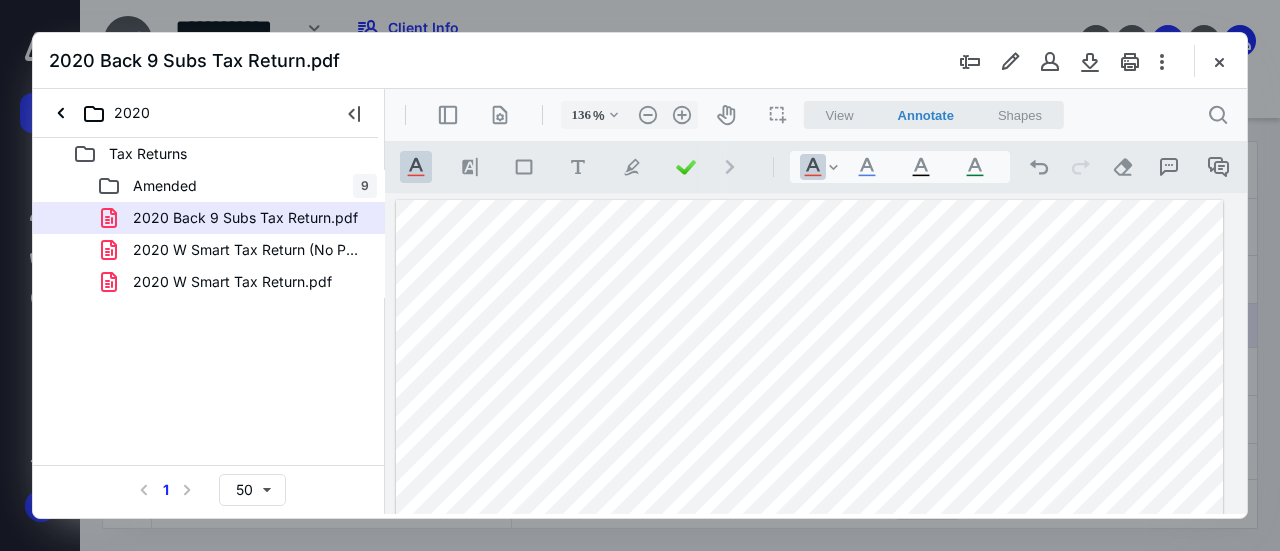 click at bounding box center [810, 735] 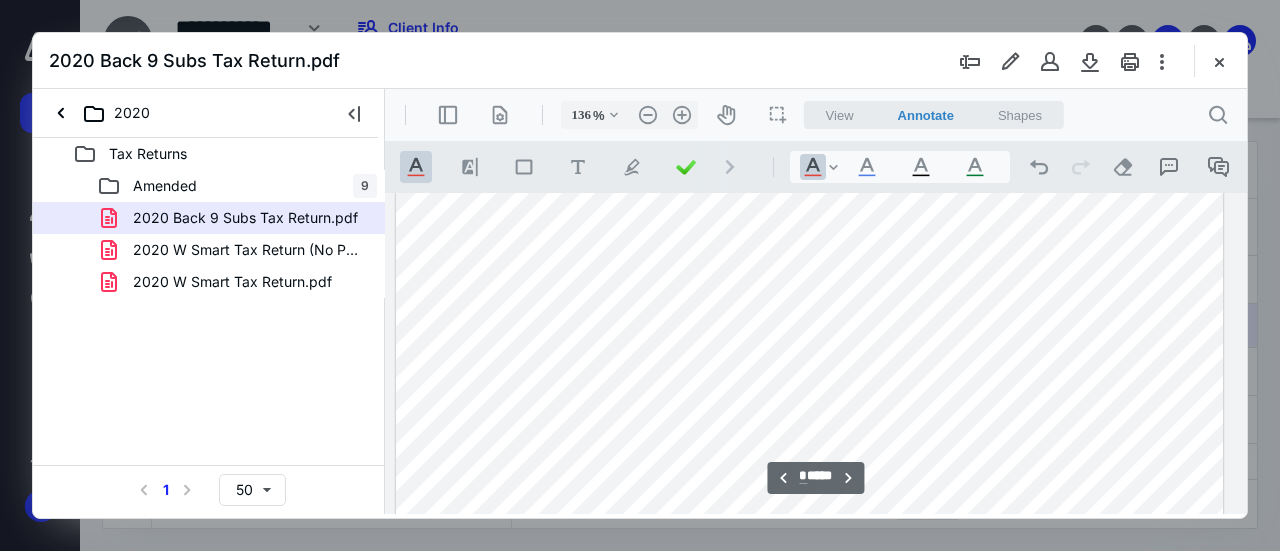 scroll, scrollTop: 8846, scrollLeft: 116, axis: both 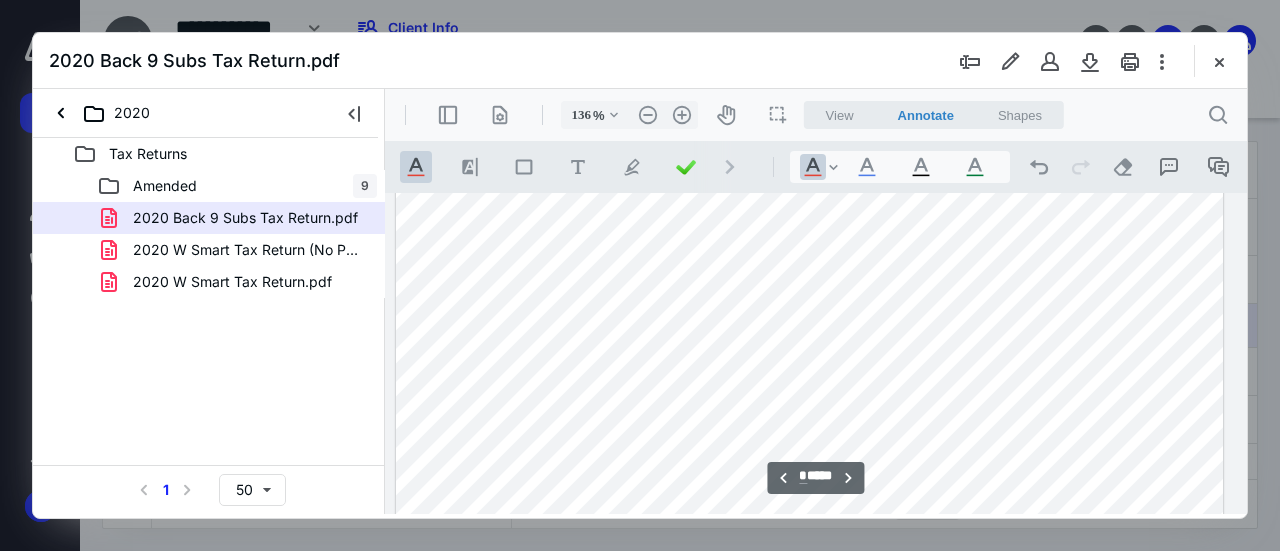 click at bounding box center (810, 535) 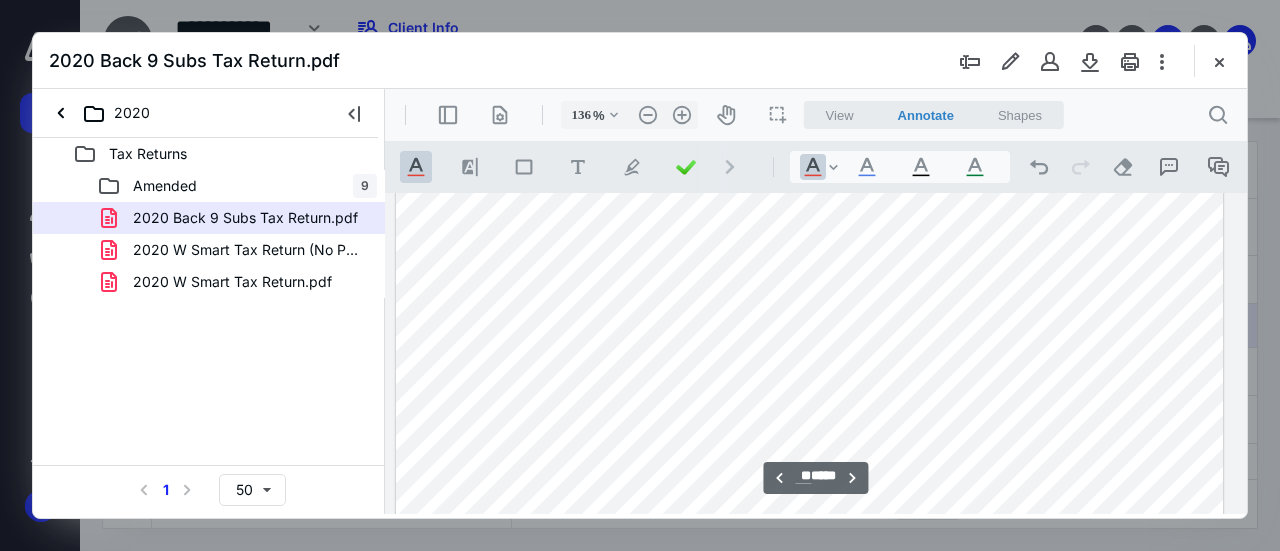 scroll, scrollTop: 9746, scrollLeft: 116, axis: both 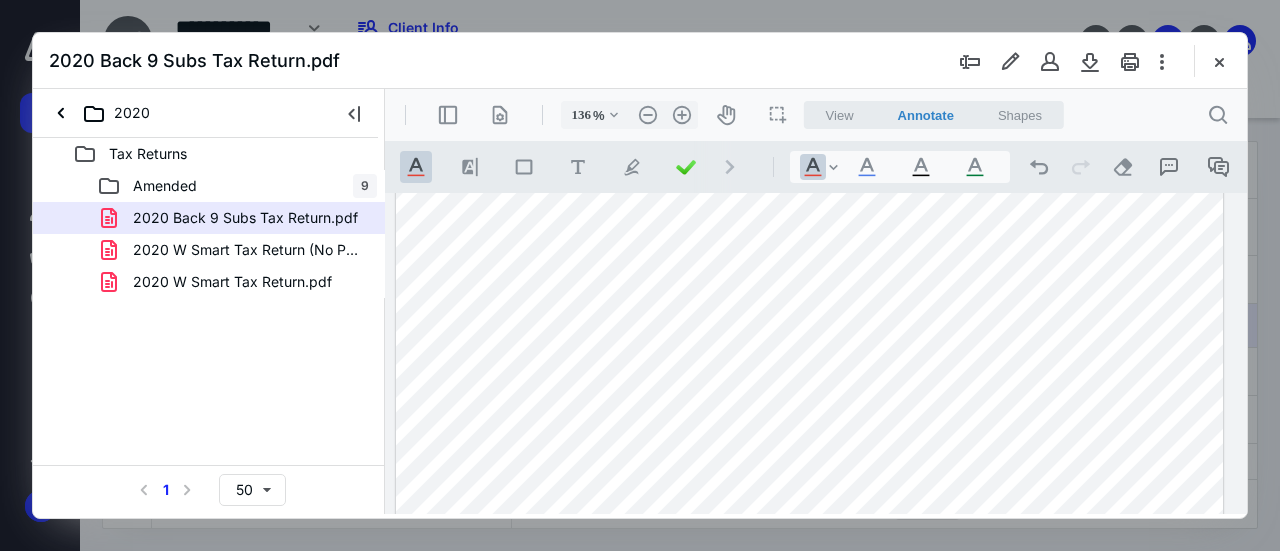 click at bounding box center (810, 716) 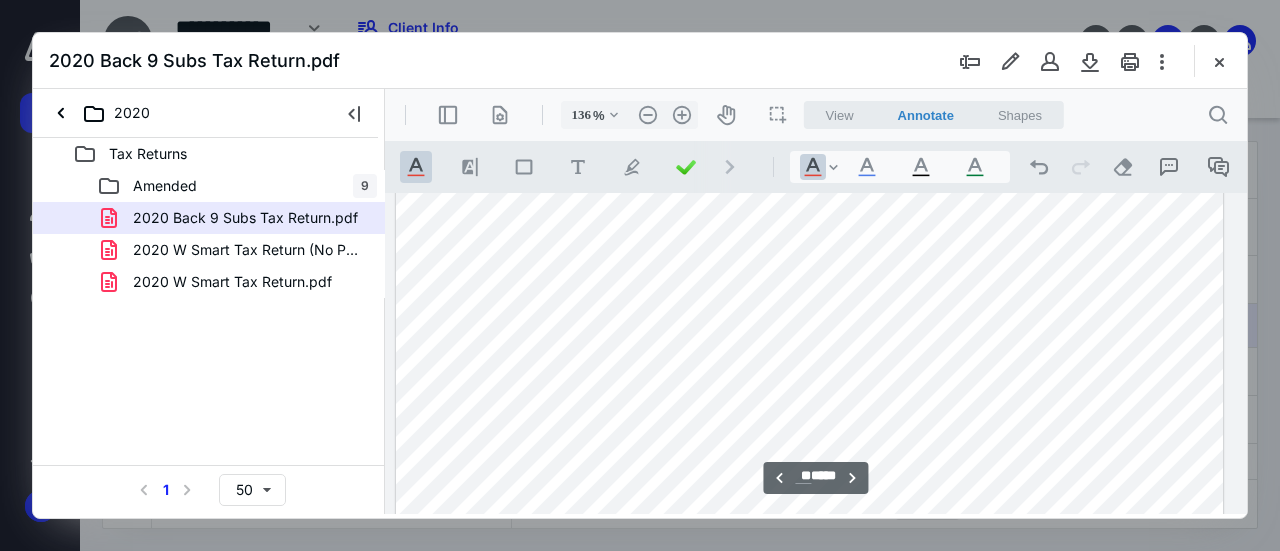 scroll, scrollTop: 13446, scrollLeft: 116, axis: both 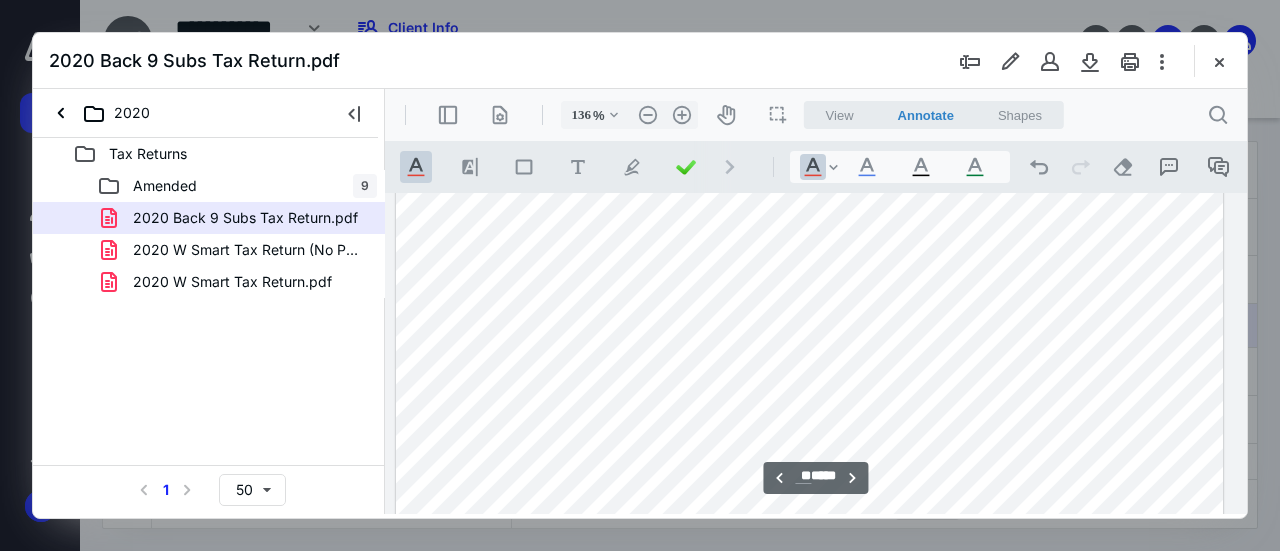 click at bounding box center [640, 275] 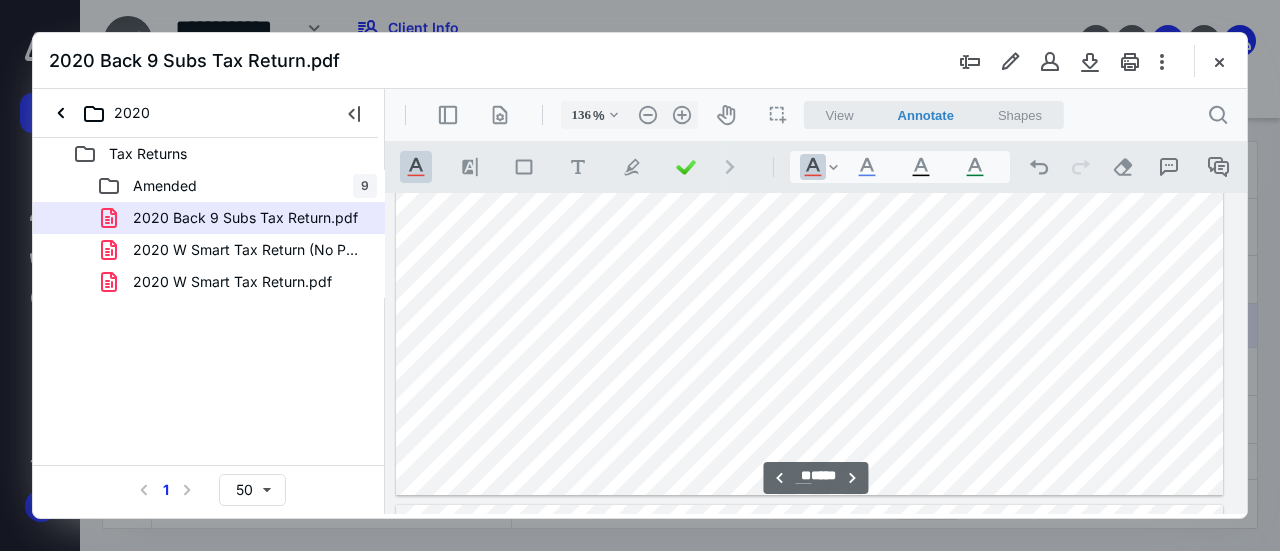 scroll, scrollTop: 13846, scrollLeft: 116, axis: both 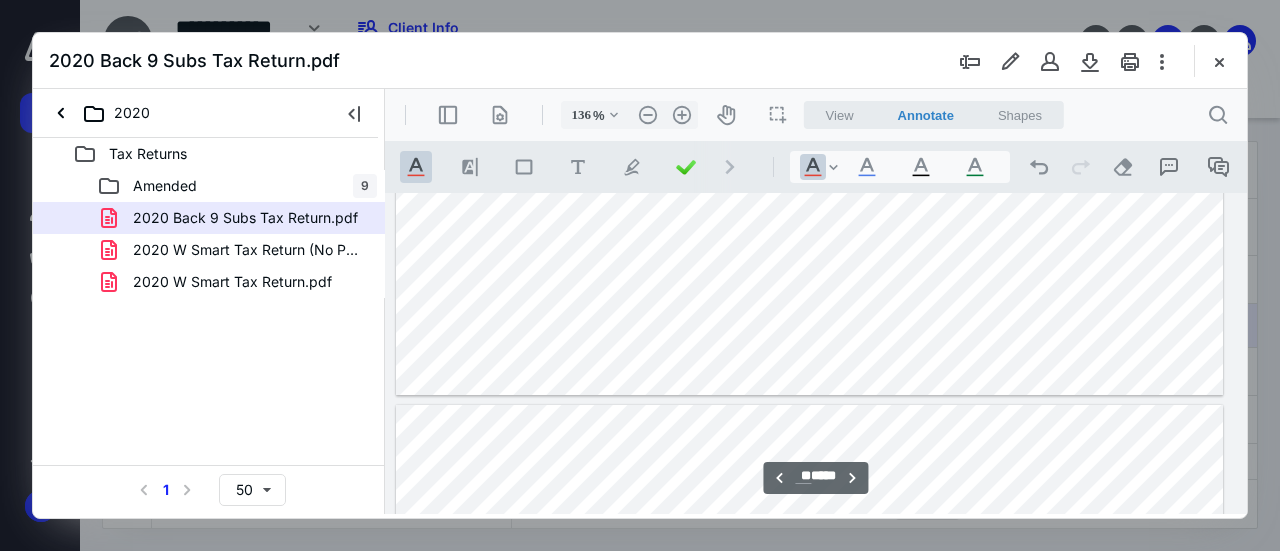 click at bounding box center (810, -141) 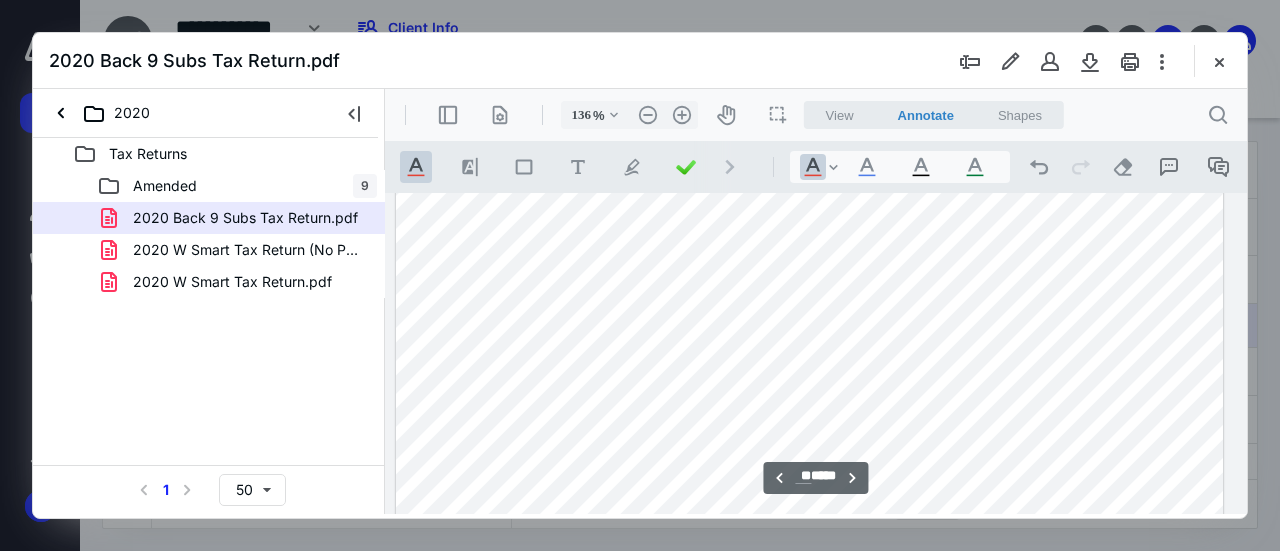 scroll, scrollTop: 15246, scrollLeft: 116, axis: both 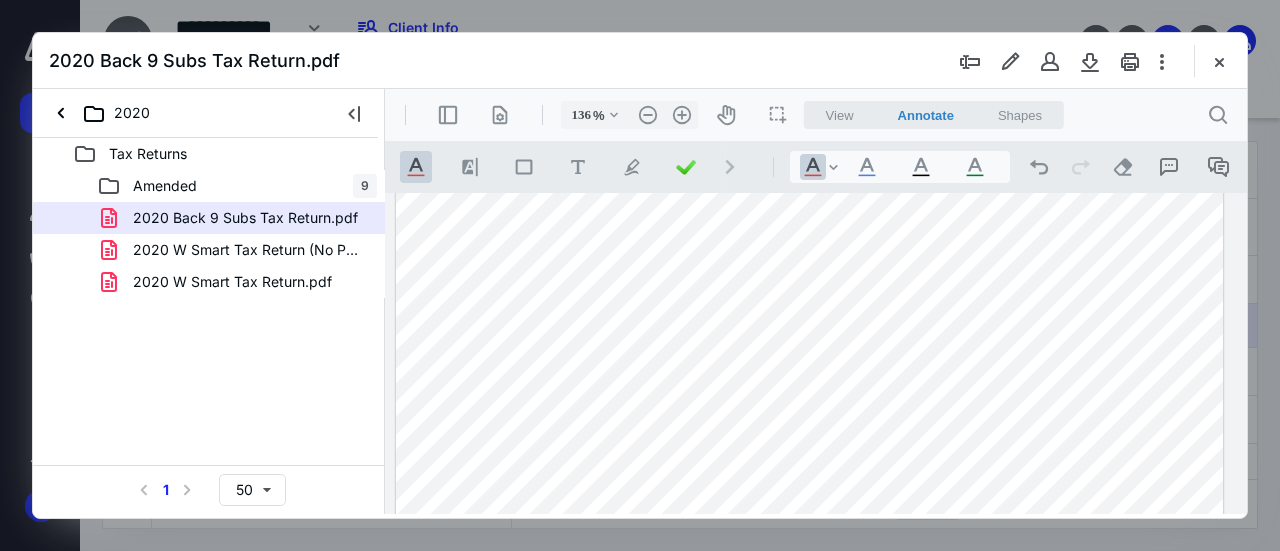 click at bounding box center (810, 621) 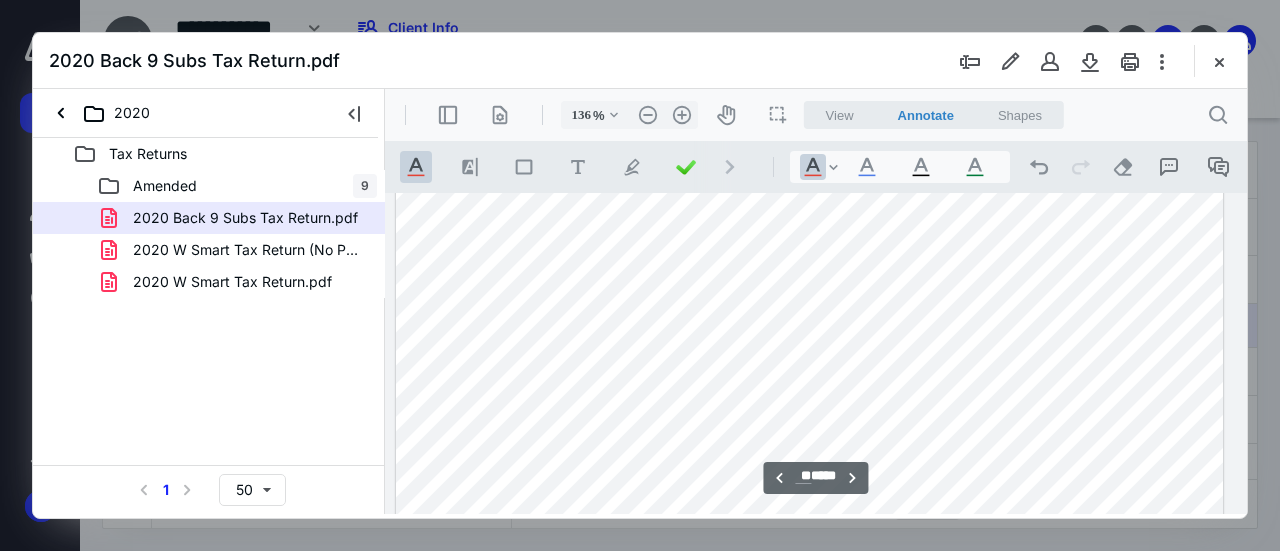 scroll, scrollTop: 15746, scrollLeft: 116, axis: both 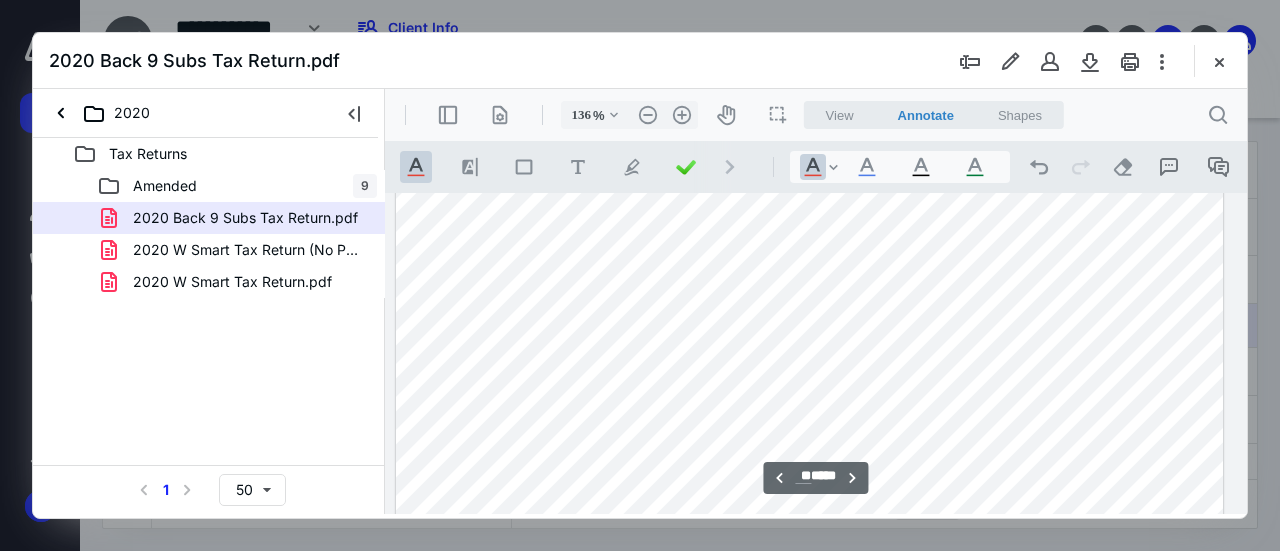 click on "******** ******** ****** ***** .cls-1{fill:#abb0c4;} icon - header - sidebar - line .cls-1{fill:#abb0c4;} icon - header - page manipulation - line 136 % .cls-1{fill:#abb0c4;} icon - chevron - down .cls-1{fill:#abb0c4;} icon - header - zoom - out - line Current zoom is   136 % .cls-1{fill:#abb0c4;} icon - header - zoom - in - line icon-header-pan20 icon / operation / multi select View Annotate Shapes Annotate .cls-1{fill:#abb0c4;} icon - chevron - down View Annotate Shapes .cls-1{fill:#abb0c4;} icon - header - search .cls-1{fill:#abb0c4;} icon - chevron - right .cls-1{fill:#abb0c4;} icon - tool - text manipulation - underline .cls-1{fill:#8c8c8c;} icon - line - tool - highlight  .st0{fill:#868E96;}  .cls-1{fill:#abb0c4;} icon - tool - text - free text .cls-1{fill:#abb0c4;} icon - tool - pen - highlight .cls-1{fill:#abb0c4;} icon - tool - pen - line .cls-1{fill:#abb0c4;} icon - tool - comment - line .cls-1{fill:#abb0c4;} icon - tool - text manipulation - strikethrough .cls-1{fill:#abb0c4;}" at bounding box center [816, 302] 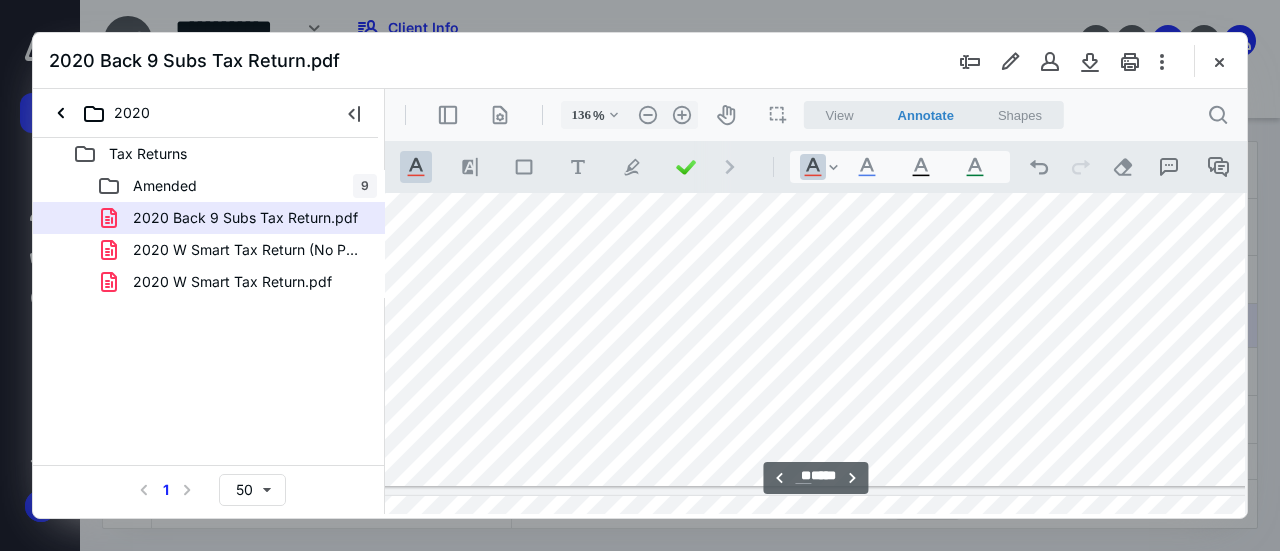 scroll, scrollTop: 23946, scrollLeft: 116, axis: both 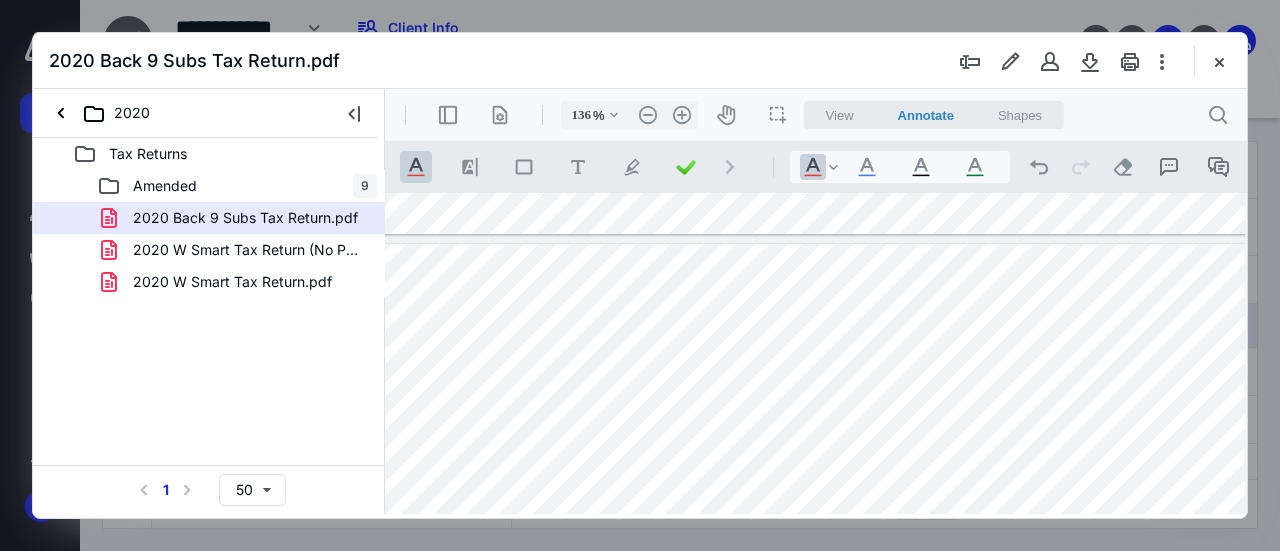 click at bounding box center (809, 658) 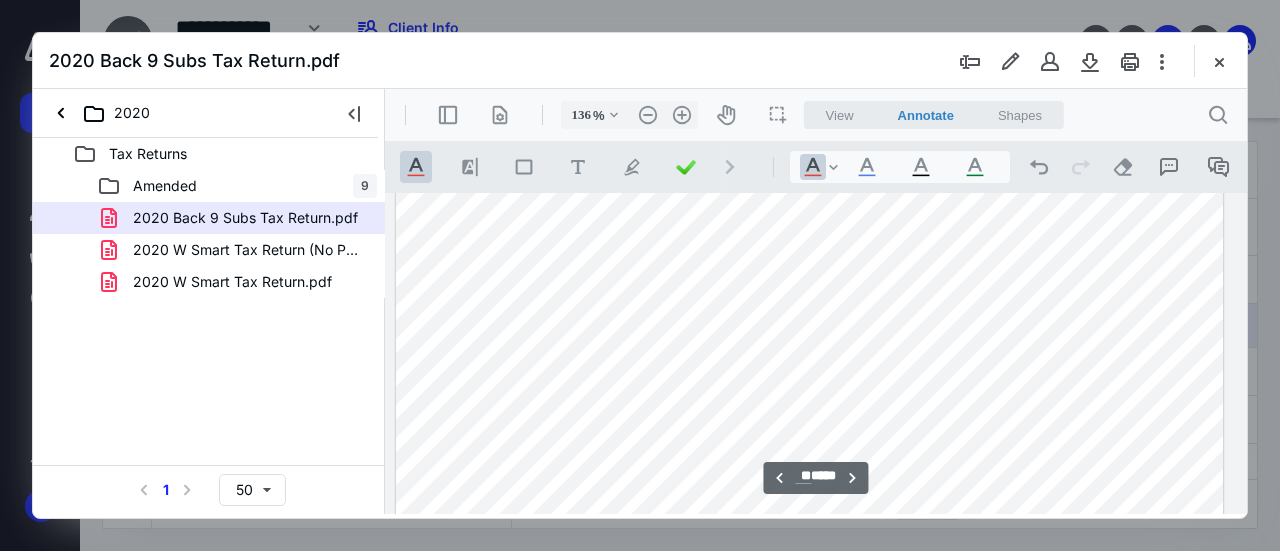 scroll, scrollTop: 9746, scrollLeft: 116, axis: both 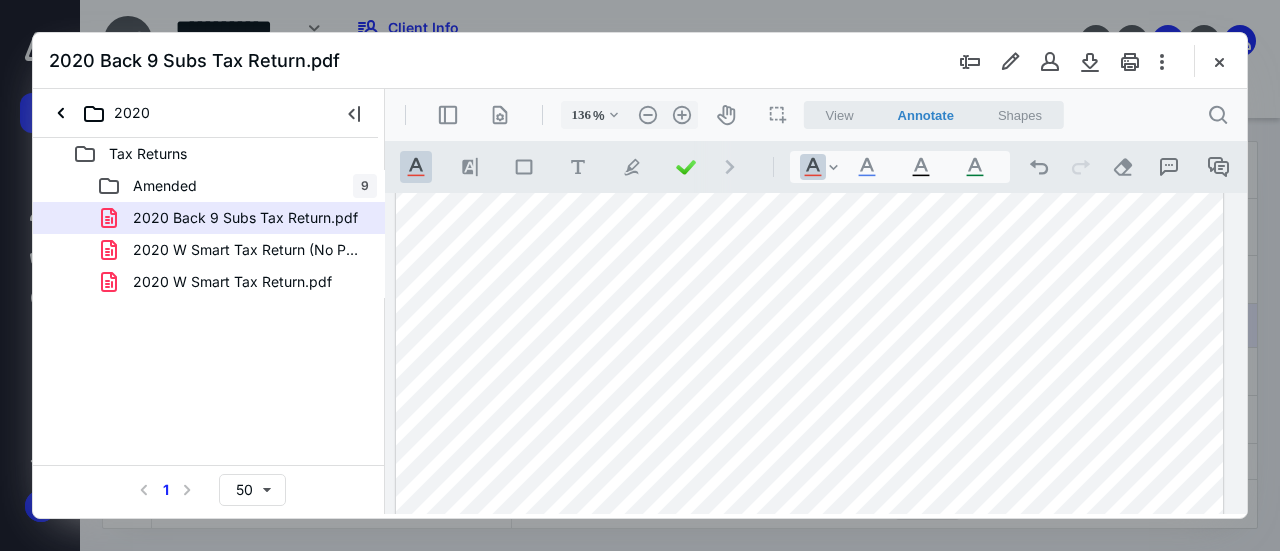 click at bounding box center (810, 716) 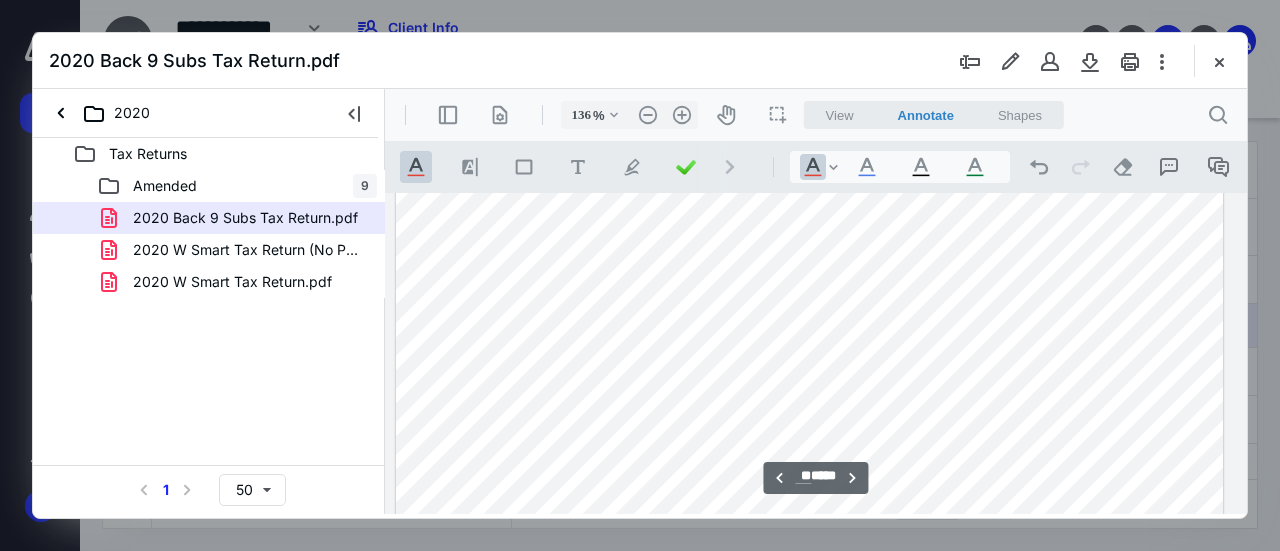 scroll, scrollTop: 9946, scrollLeft: 116, axis: both 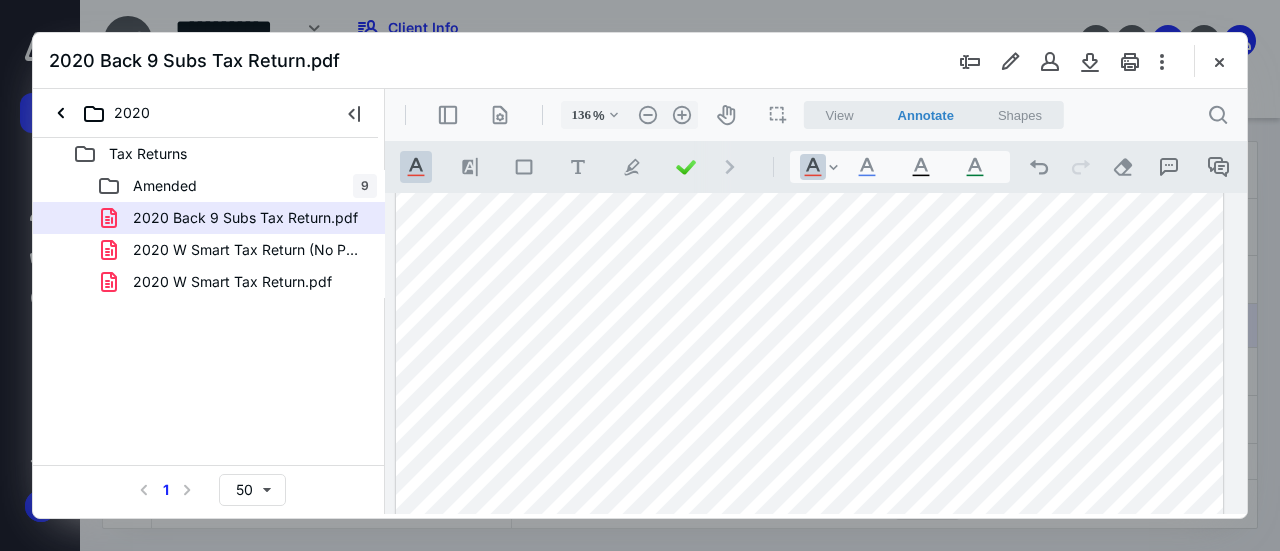 click at bounding box center [810, 516] 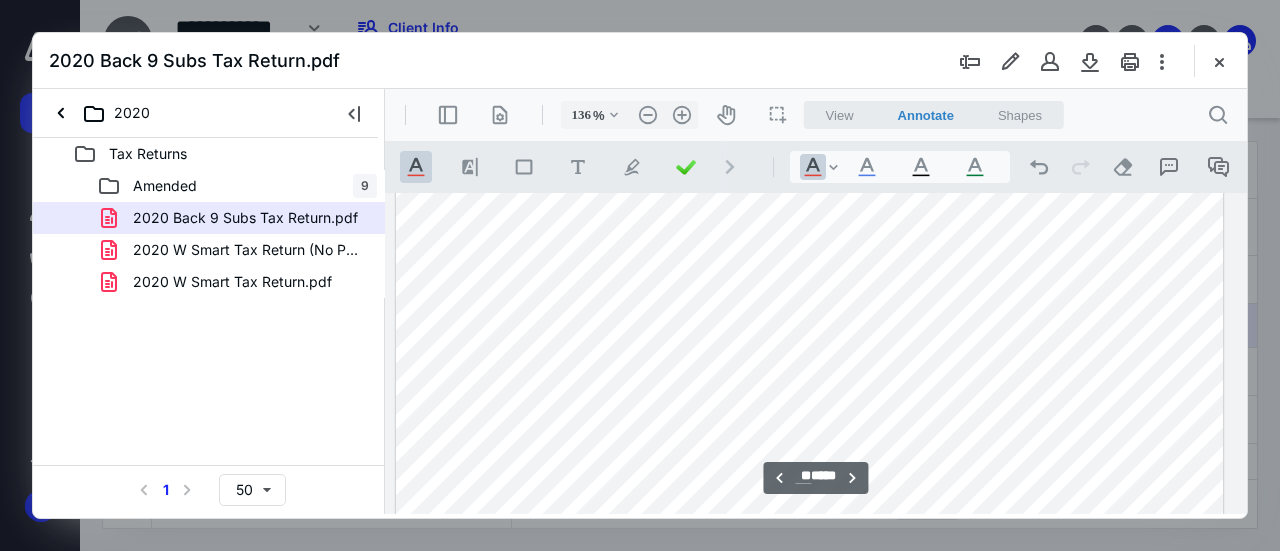 scroll, scrollTop: 9946, scrollLeft: 116, axis: both 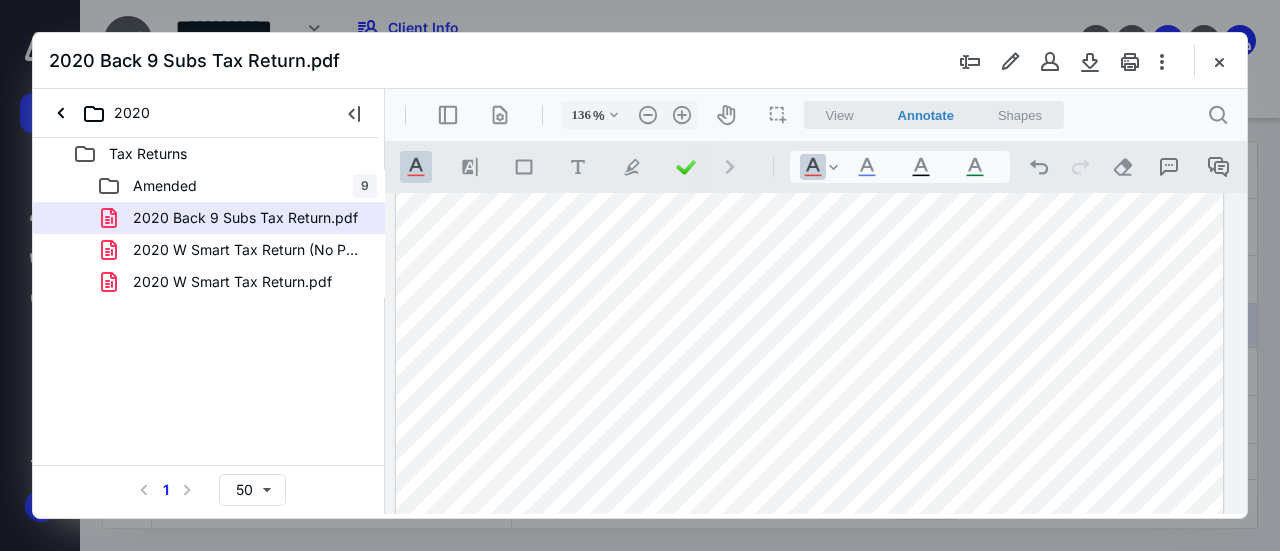 click at bounding box center [810, 516] 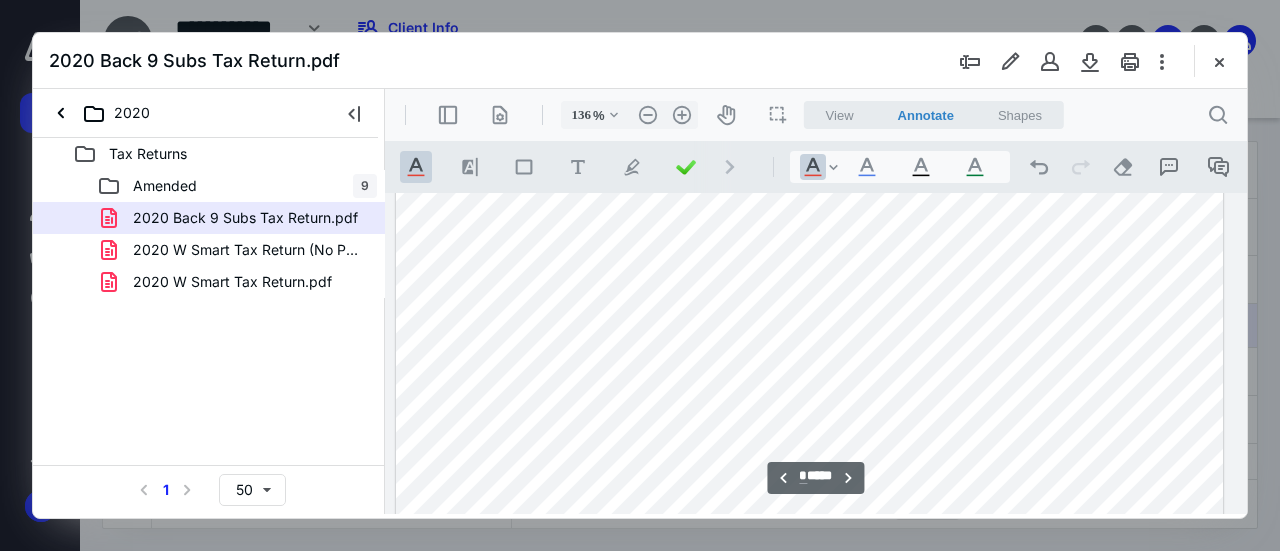 scroll, scrollTop: 2946, scrollLeft: 116, axis: both 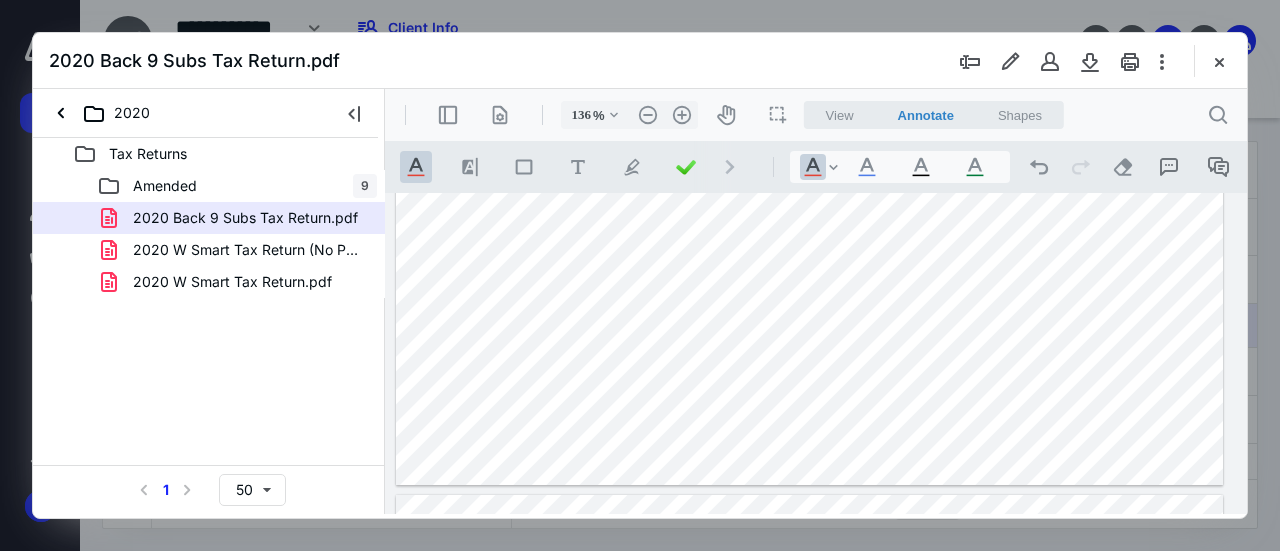 click at bounding box center (810, -51) 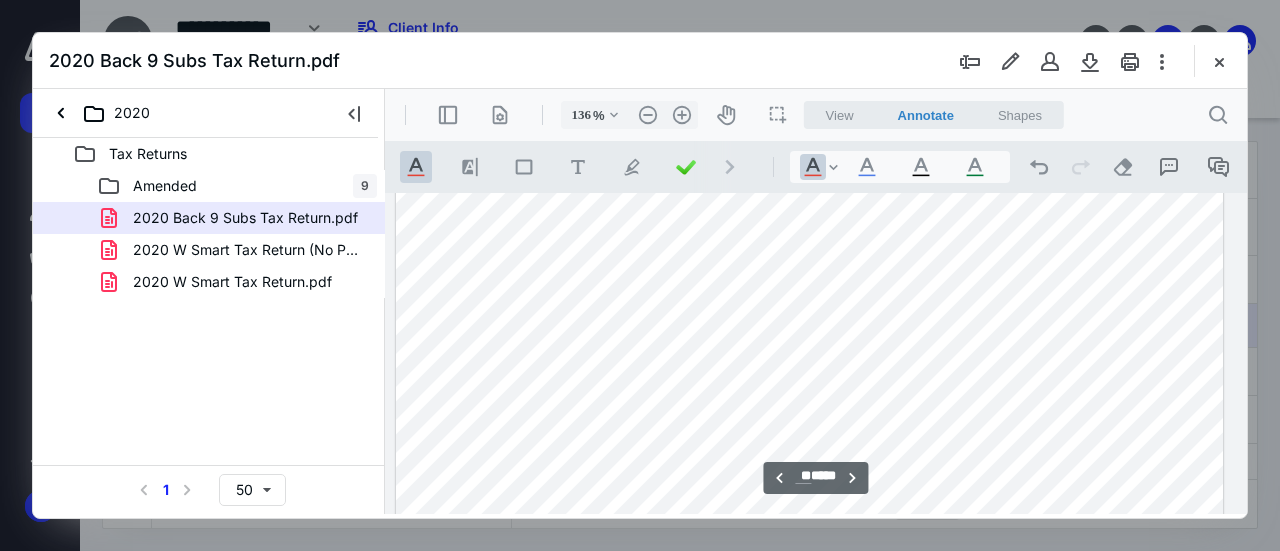 scroll, scrollTop: 9846, scrollLeft: 116, axis: both 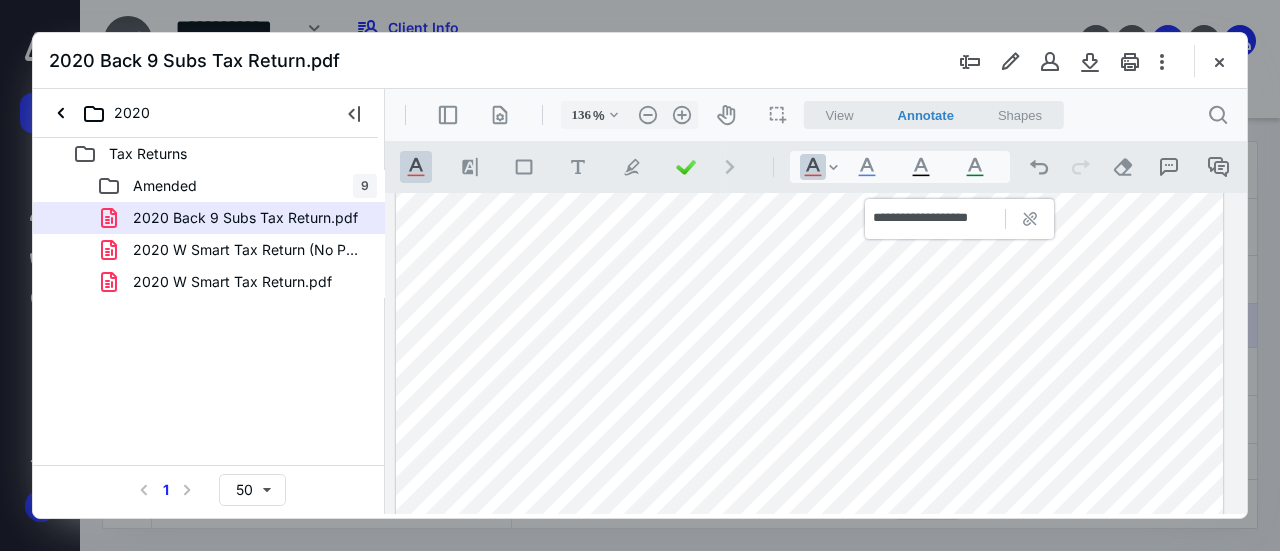click at bounding box center [810, 616] 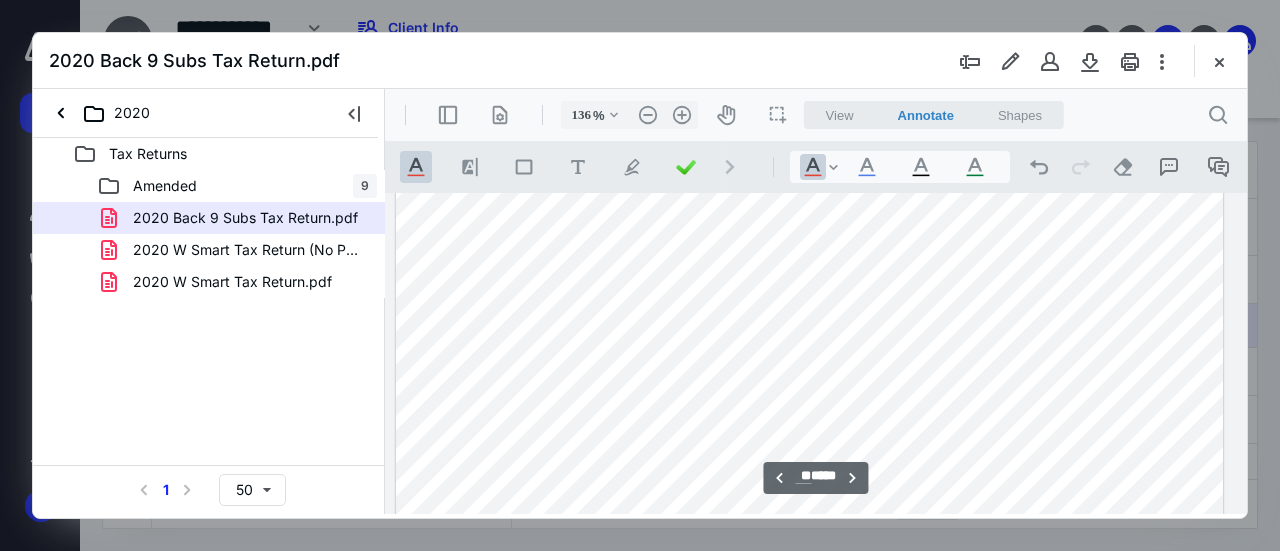 scroll, scrollTop: 10346, scrollLeft: 116, axis: both 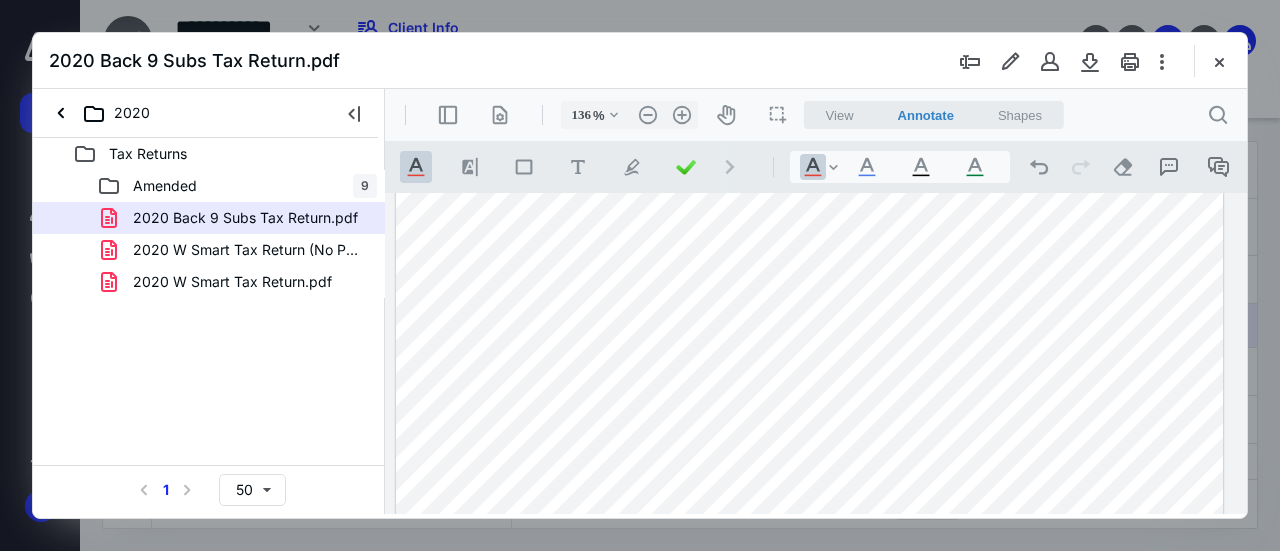 click at bounding box center (810, 116) 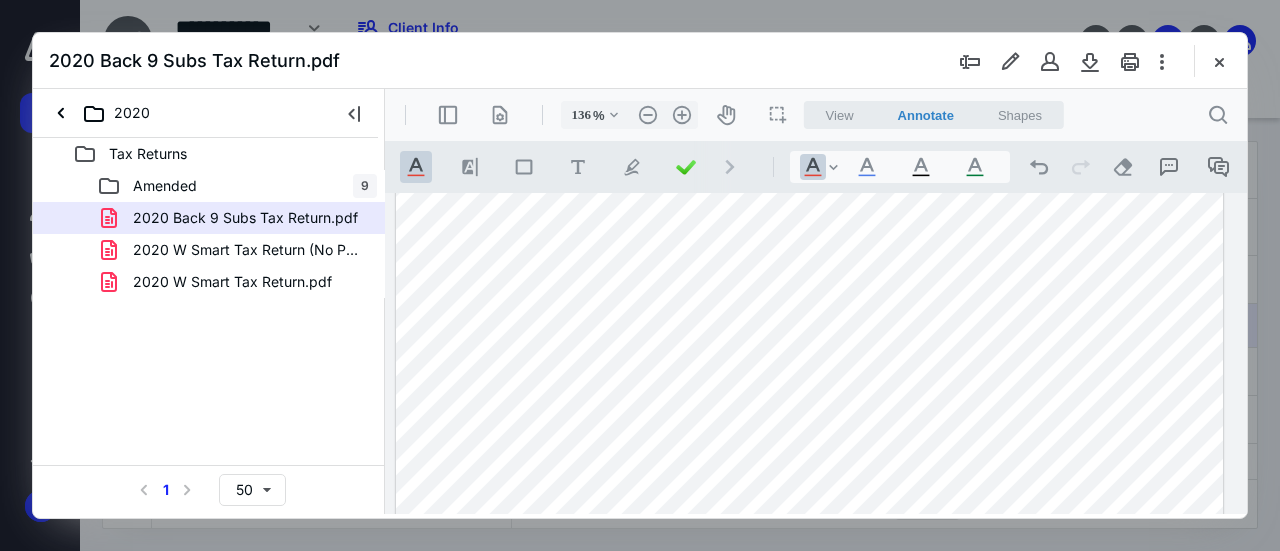 click at bounding box center [810, 416] 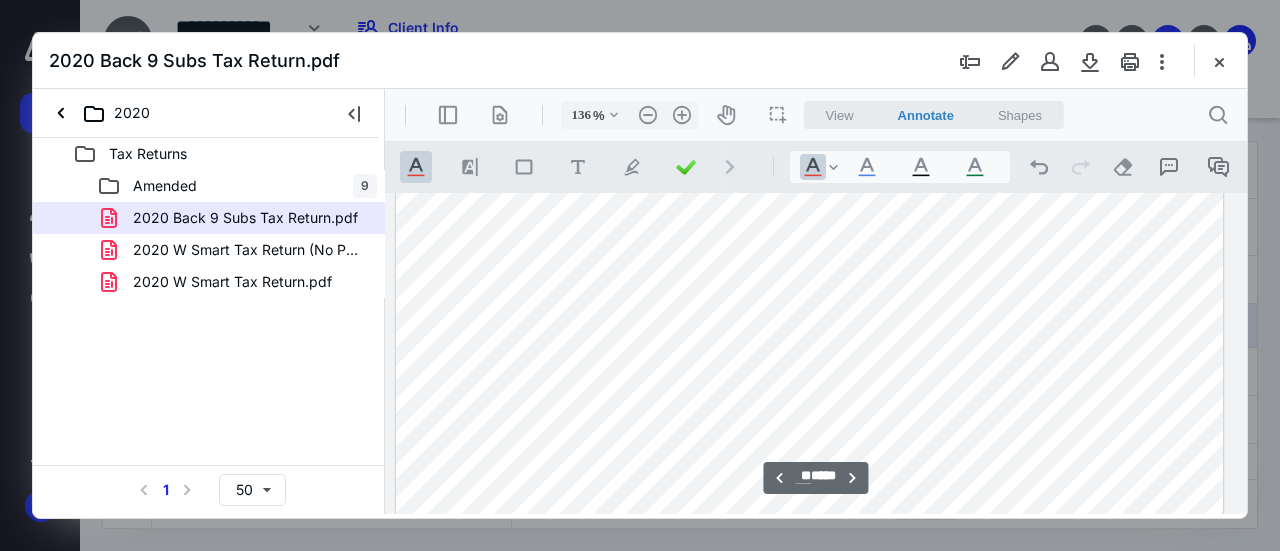 scroll, scrollTop: 10446, scrollLeft: 116, axis: both 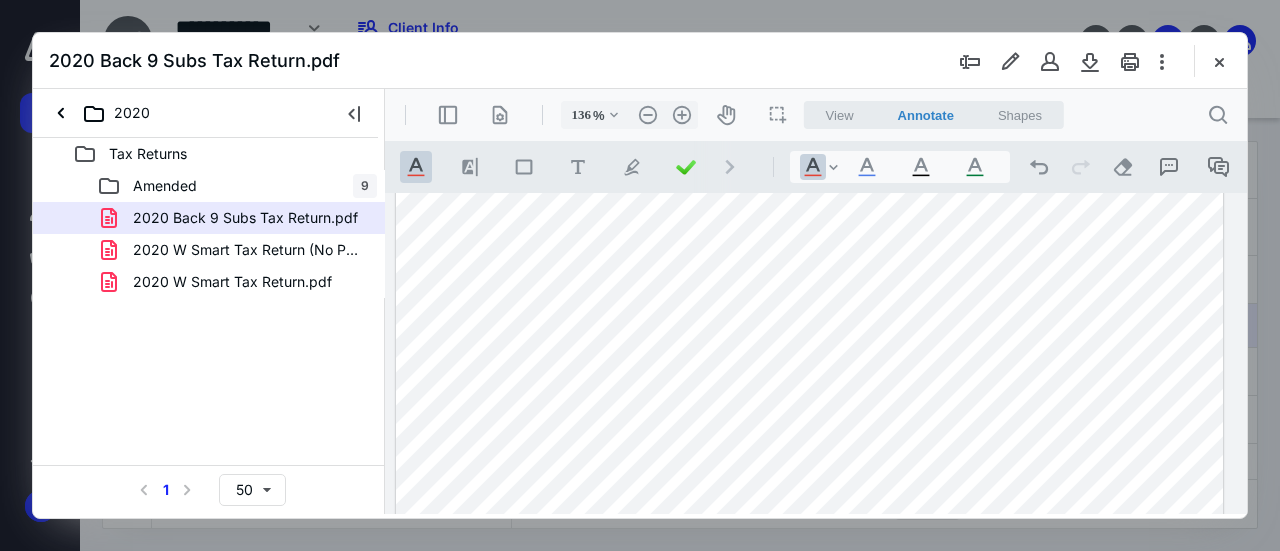 click at bounding box center (810, 16) 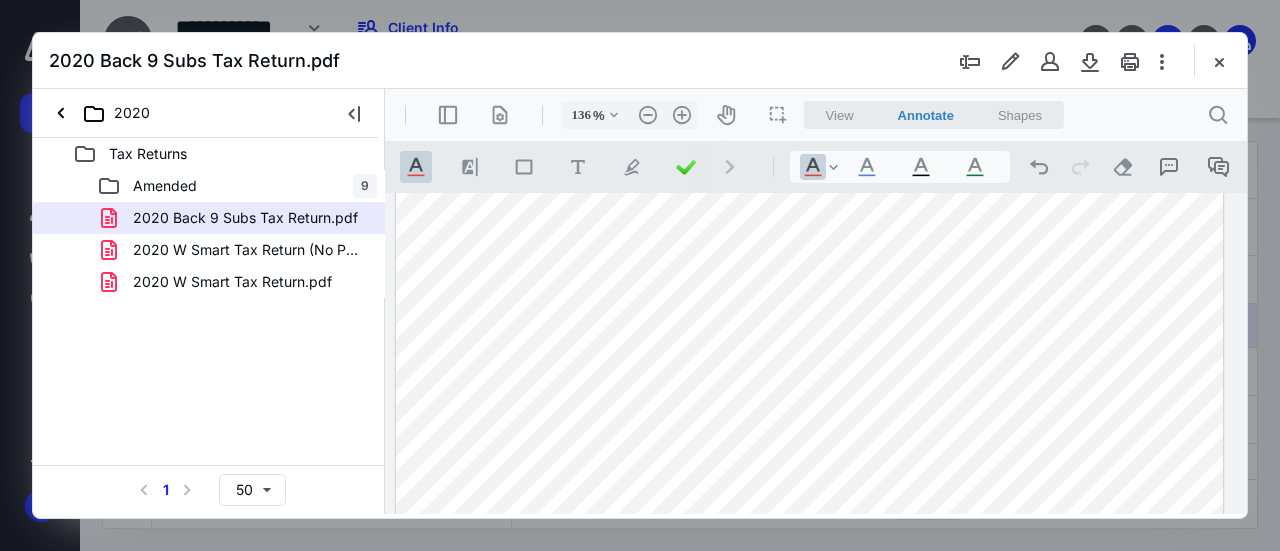 click at bounding box center (810, 16) 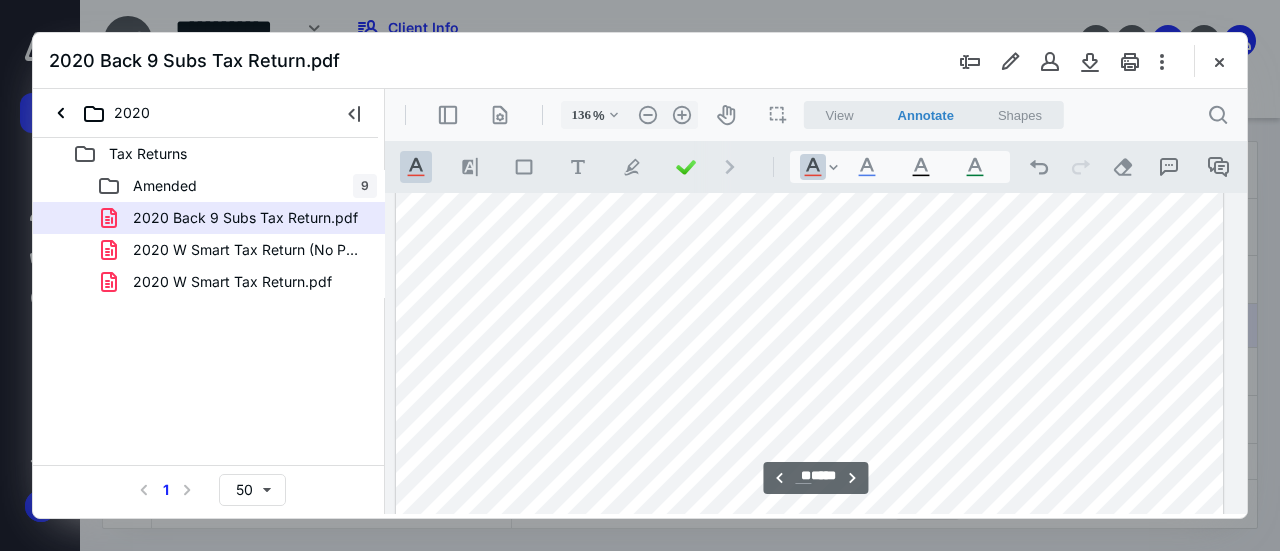 scroll, scrollTop: 9946, scrollLeft: 116, axis: both 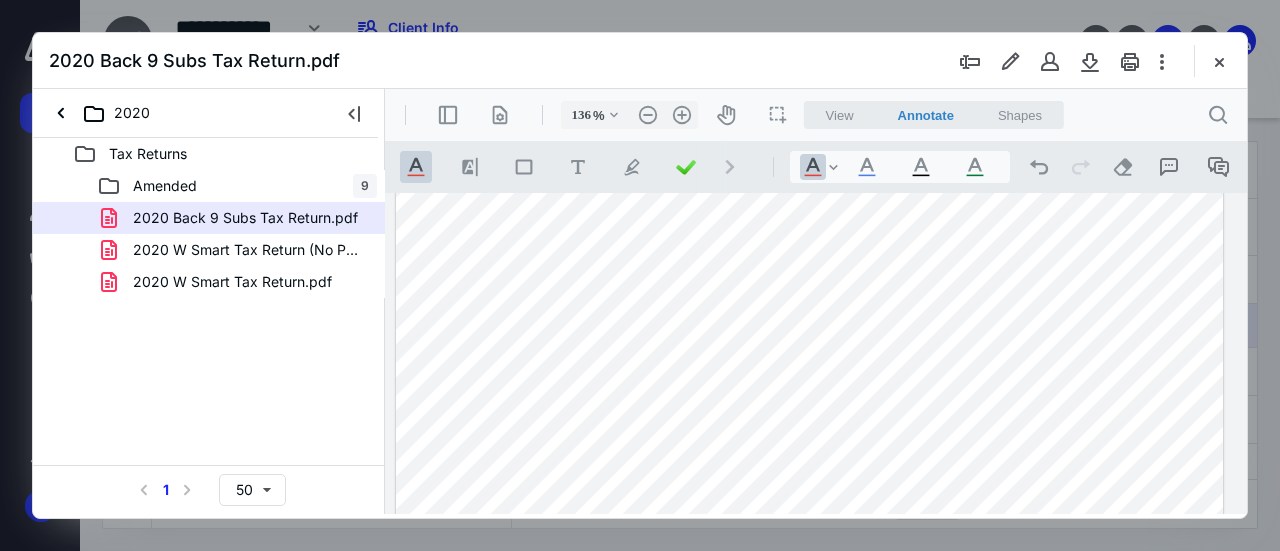 click at bounding box center [810, 516] 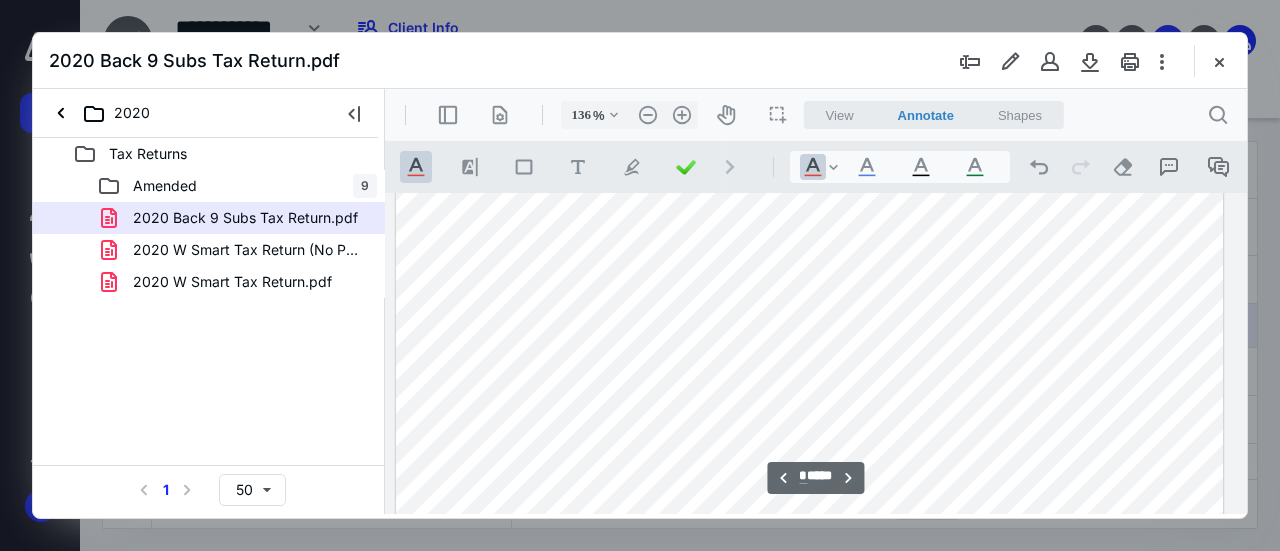 scroll, scrollTop: 2146, scrollLeft: 116, axis: both 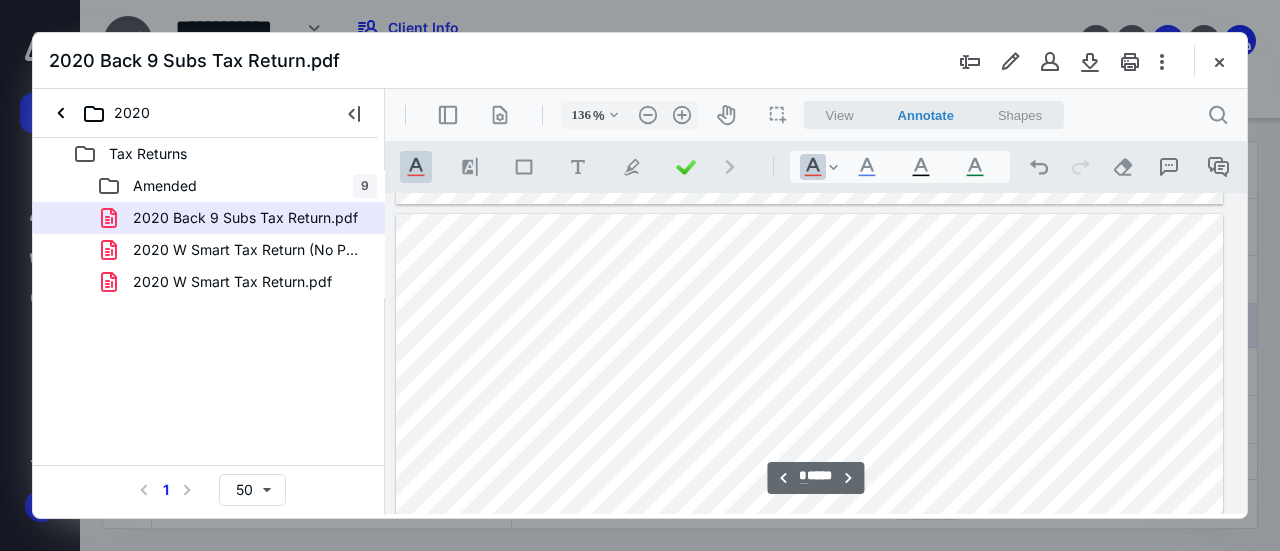 click at bounding box center (810, 749) 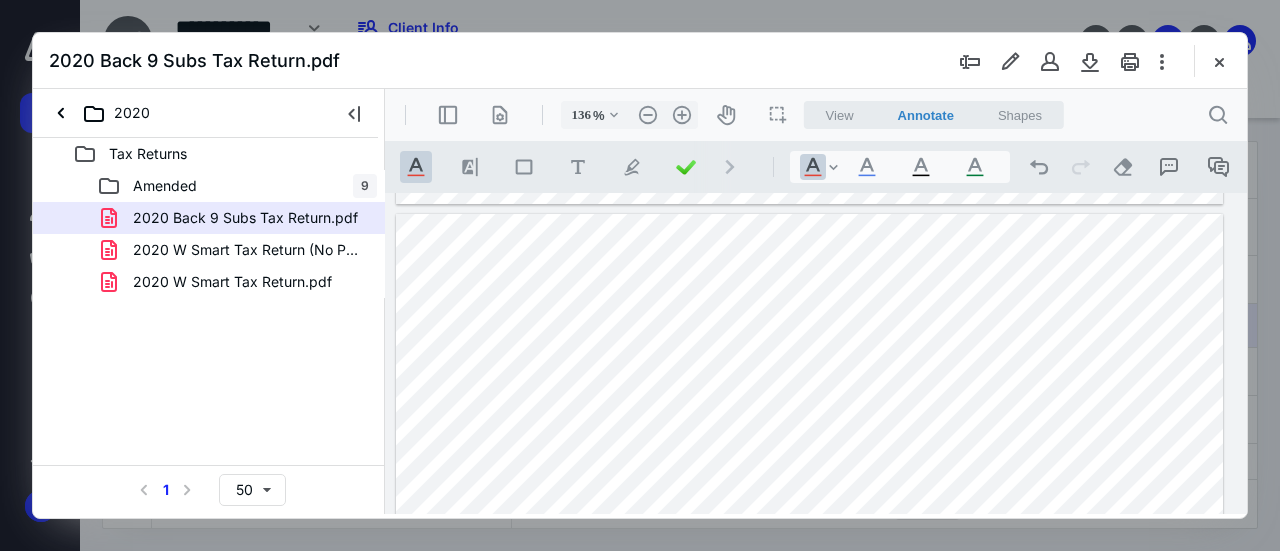 click at bounding box center [810, 749] 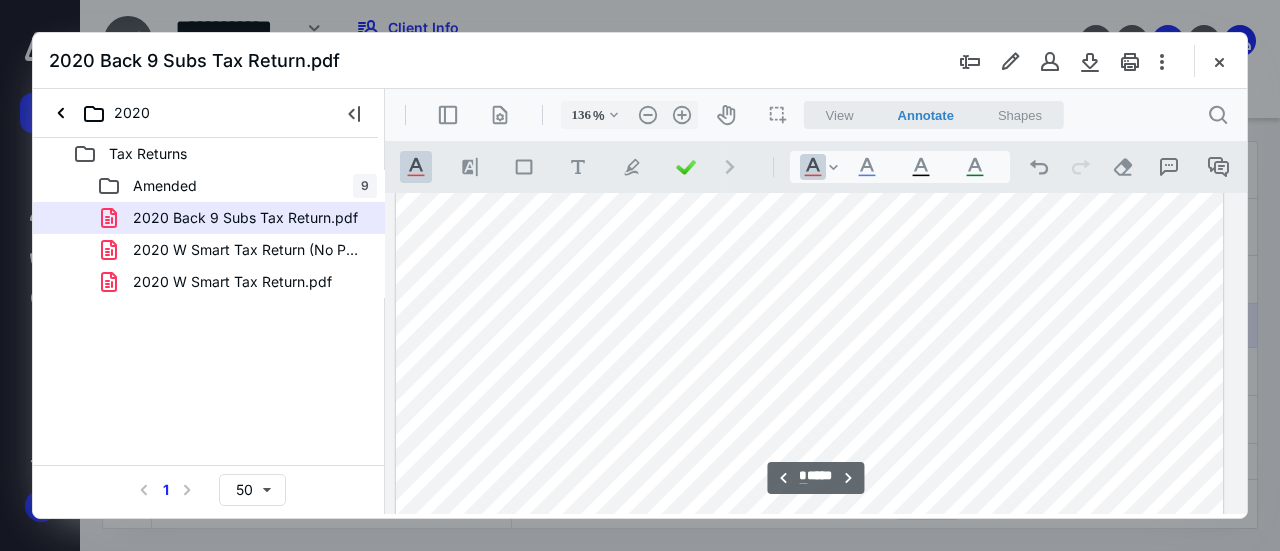 scroll, scrollTop: 2646, scrollLeft: 116, axis: both 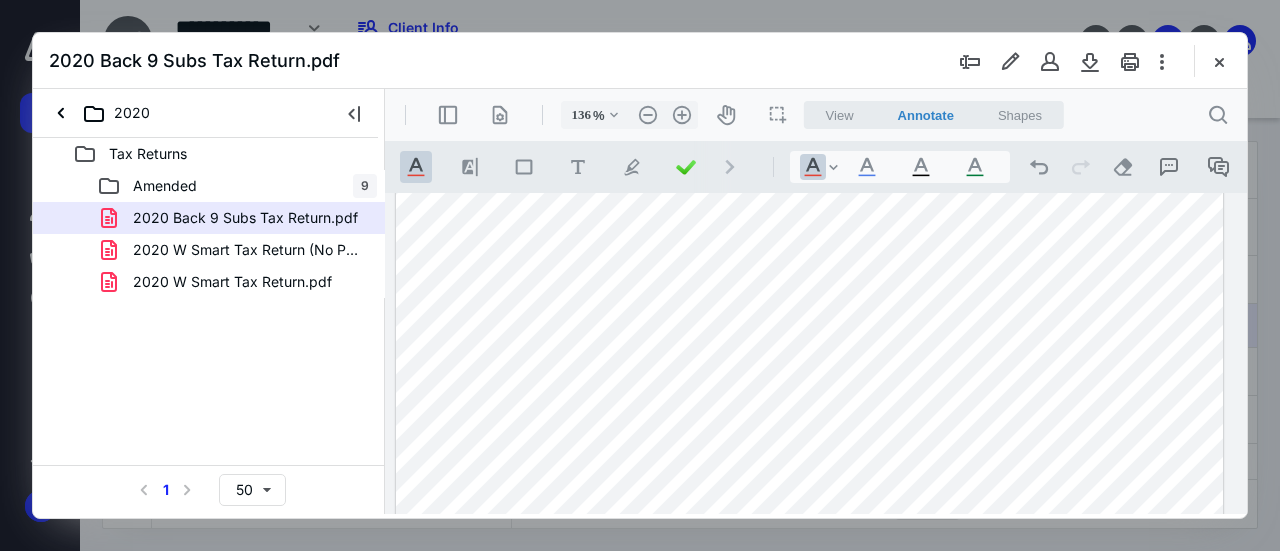 click at bounding box center [810, 249] 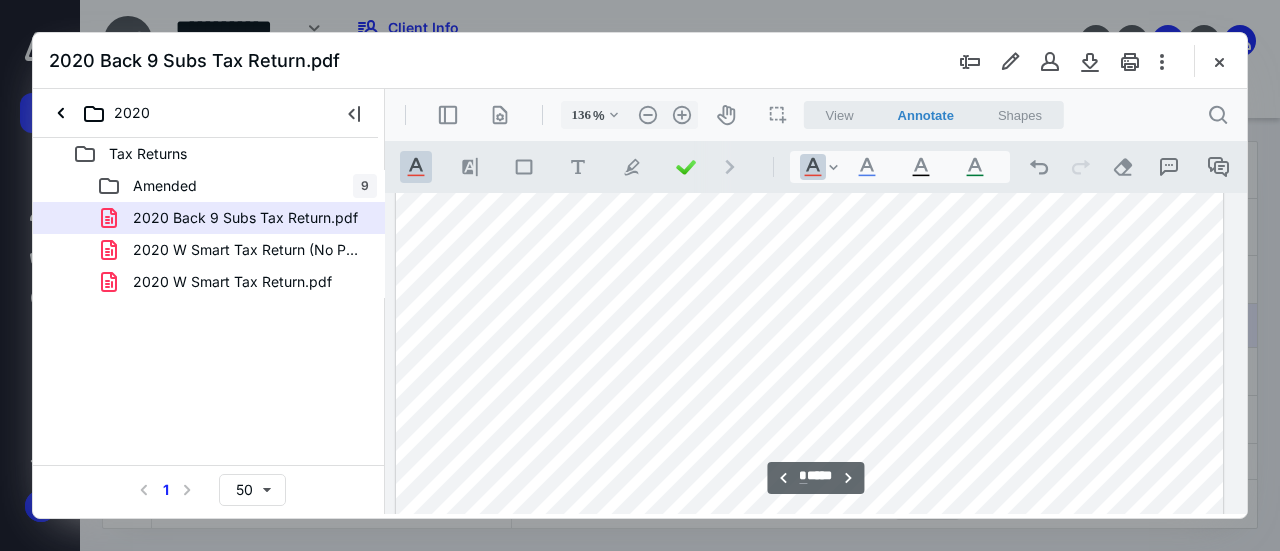 scroll, scrollTop: 8846, scrollLeft: 116, axis: both 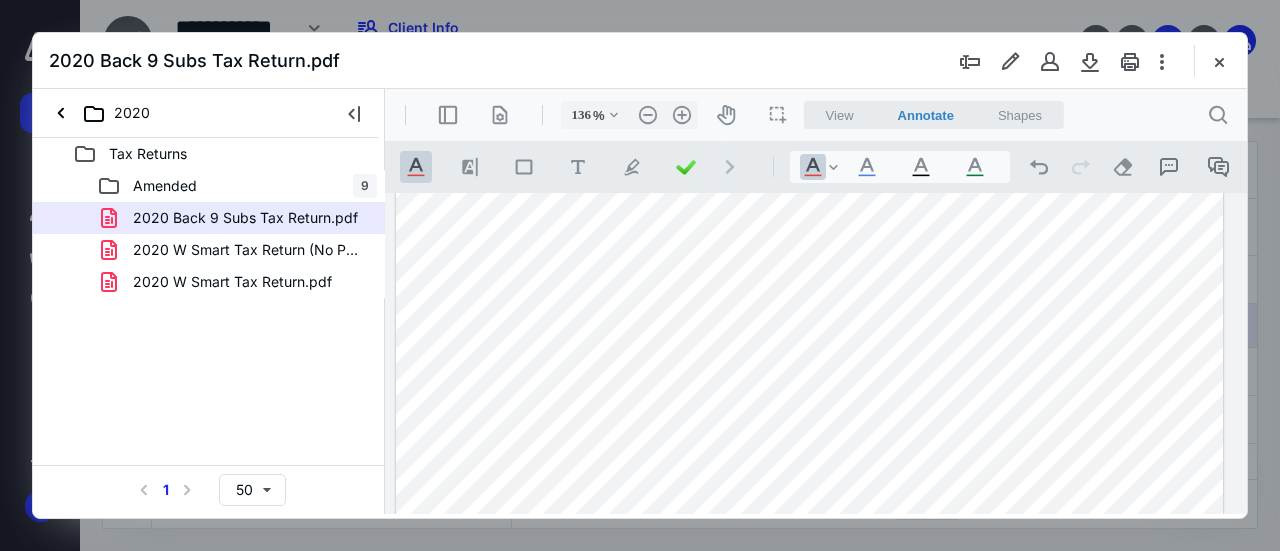 click at bounding box center (810, 535) 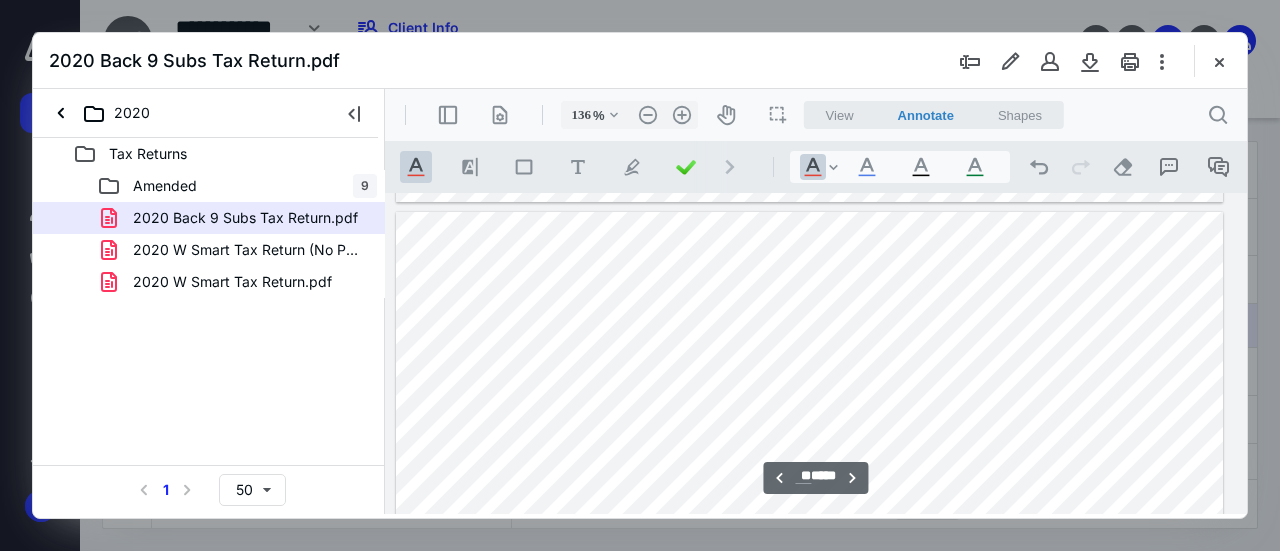 scroll, scrollTop: 9746, scrollLeft: 116, axis: both 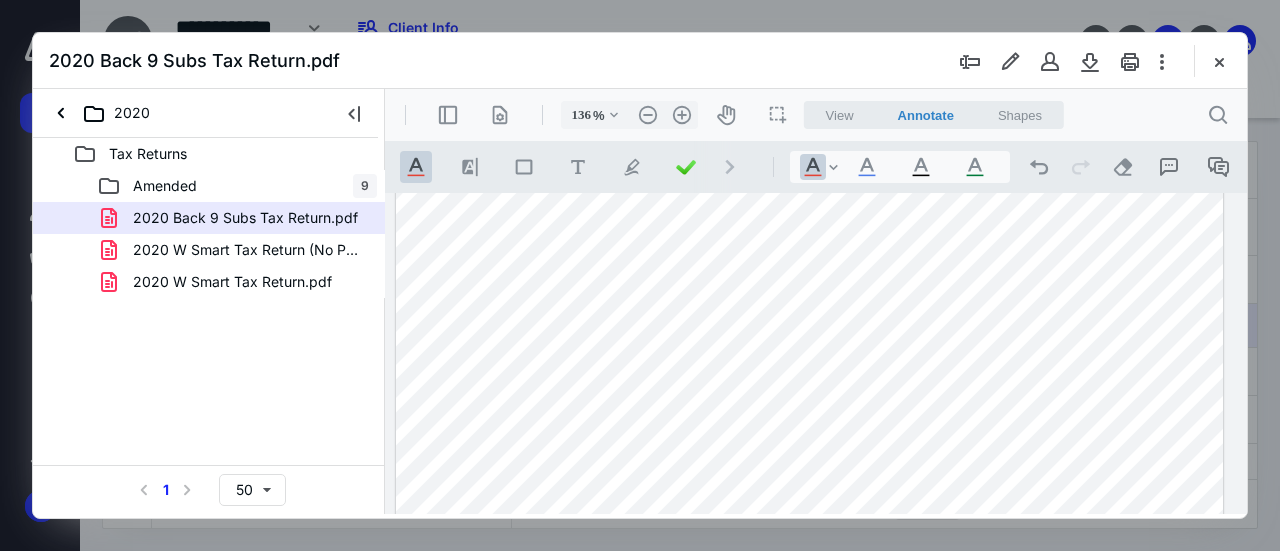 click at bounding box center [810, 716] 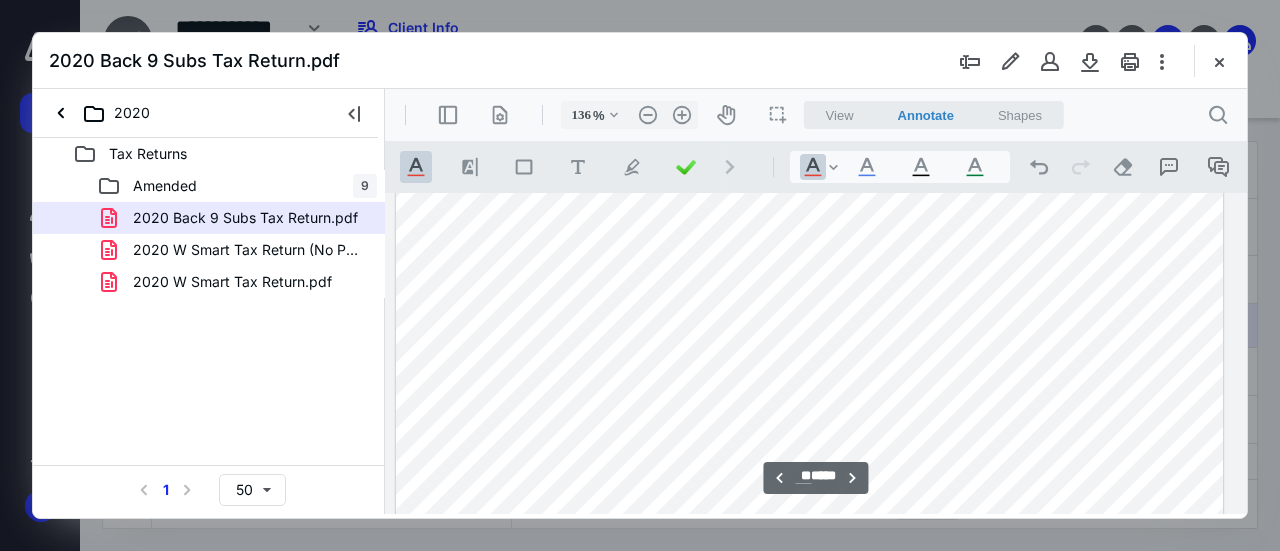 scroll, scrollTop: 9946, scrollLeft: 116, axis: both 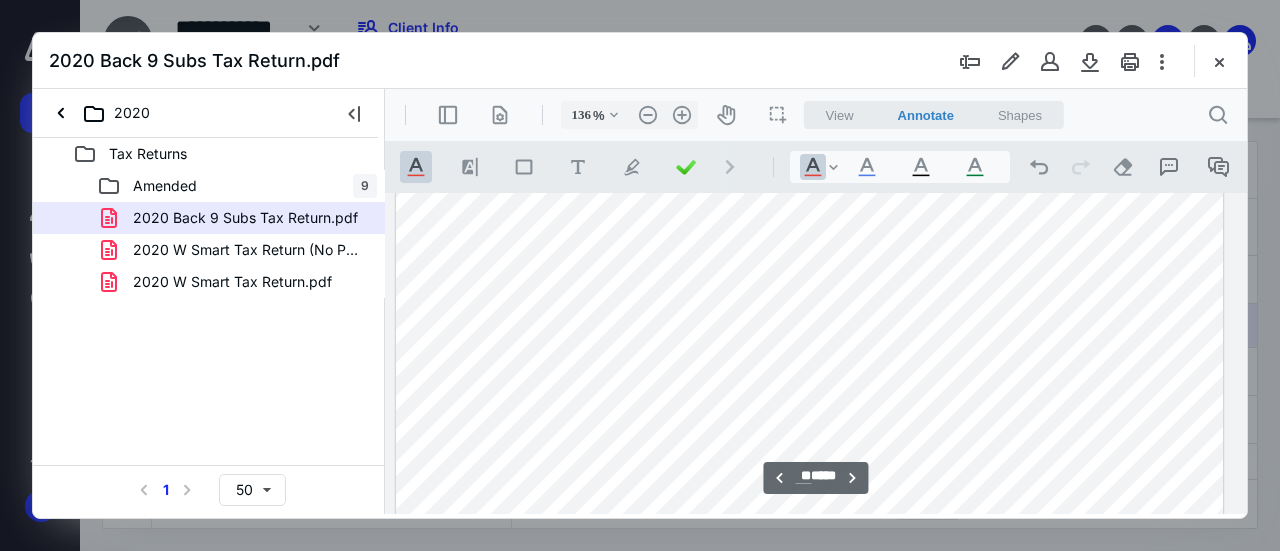 click at bounding box center [810, 516] 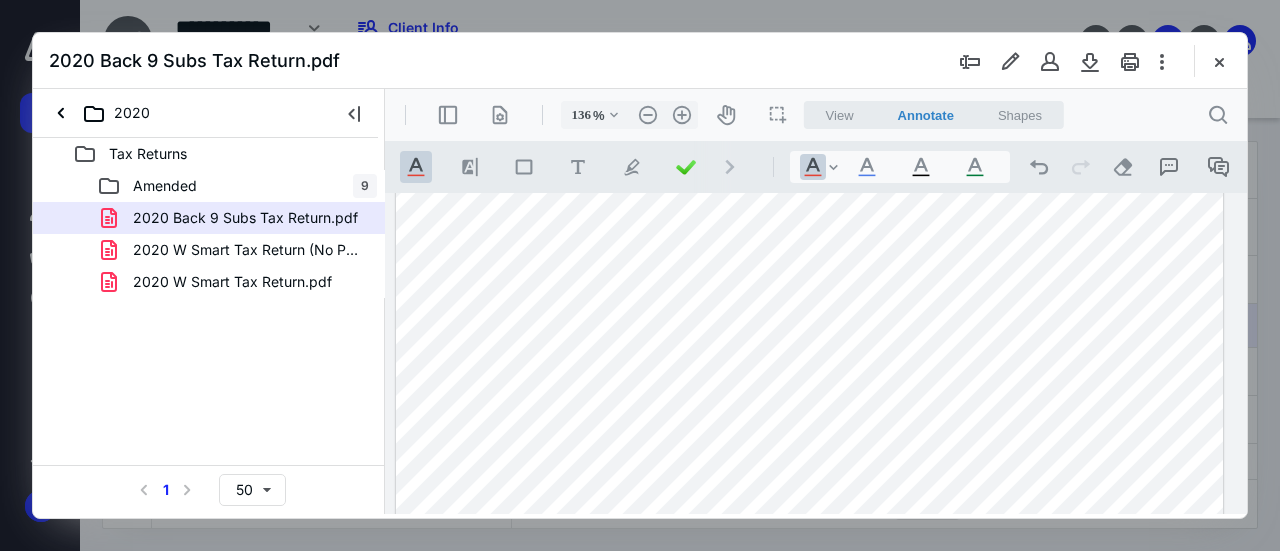 click at bounding box center [810, 516] 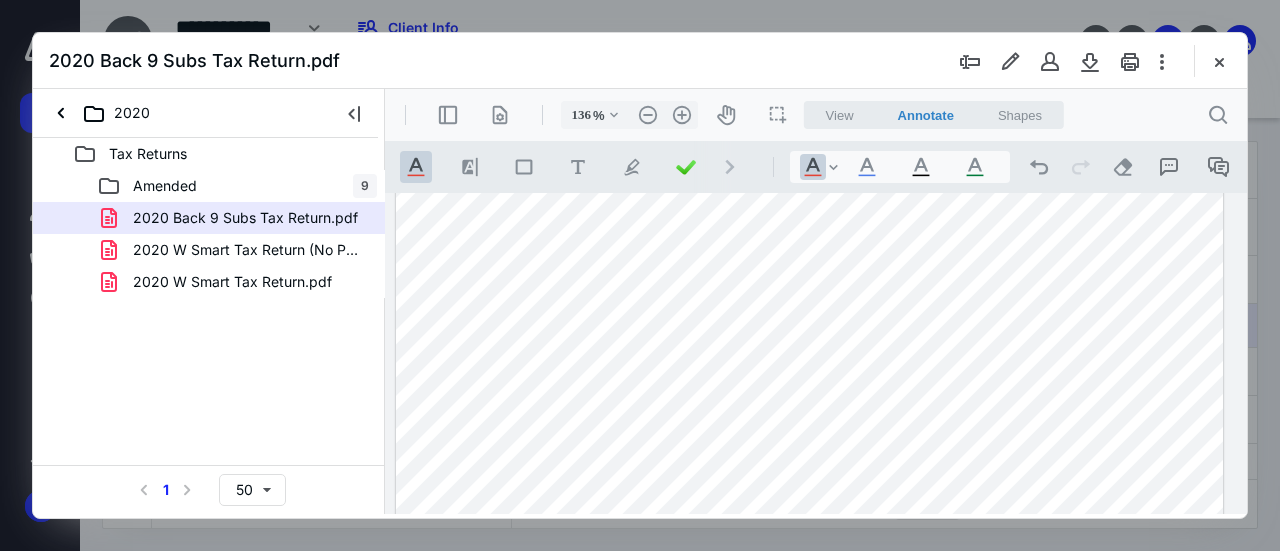 click at bounding box center (810, 516) 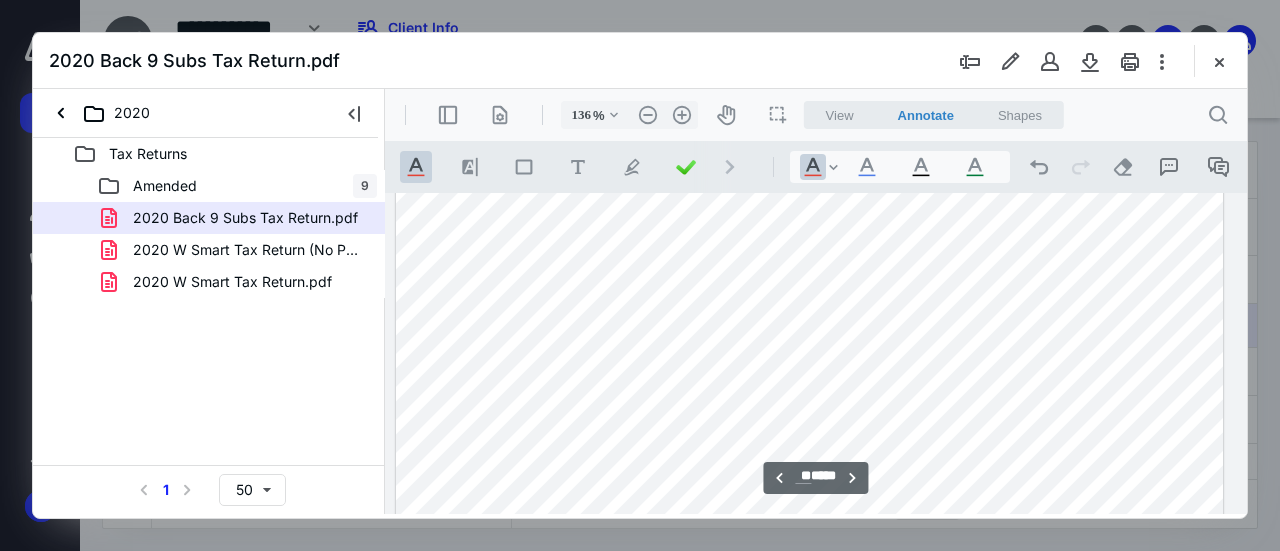 scroll, scrollTop: 10446, scrollLeft: 116, axis: both 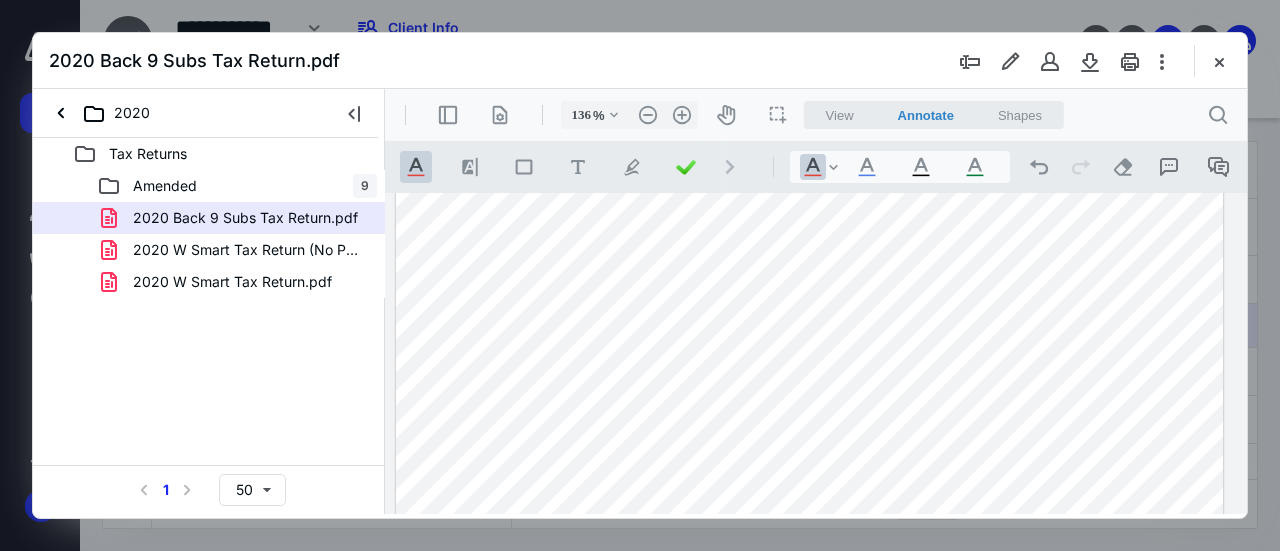 click at bounding box center [810, 16] 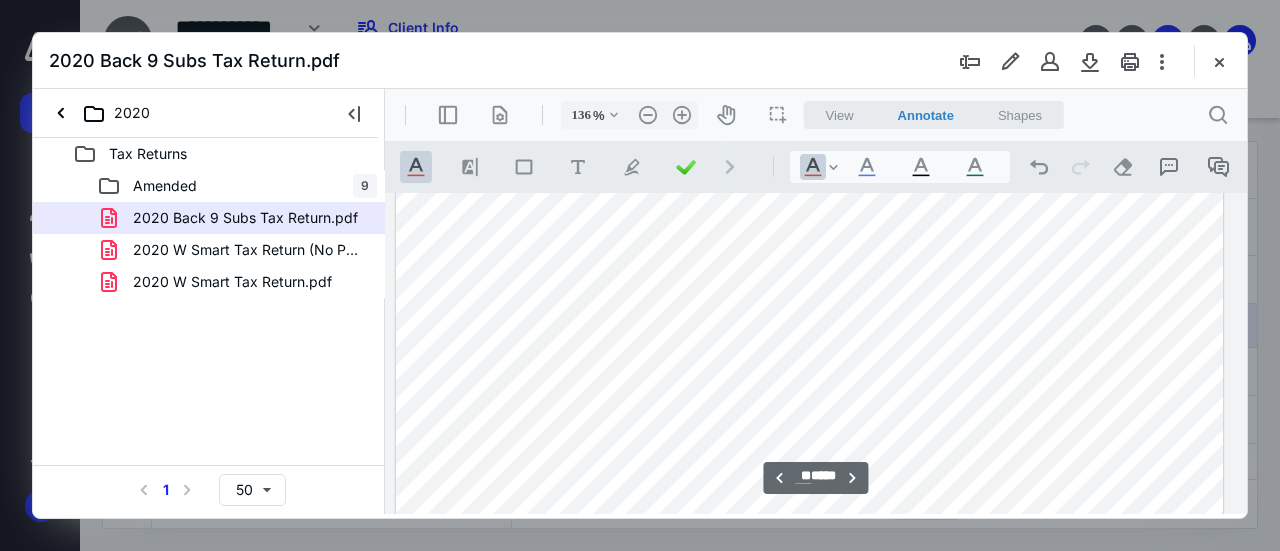 scroll, scrollTop: 10346, scrollLeft: 116, axis: both 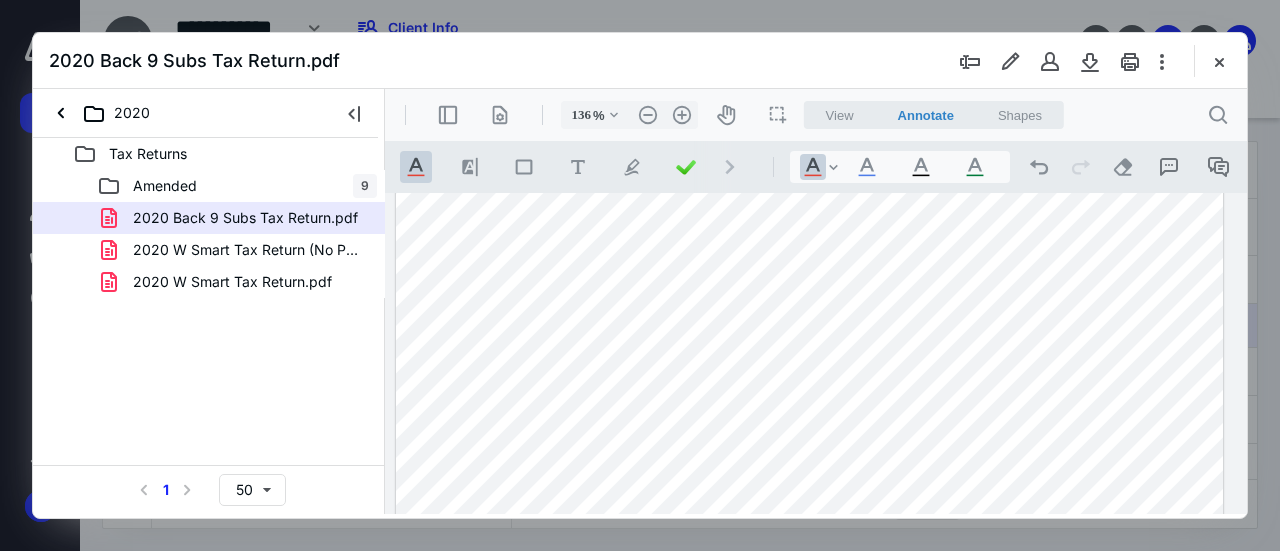 click at bounding box center [810, 116] 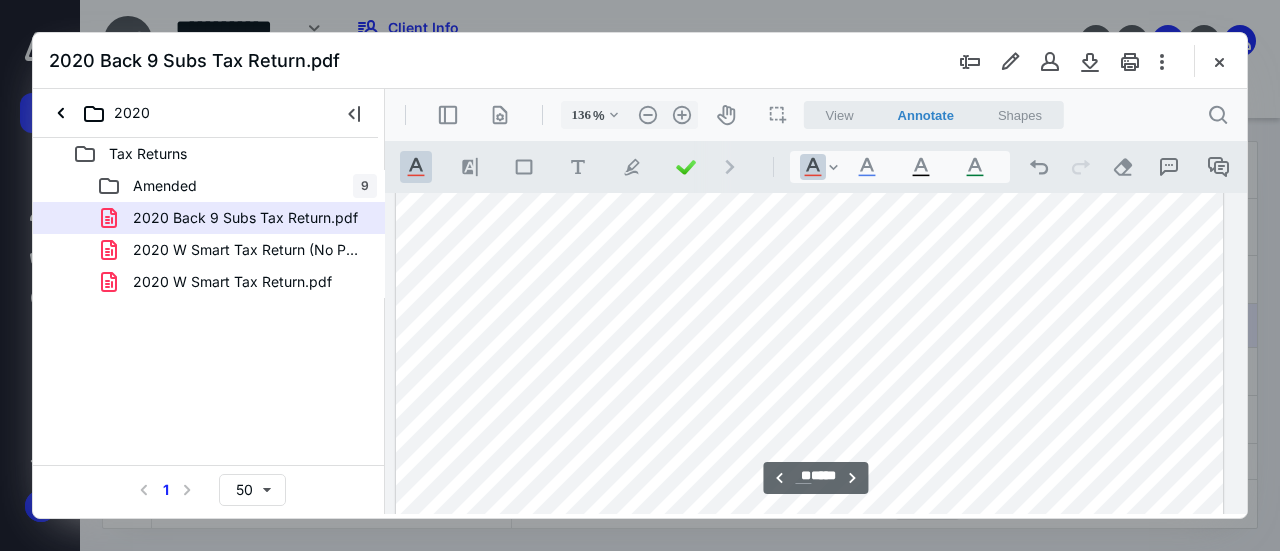 scroll, scrollTop: 11446, scrollLeft: 116, axis: both 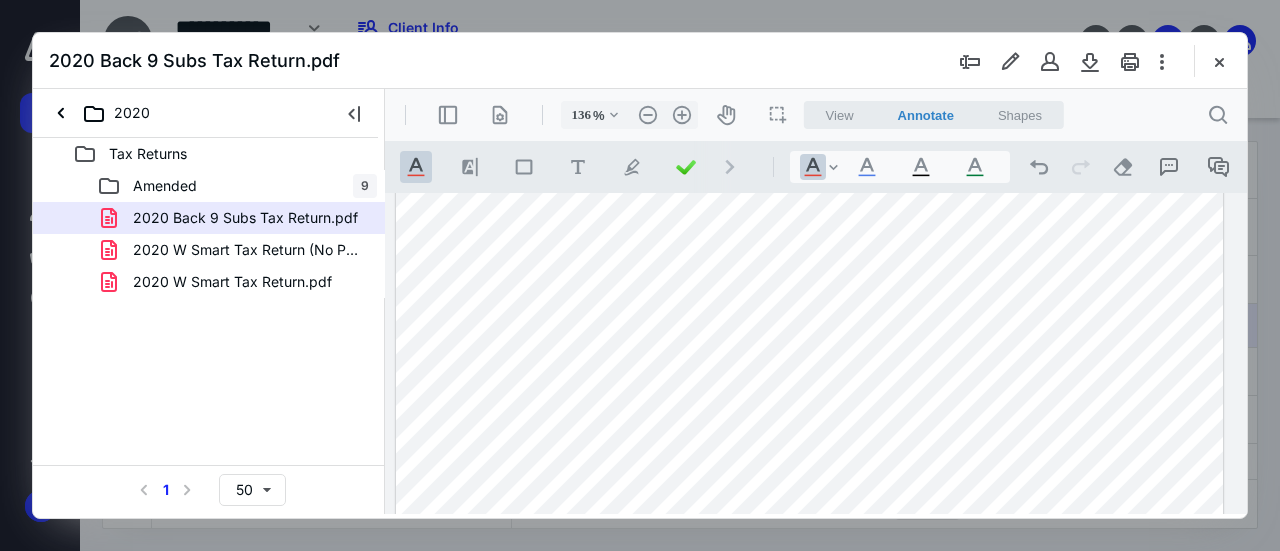click at bounding box center [810, 97] 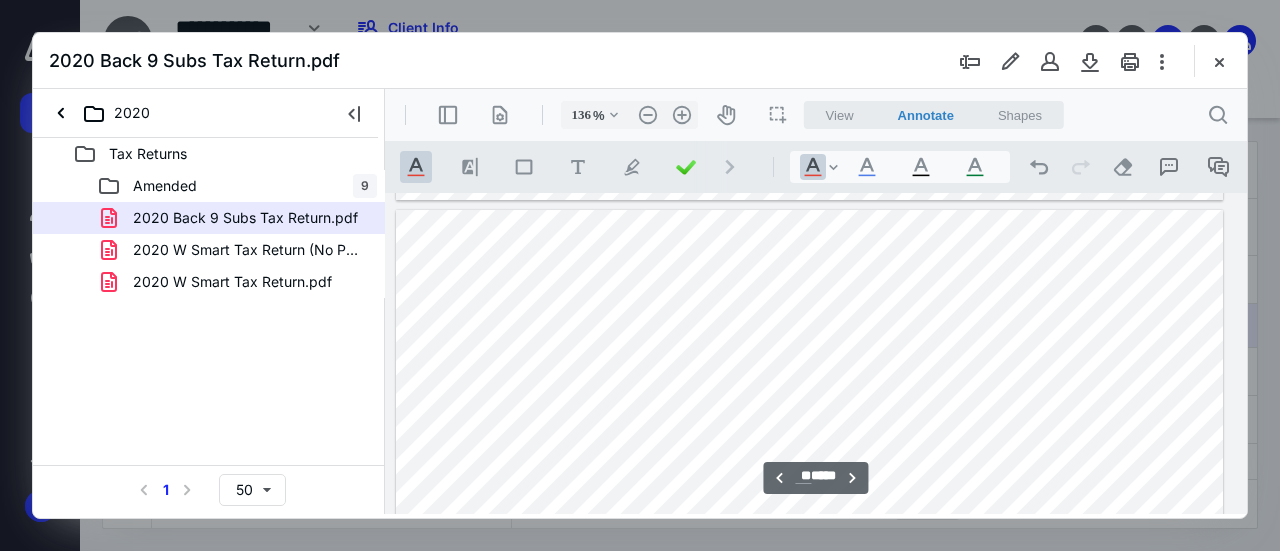 scroll, scrollTop: 12846, scrollLeft: 116, axis: both 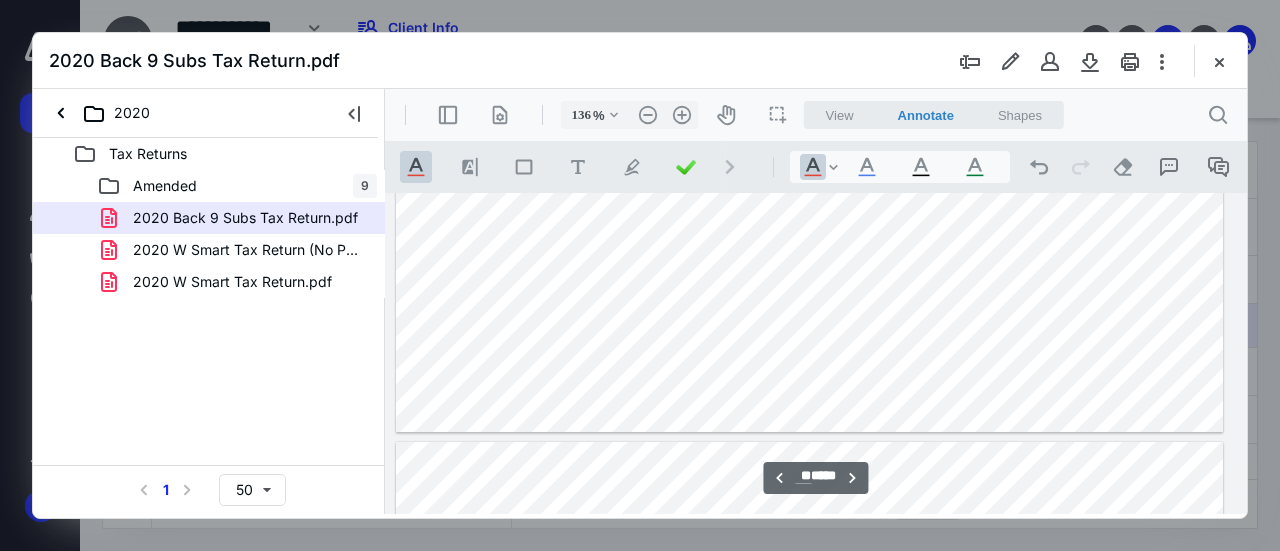 type on "**" 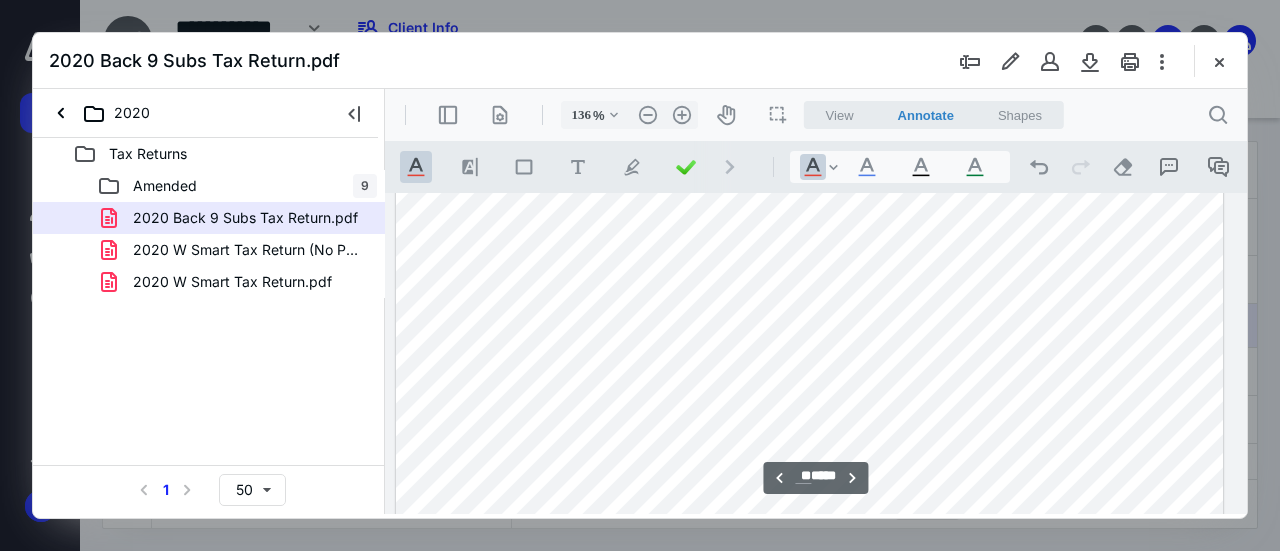 scroll, scrollTop: 12546, scrollLeft: 116, axis: both 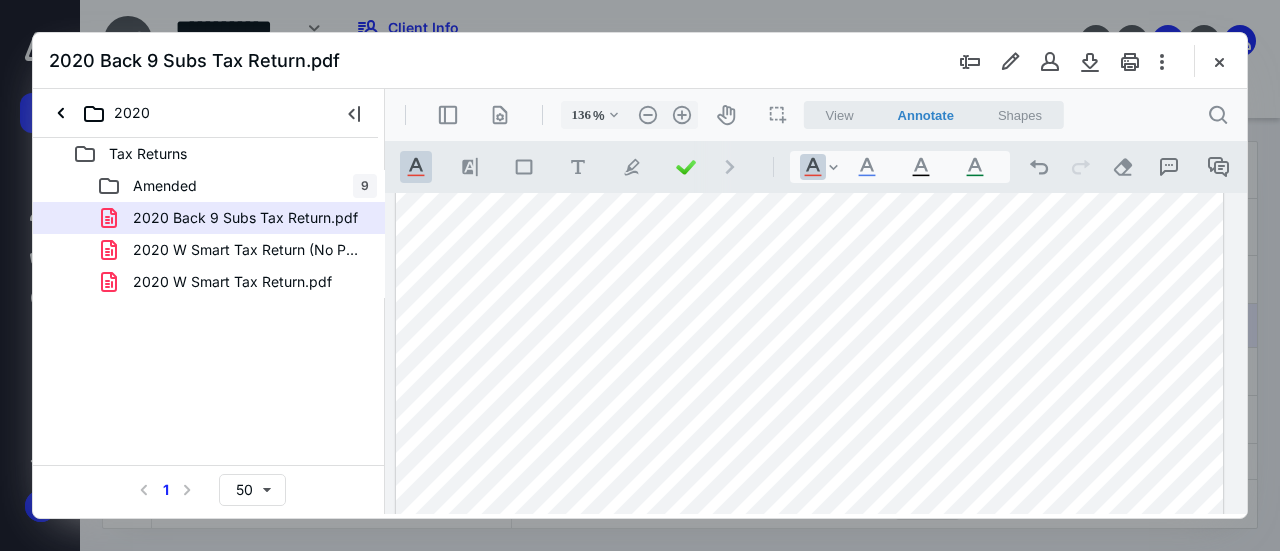click at bounding box center [1219, 61] 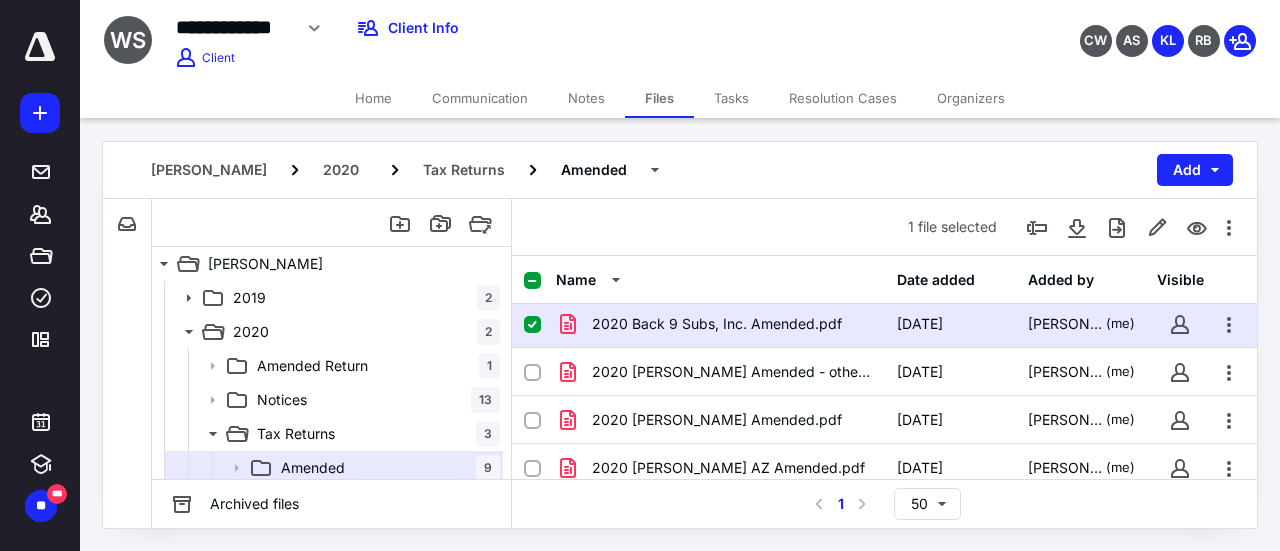 click on "Home" at bounding box center (373, 98) 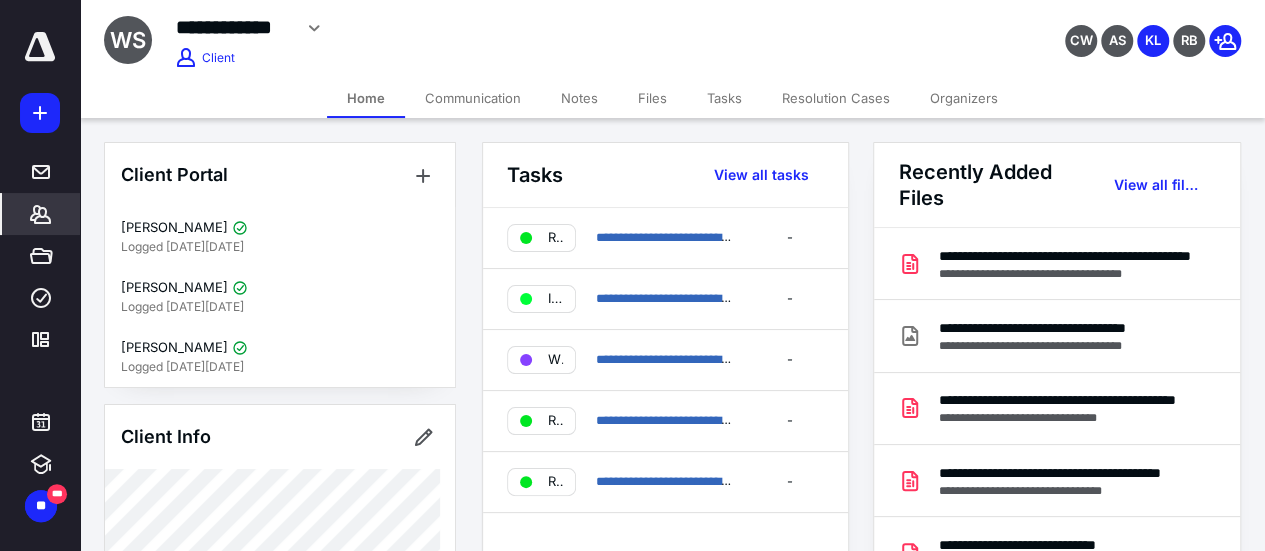 click on "**********" at bounding box center (516, 28) 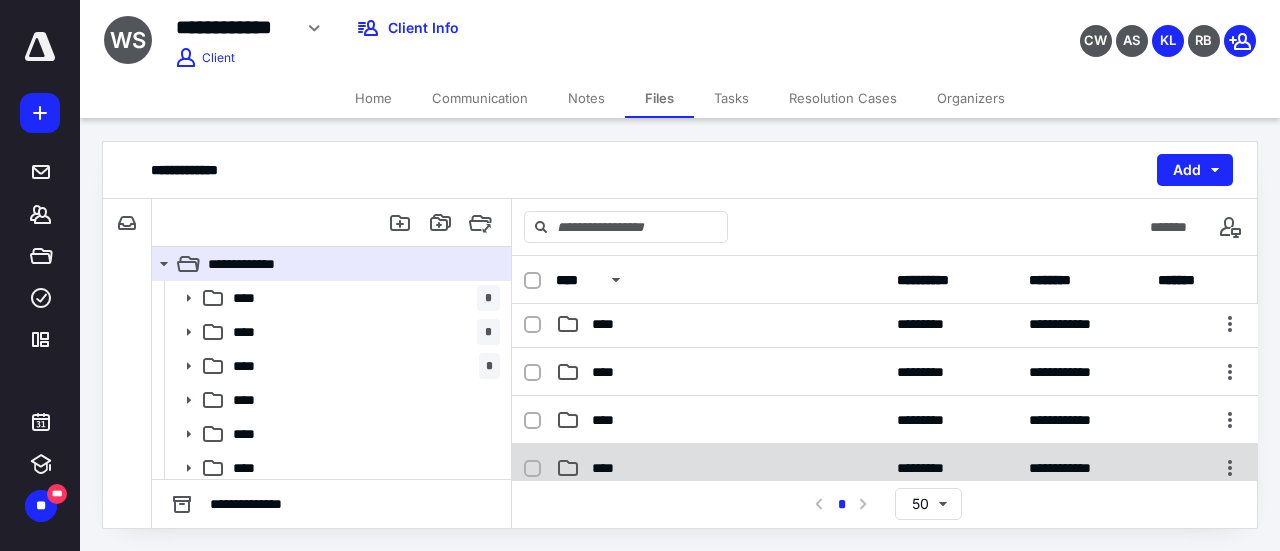 scroll, scrollTop: 200, scrollLeft: 0, axis: vertical 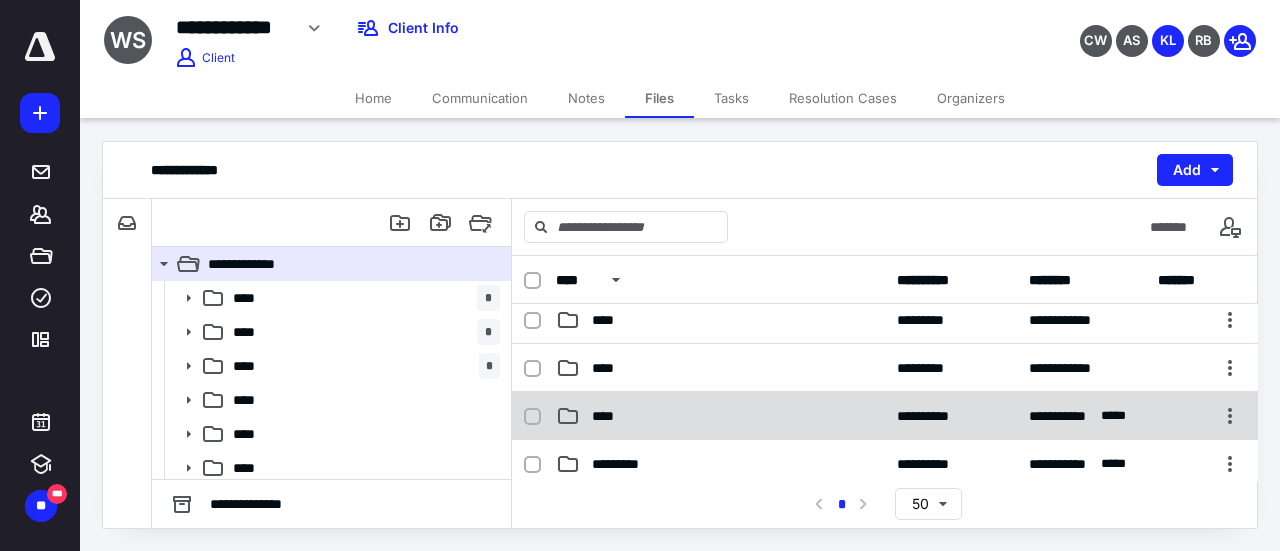 click on "****" at bounding box center [720, 416] 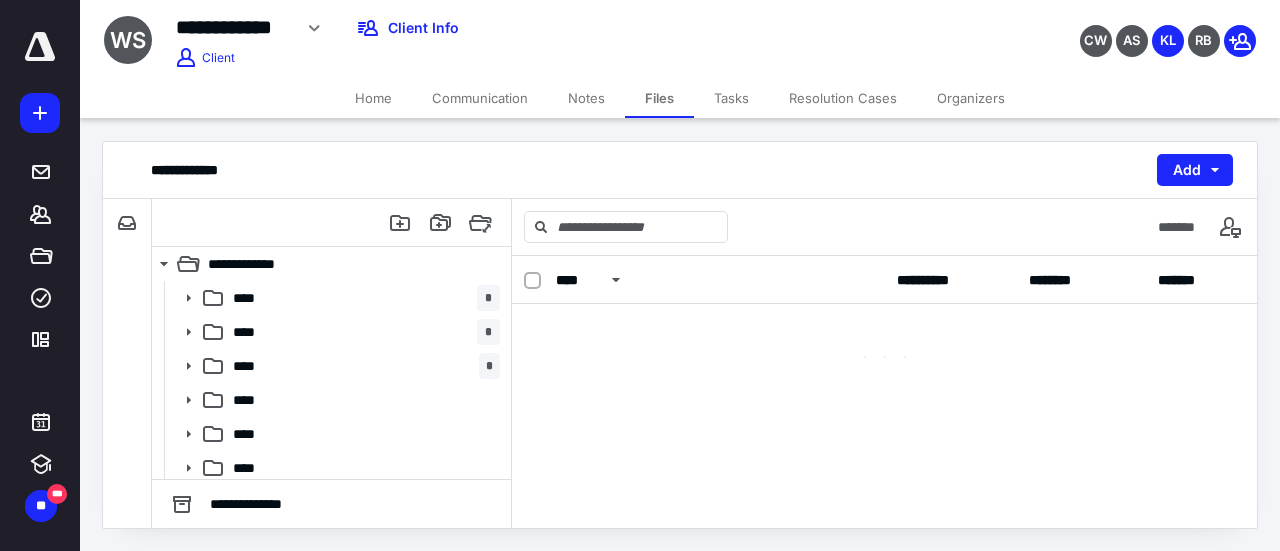 scroll, scrollTop: 0, scrollLeft: 0, axis: both 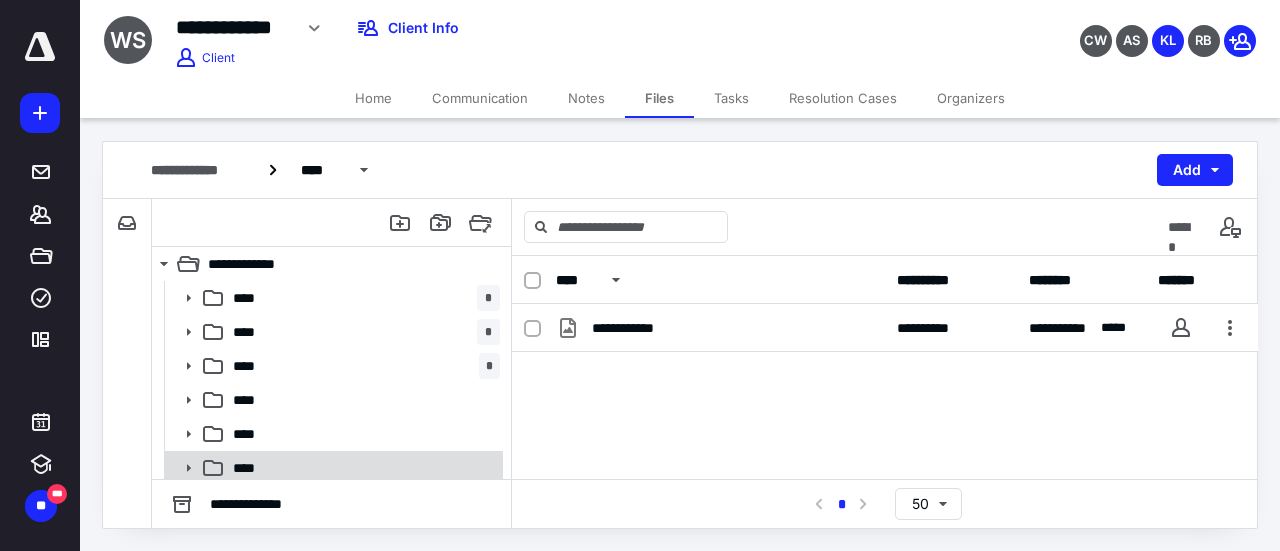 click on "****" at bounding box center [332, 468] 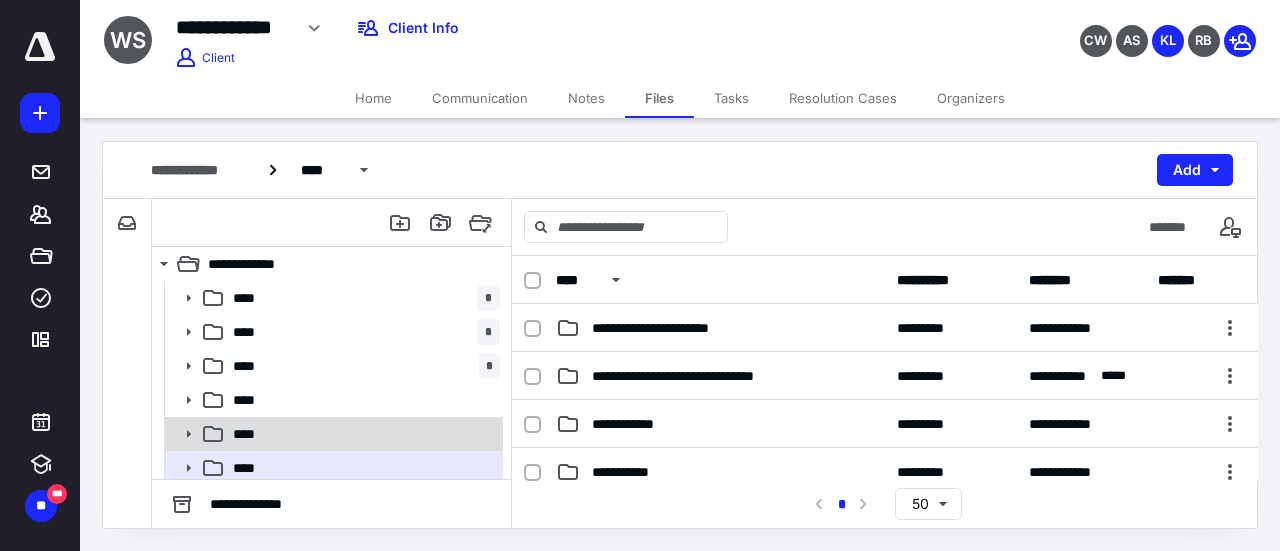 click on "****" at bounding box center [250, 434] 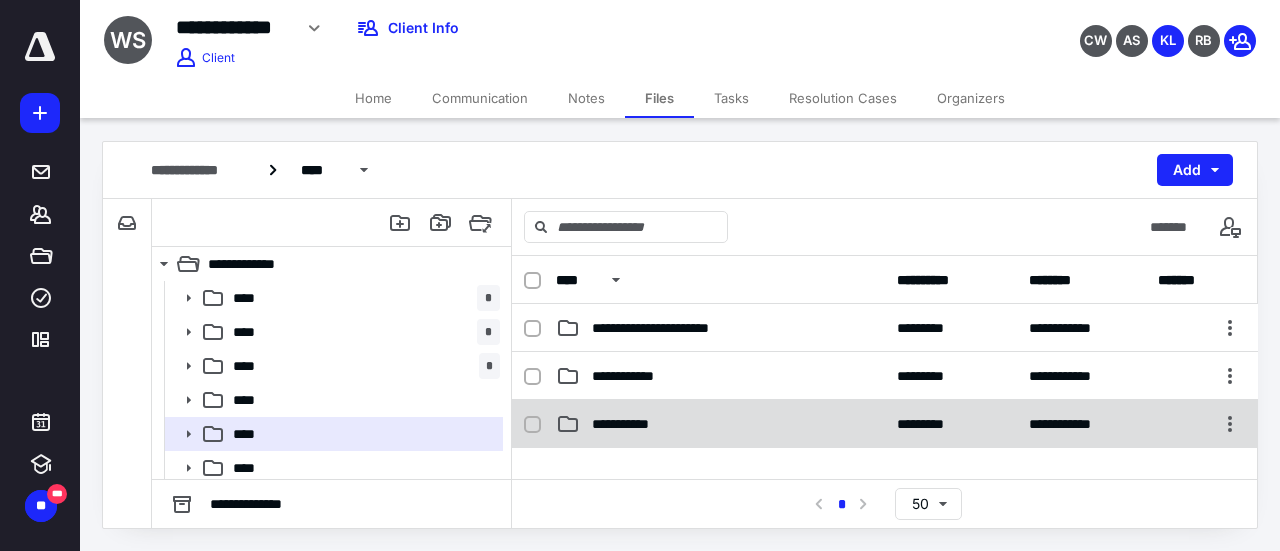 click on "**********" at bounding box center [885, 424] 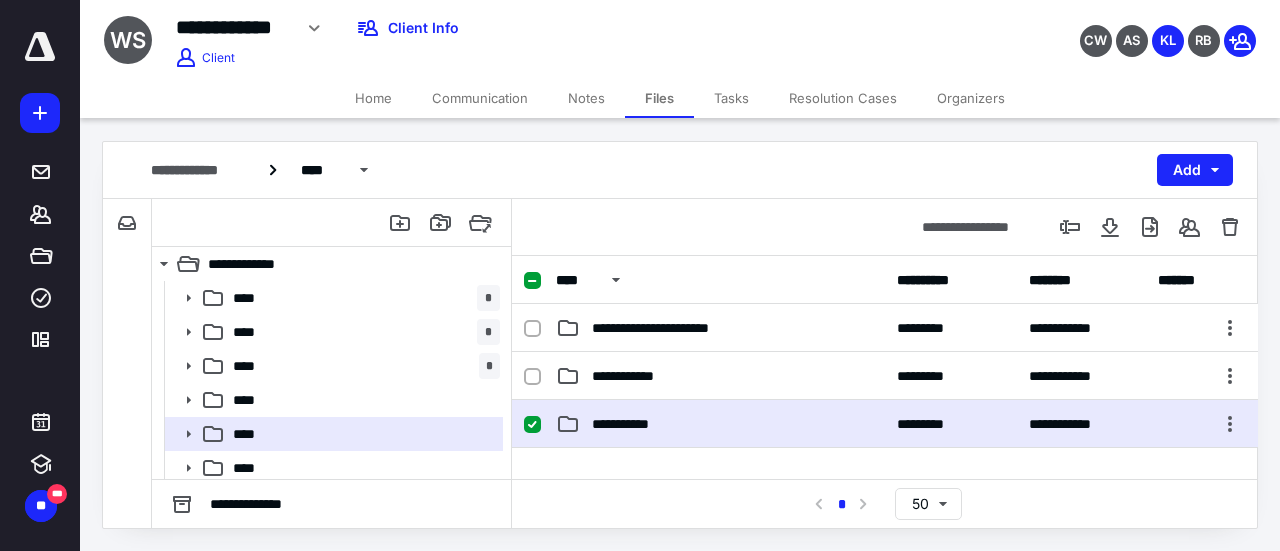 click on "**********" at bounding box center (885, 424) 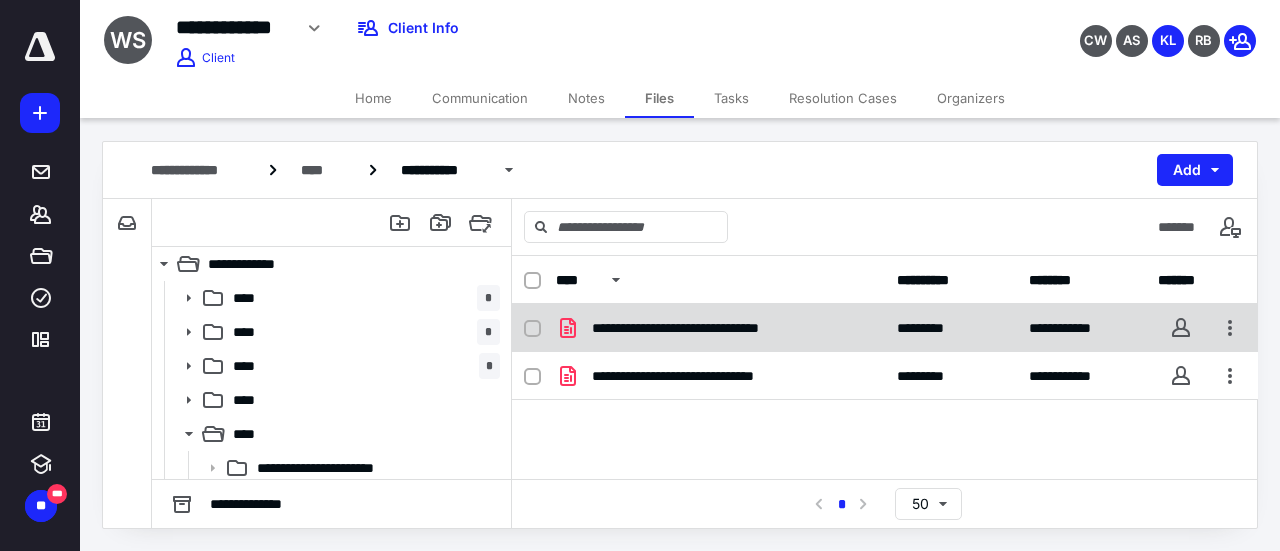 click on "**********" at bounding box center [703, 328] 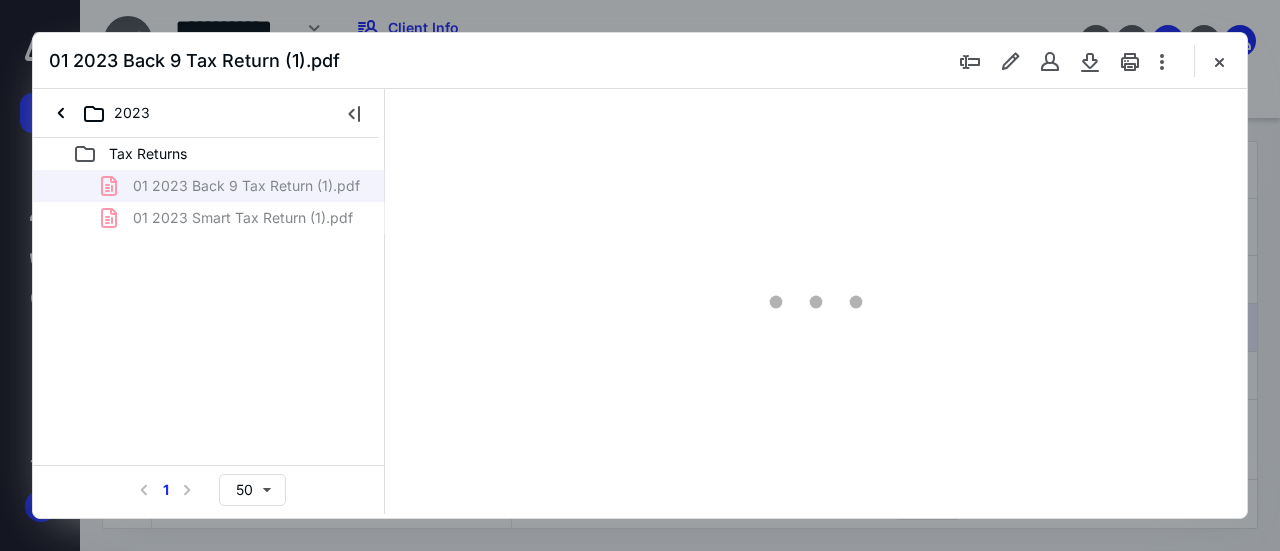 scroll, scrollTop: 0, scrollLeft: 0, axis: both 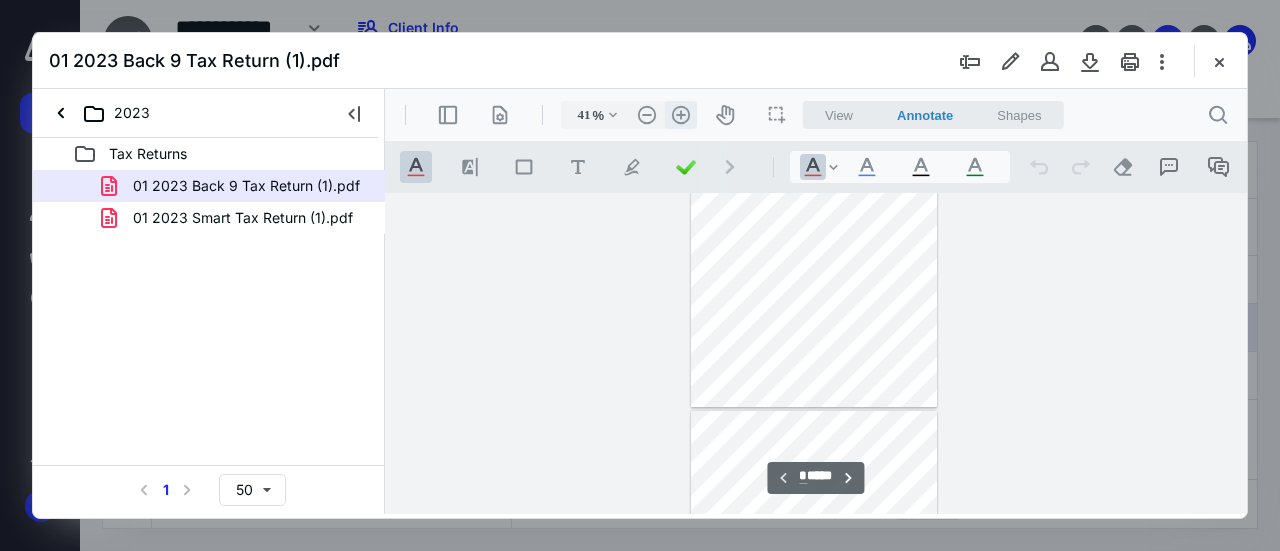 click on ".cls-1{fill:#abb0c4;} icon - header - zoom - in - line" at bounding box center [681, 115] 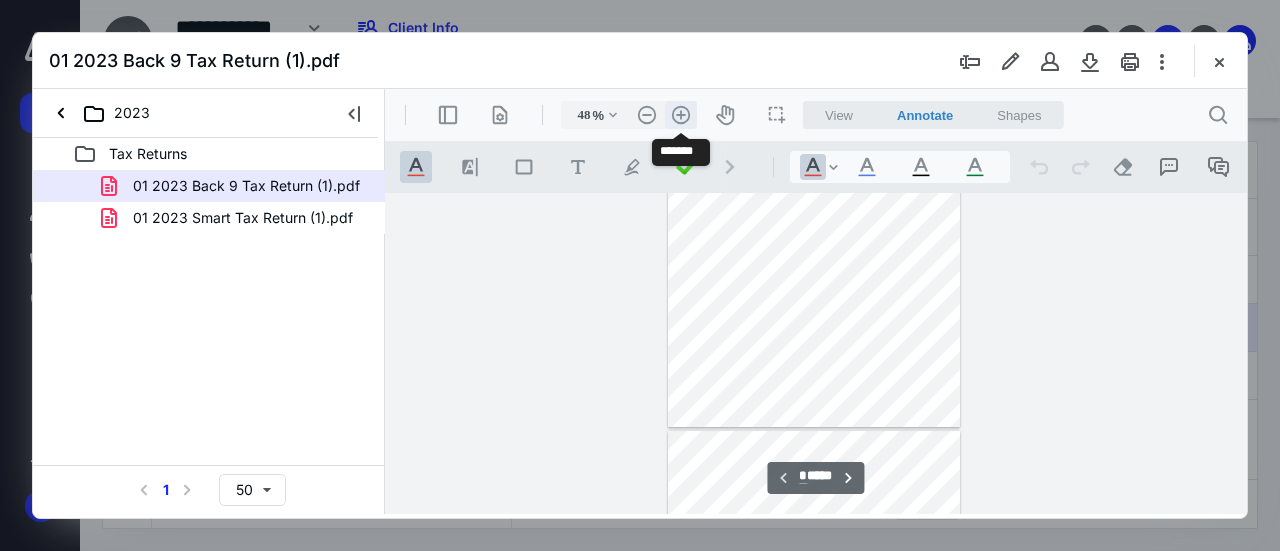 click on ".cls-1{fill:#abb0c4;} icon - header - zoom - in - line" at bounding box center [681, 115] 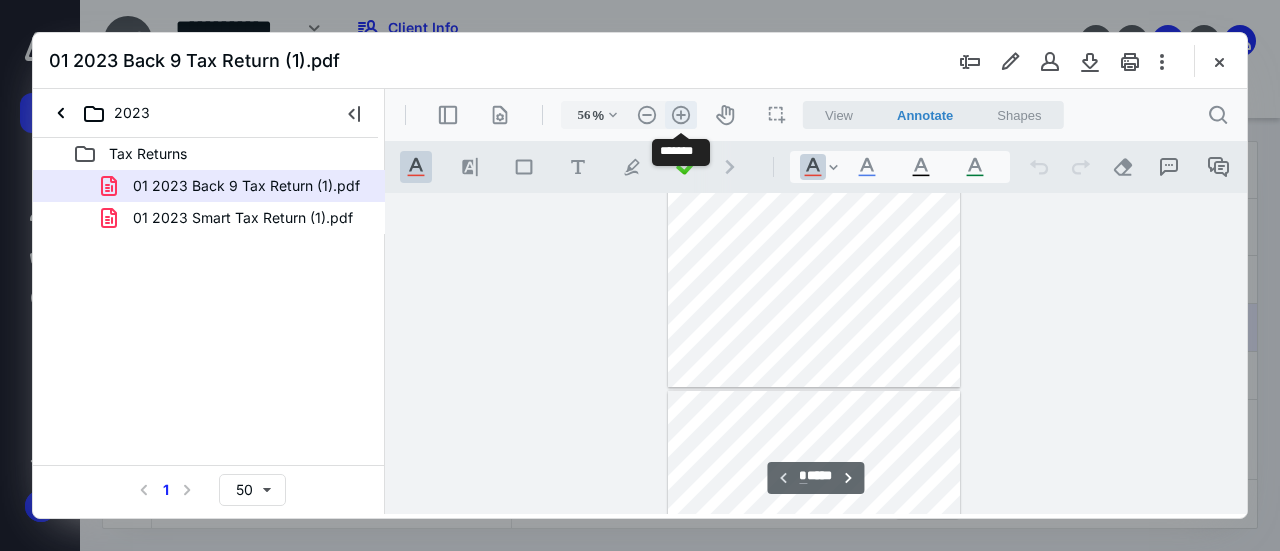 click on ".cls-1{fill:#abb0c4;} icon - header - zoom - in - line" at bounding box center (681, 115) 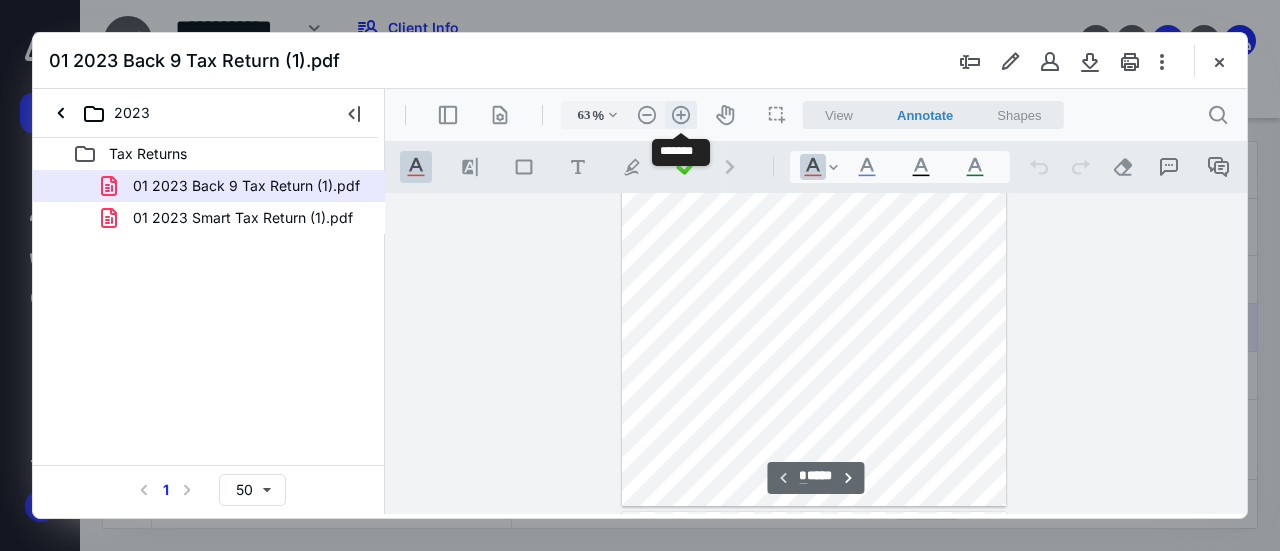 click on ".cls-1{fill:#abb0c4;} icon - header - zoom - in - line" at bounding box center [681, 115] 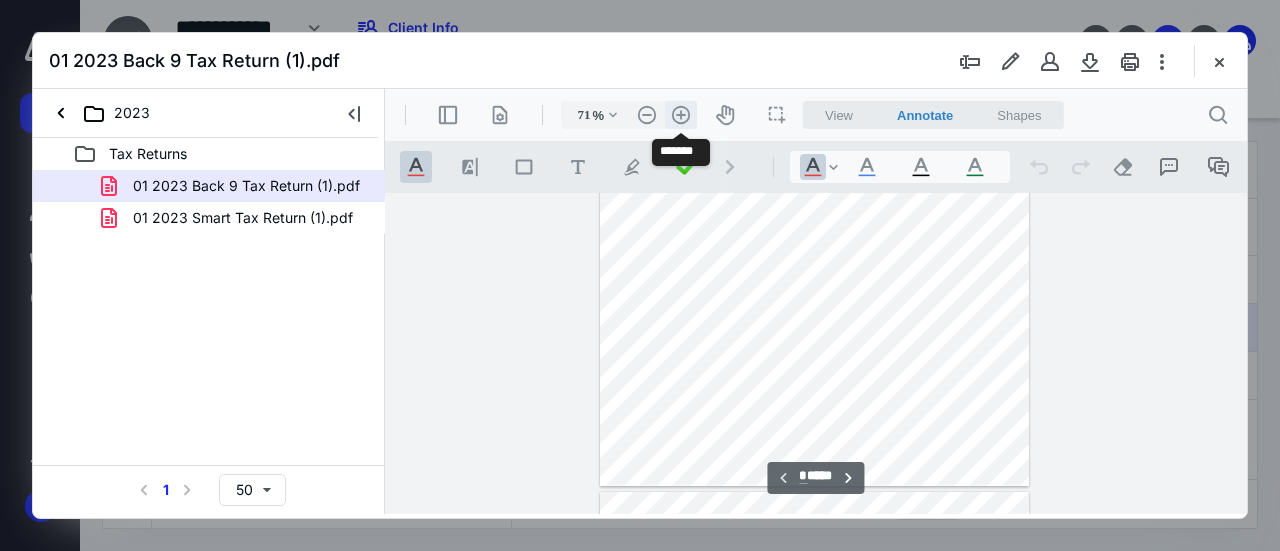 click on ".cls-1{fill:#abb0c4;} icon - header - zoom - in - line" at bounding box center (681, 115) 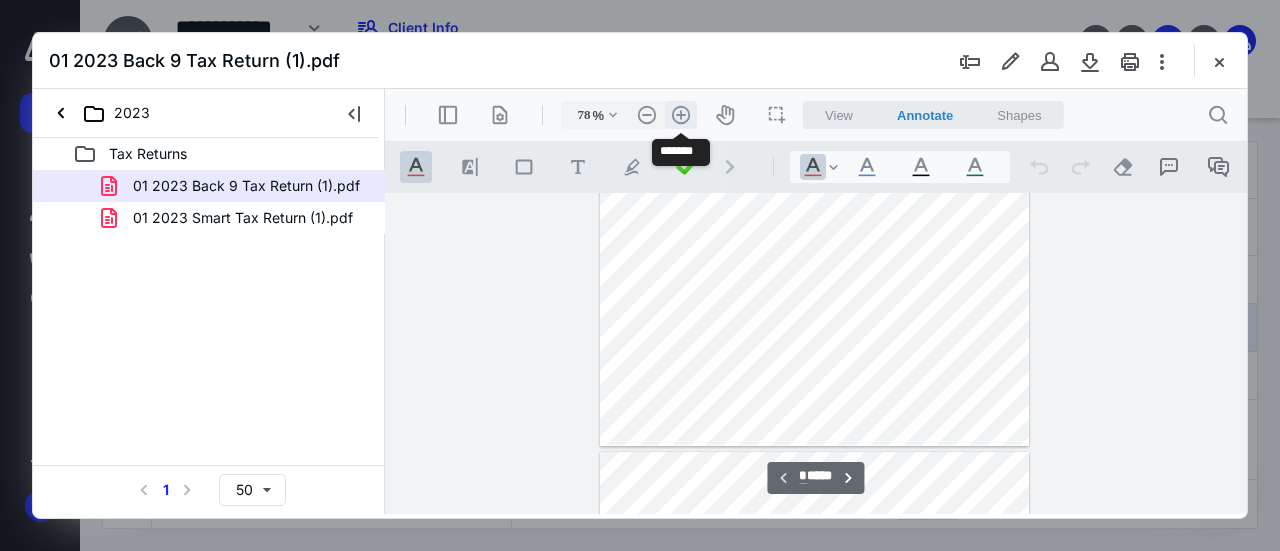 click on ".cls-1{fill:#abb0c4;} icon - header - zoom - in - line" at bounding box center [681, 115] 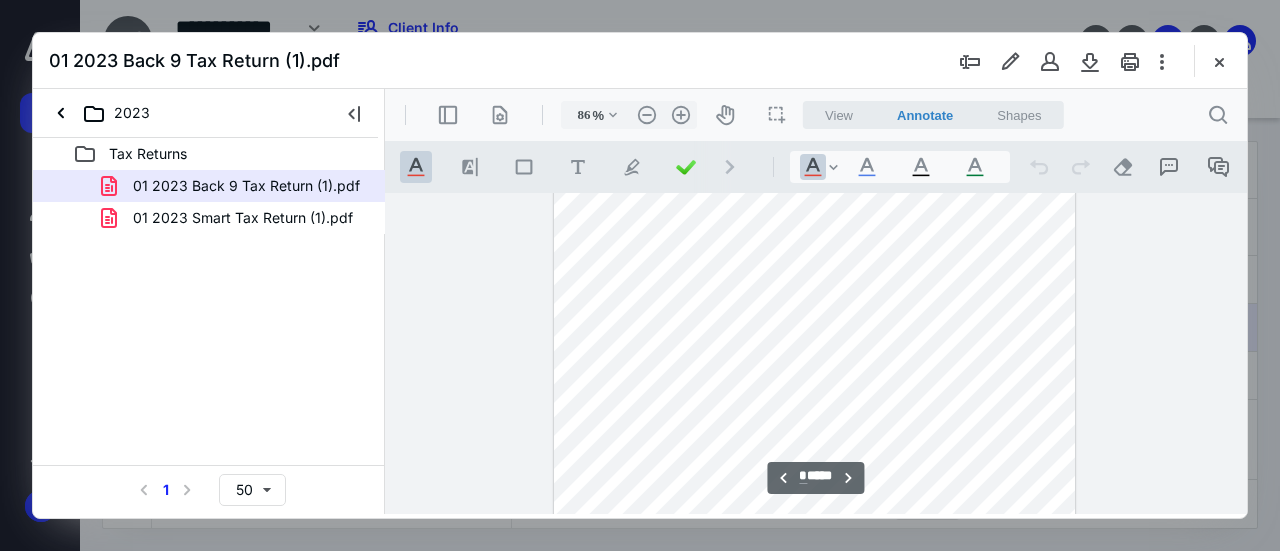 scroll, scrollTop: 846, scrollLeft: 0, axis: vertical 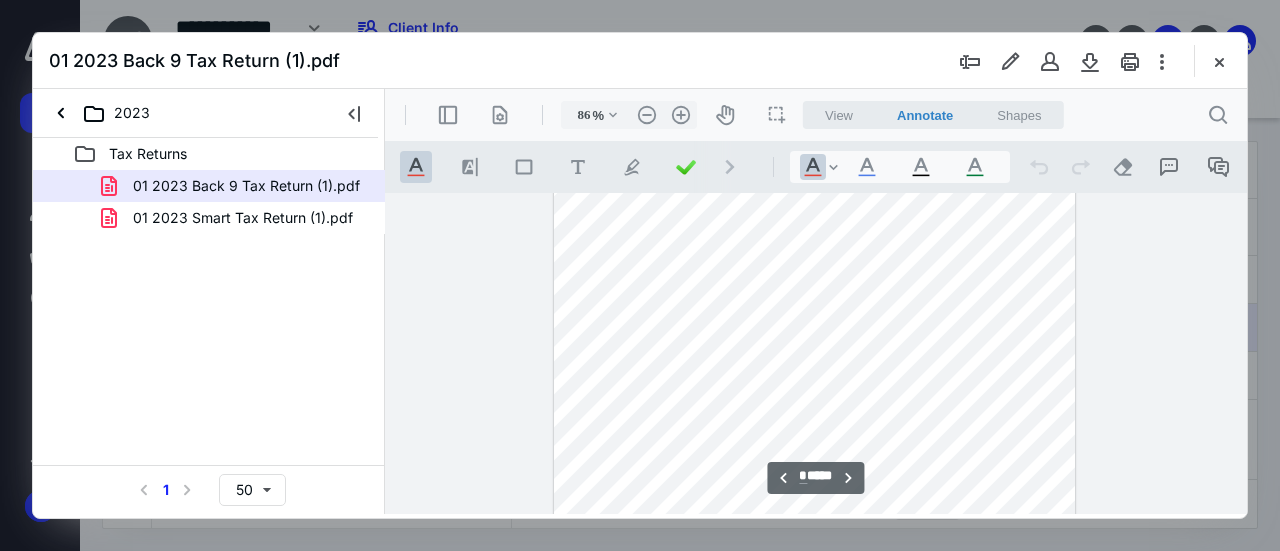 click at bounding box center (815, 368) 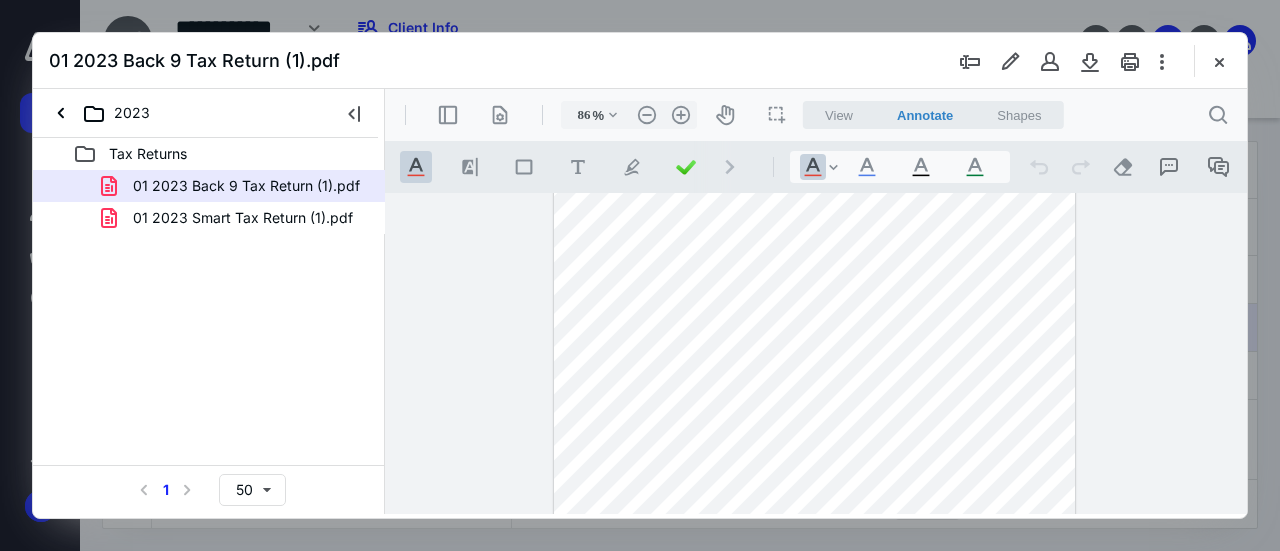 click at bounding box center (815, 368) 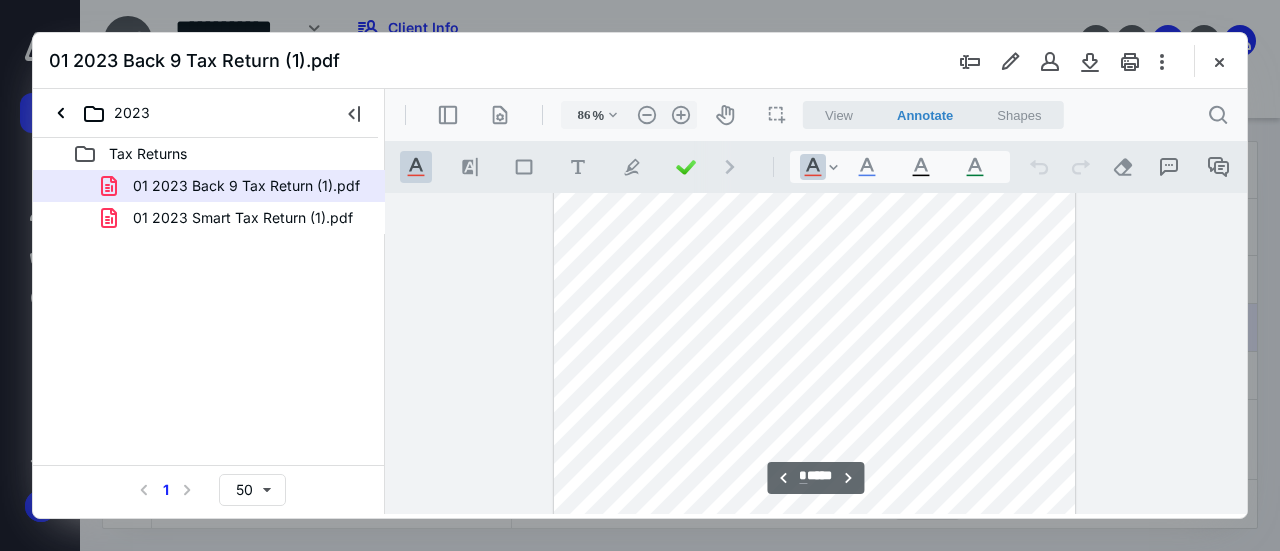 scroll, scrollTop: 1446, scrollLeft: 0, axis: vertical 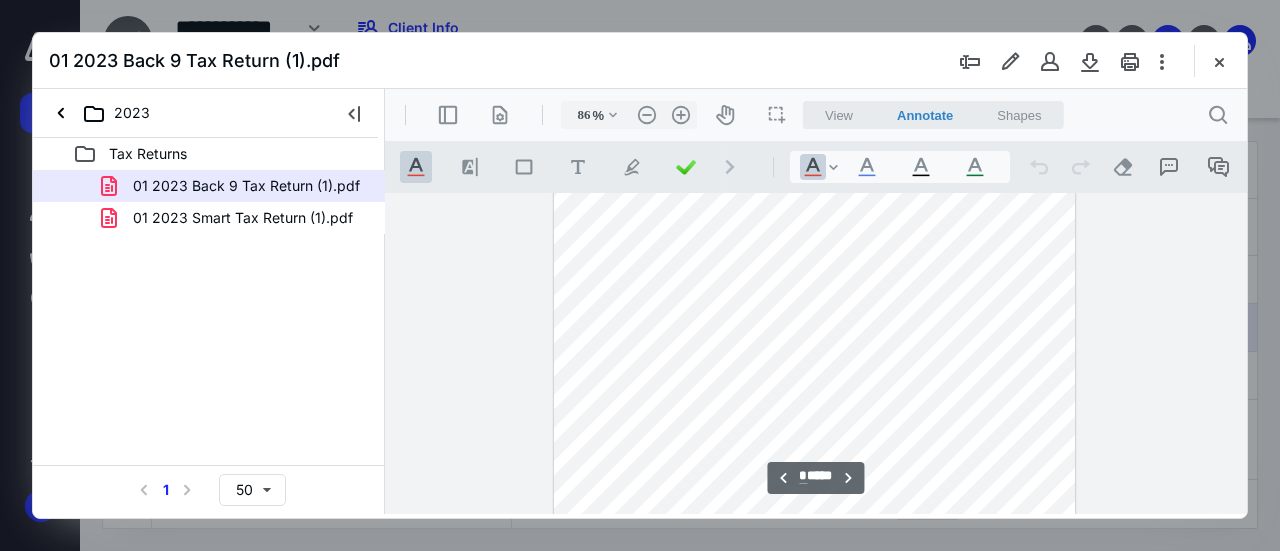 click at bounding box center (815, 449) 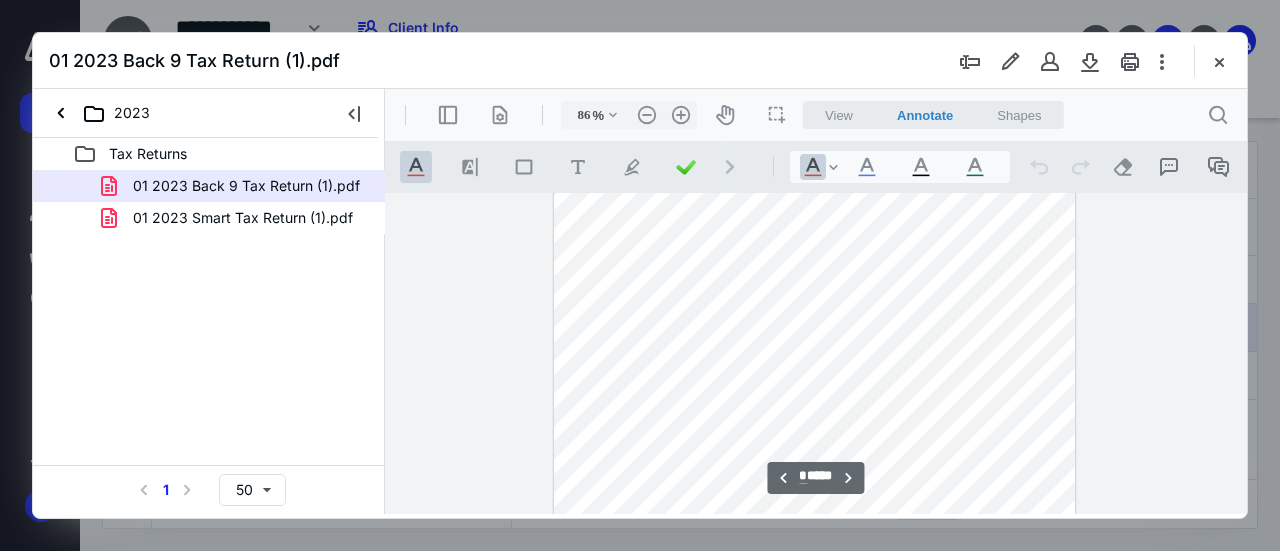 click at bounding box center [815, 349] 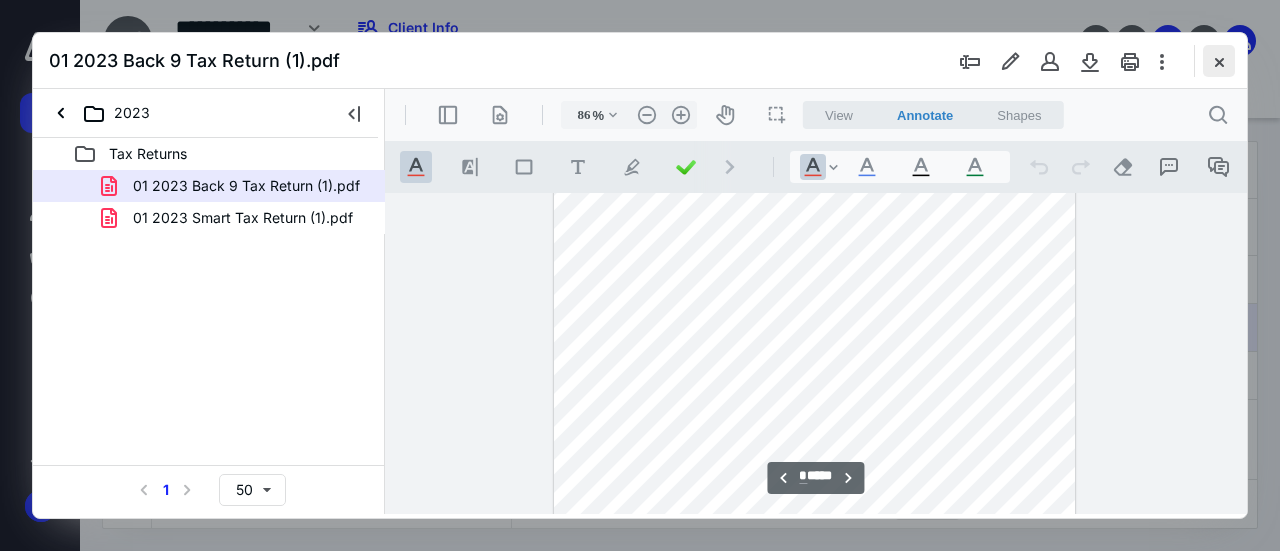 click at bounding box center (1219, 61) 